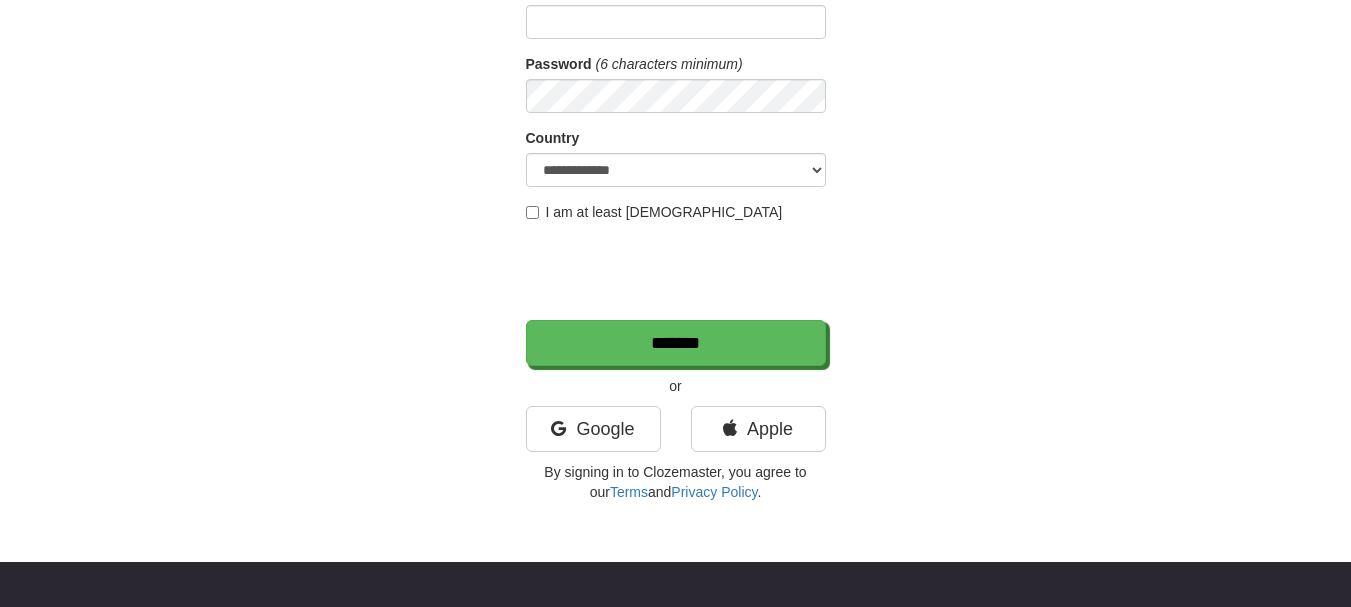 scroll, scrollTop: 300, scrollLeft: 0, axis: vertical 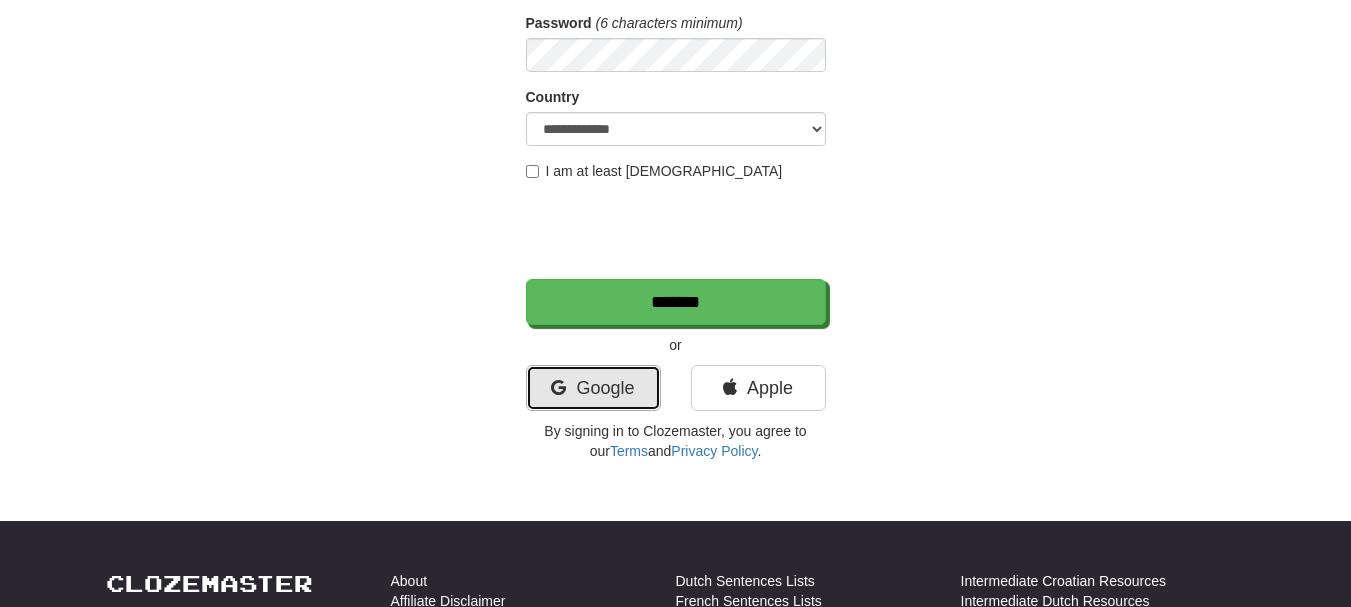 click at bounding box center [558, 388] 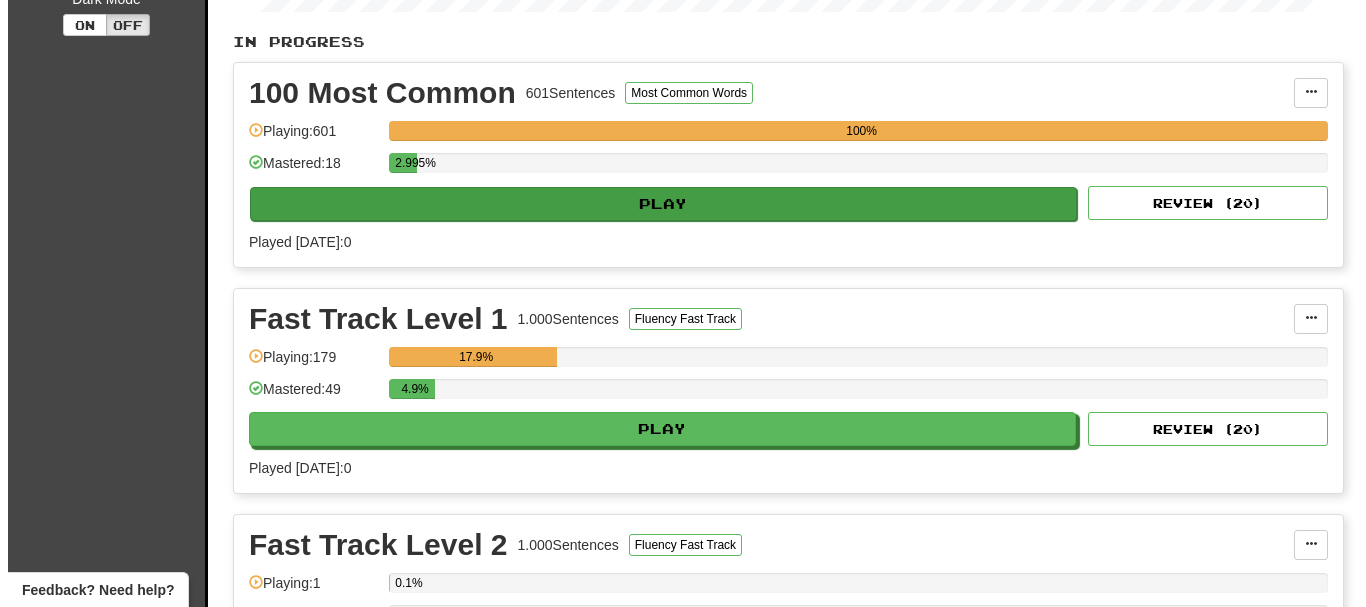 scroll, scrollTop: 400, scrollLeft: 0, axis: vertical 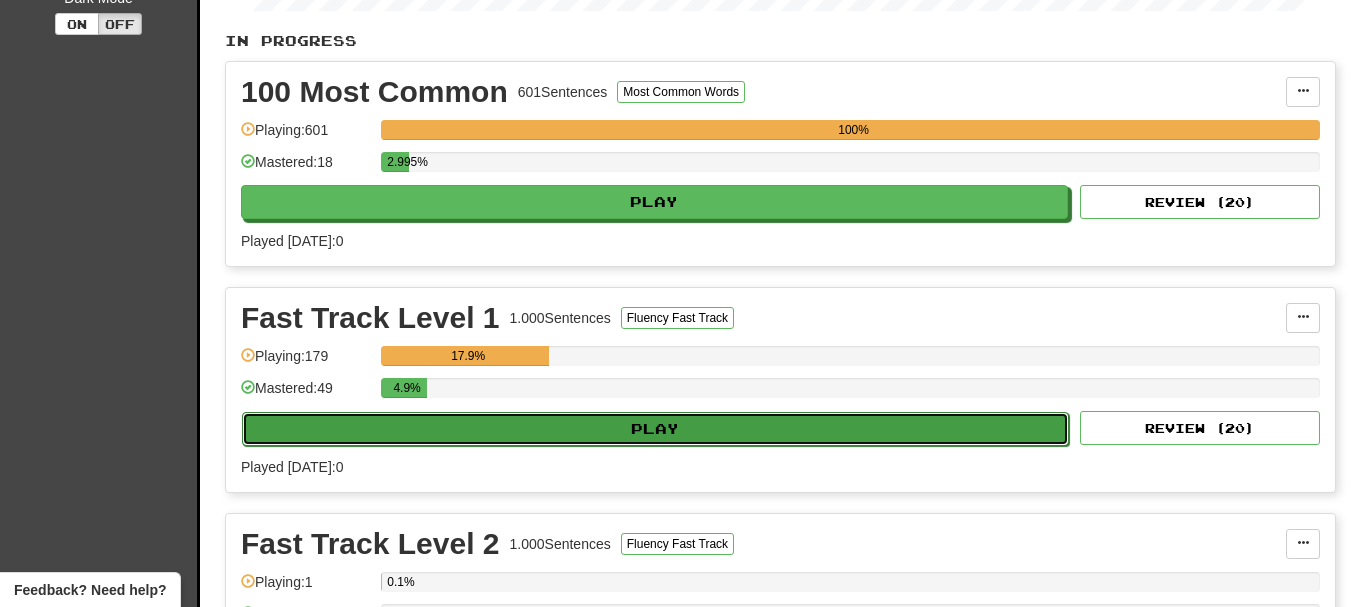 click on "Play" at bounding box center (655, 429) 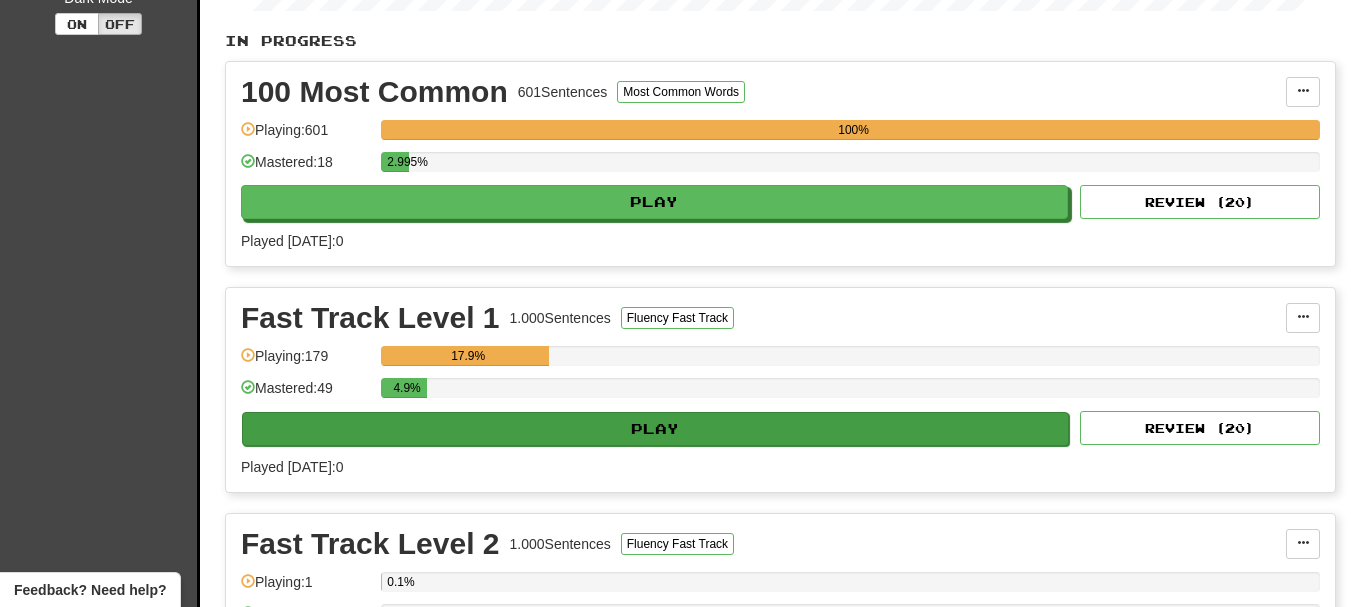 select on "**" 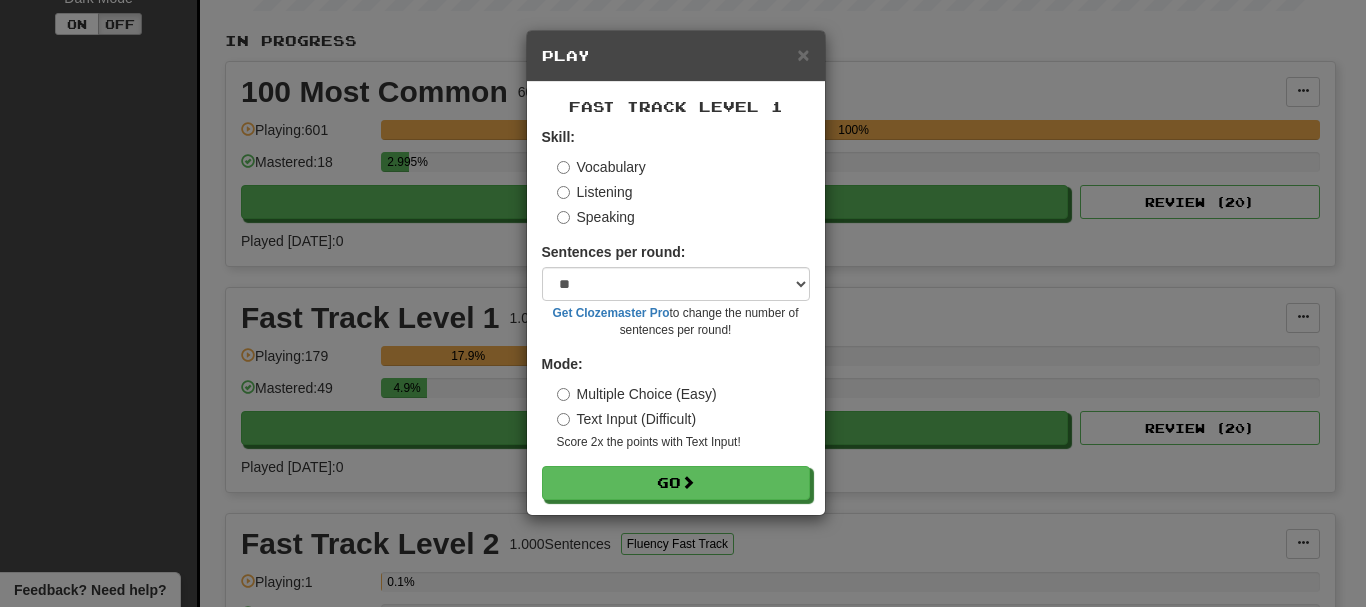 click on "Speaking" at bounding box center [596, 217] 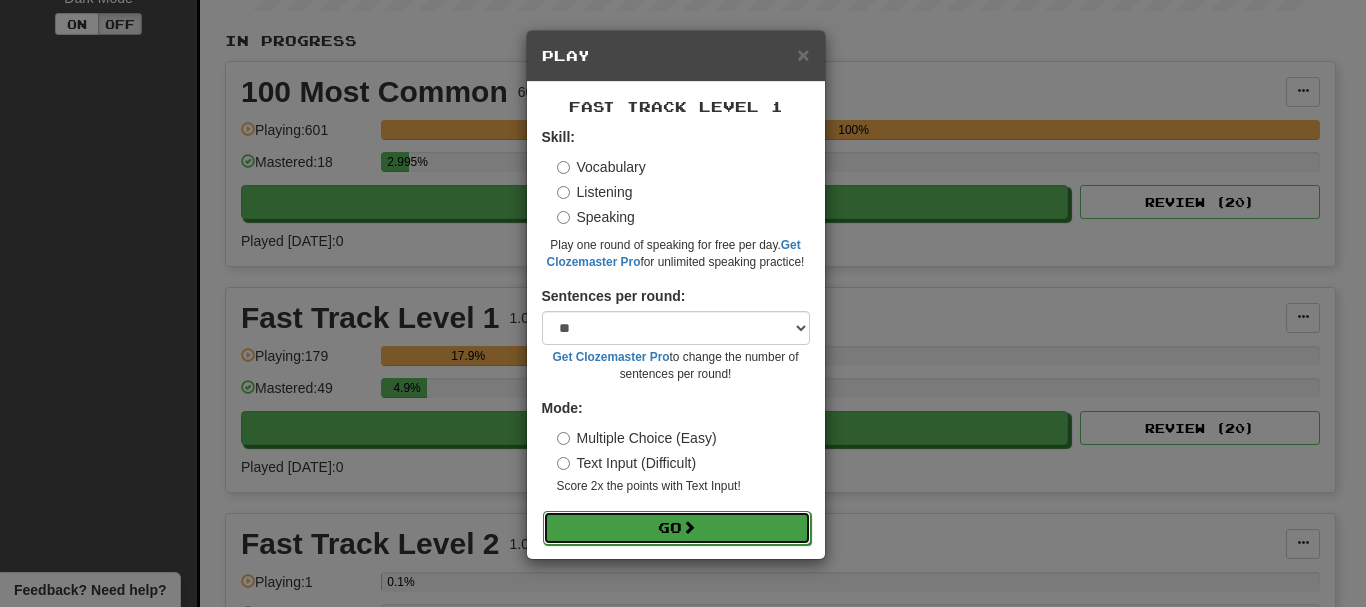 click on "Go" at bounding box center [677, 528] 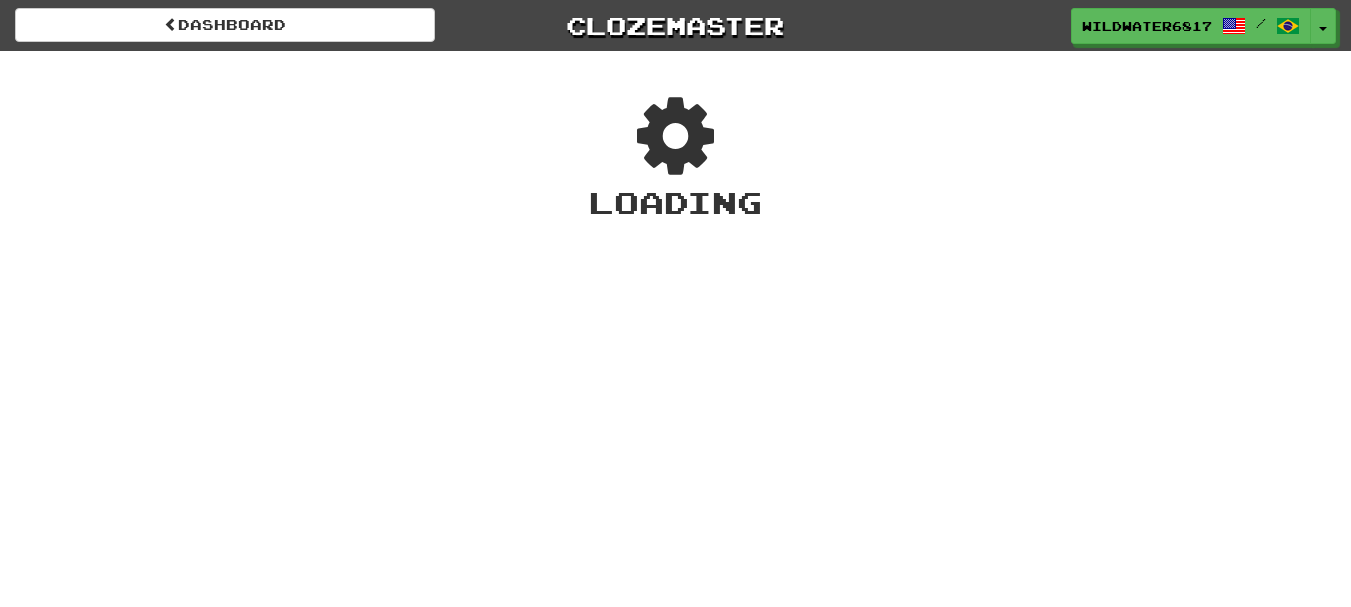 scroll, scrollTop: 0, scrollLeft: 0, axis: both 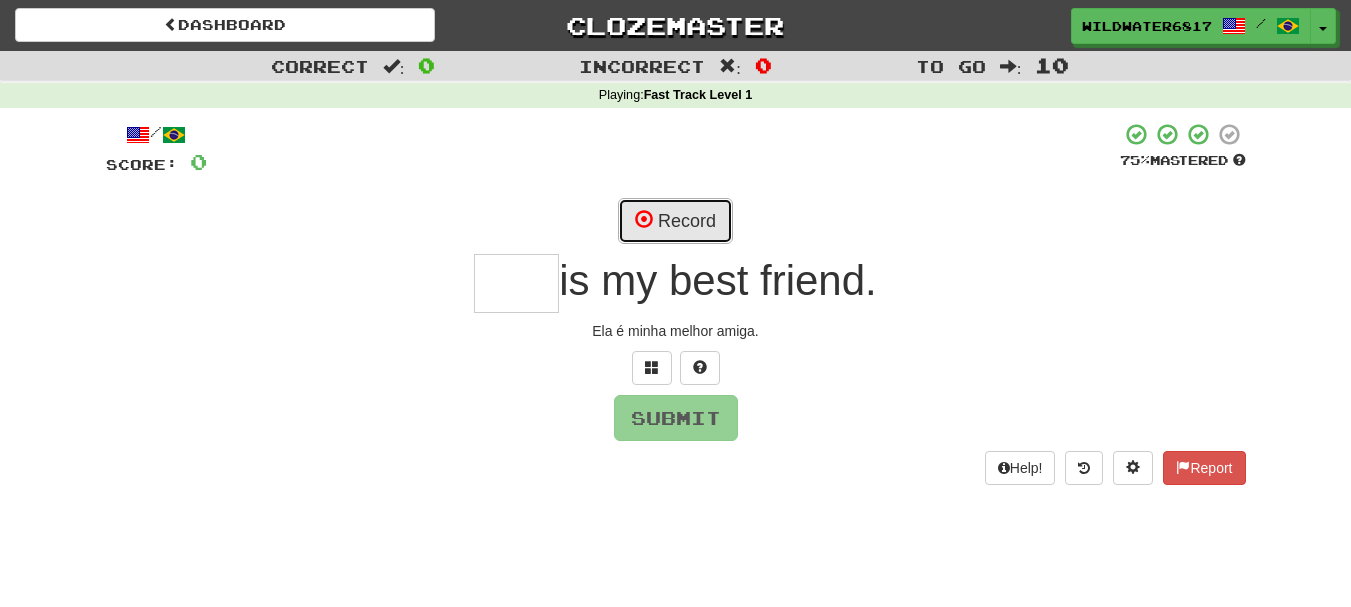 click on "Record" at bounding box center [675, 221] 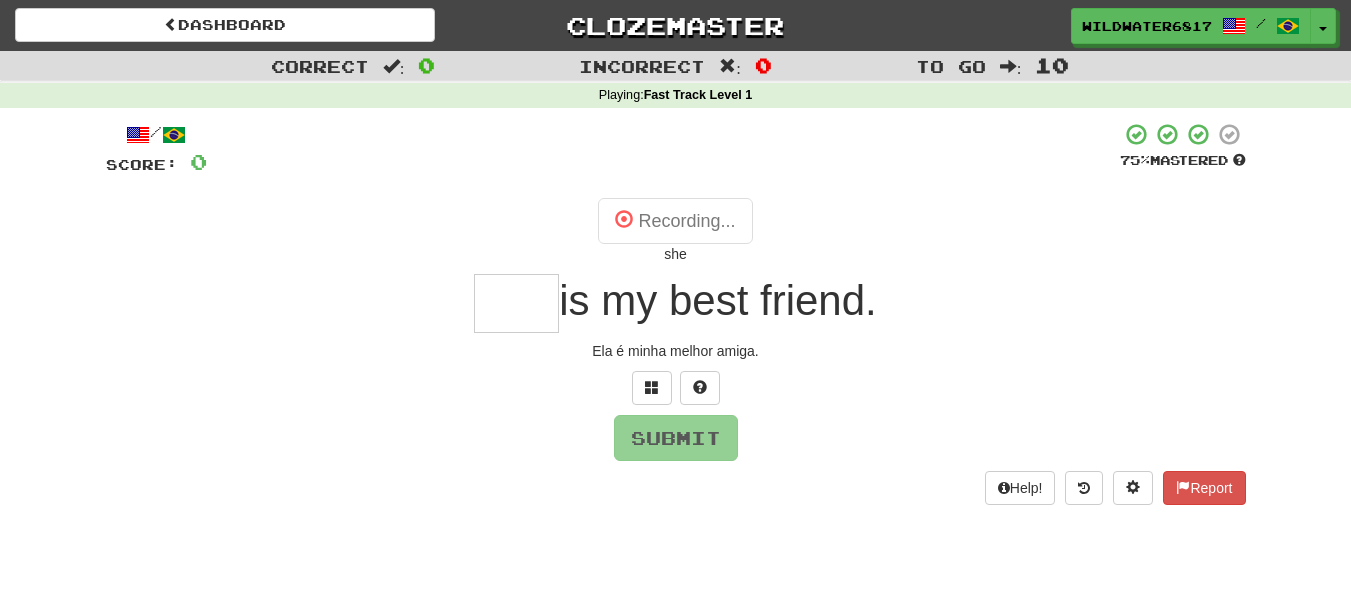 type on "***" 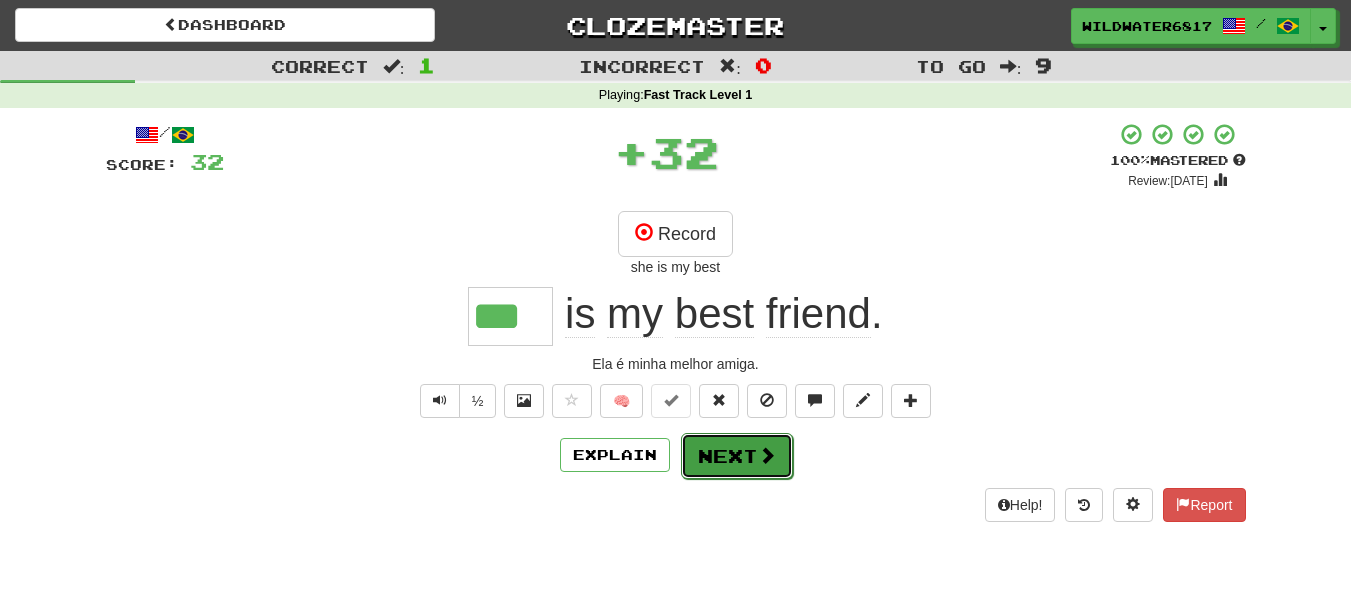 click at bounding box center (767, 455) 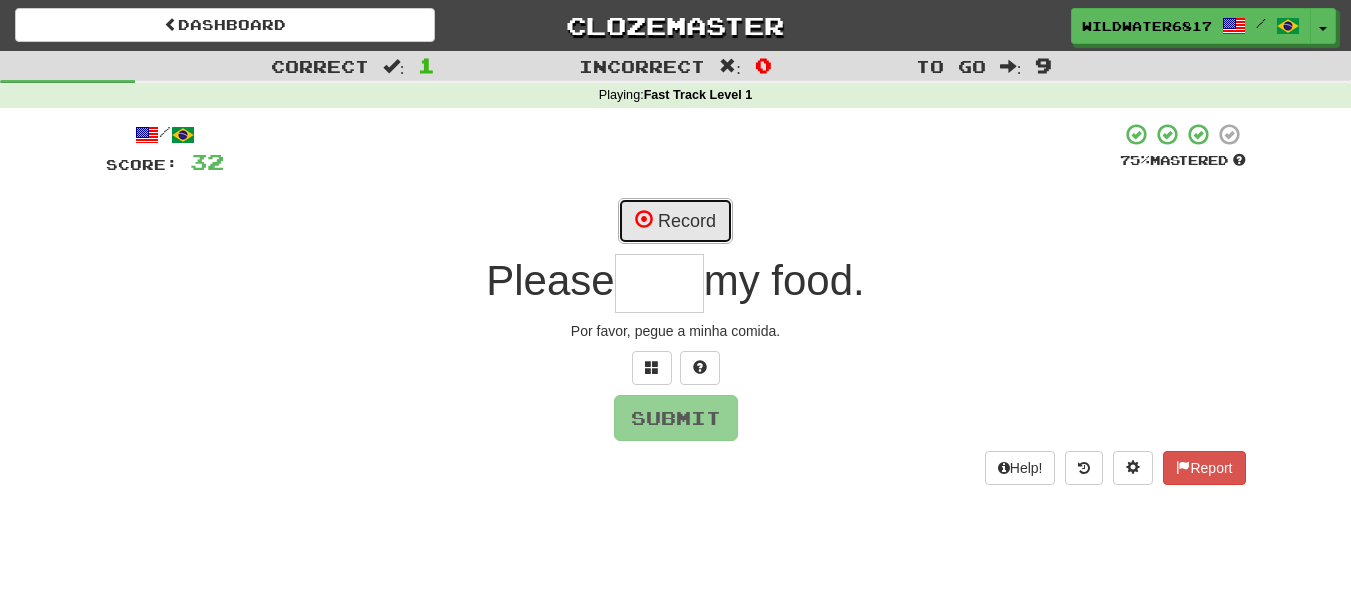click on "Record" at bounding box center (675, 221) 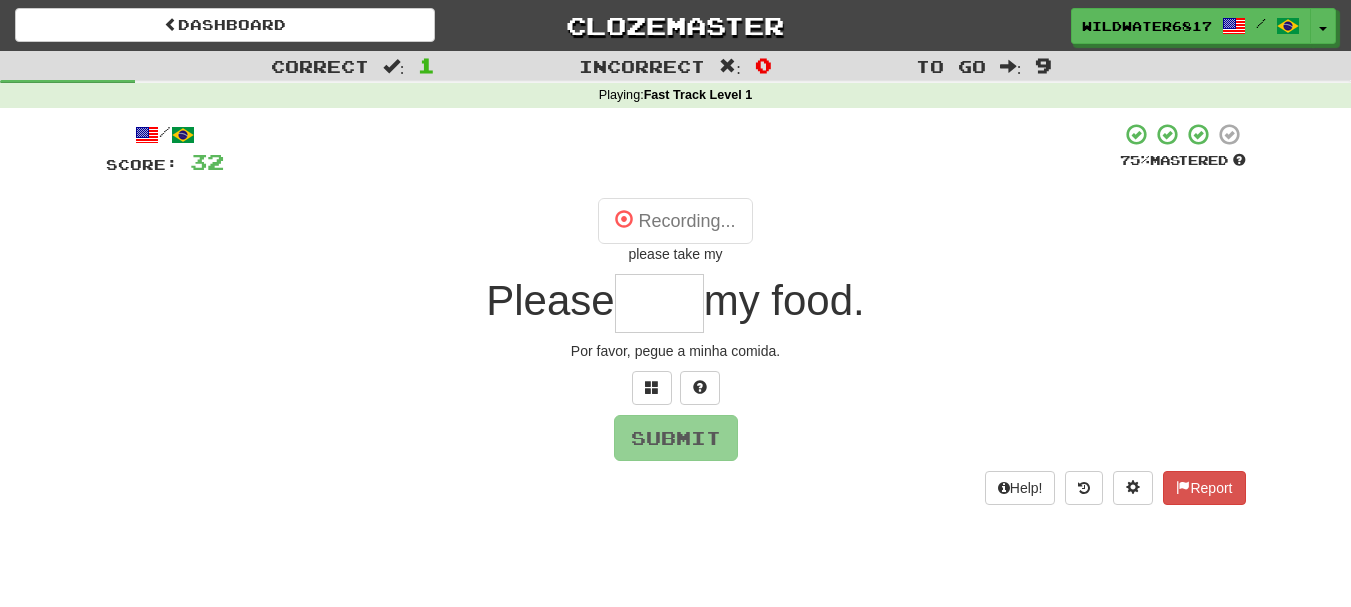 type on "****" 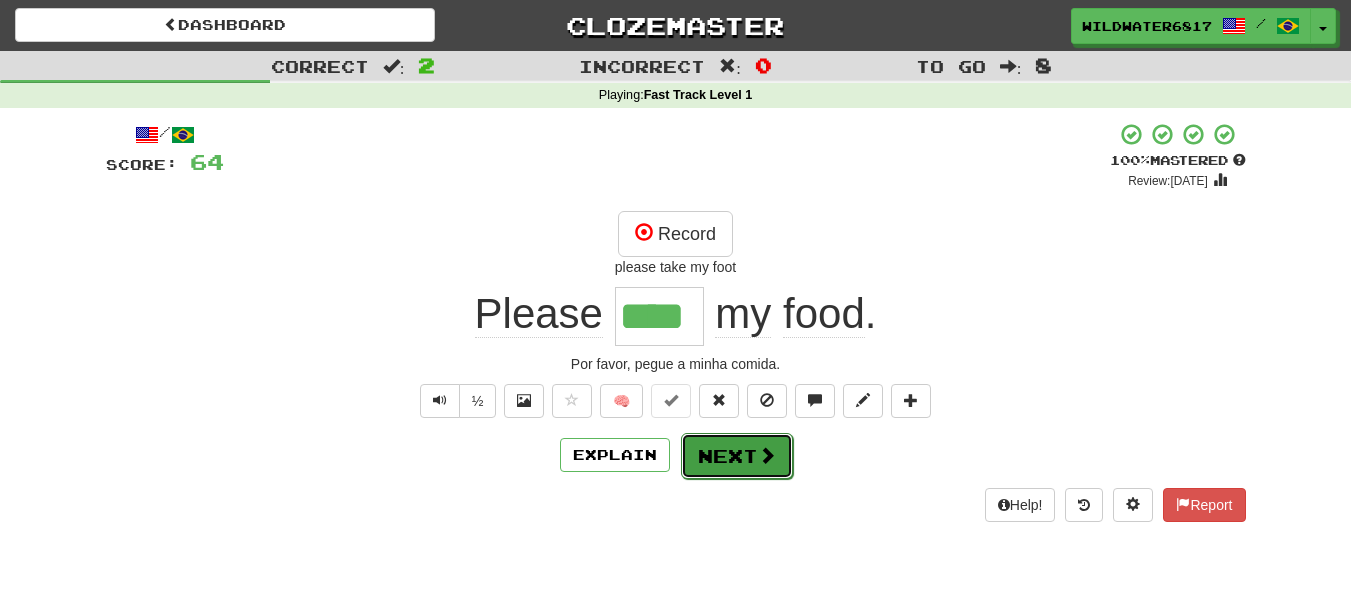 click on "Next" at bounding box center (737, 456) 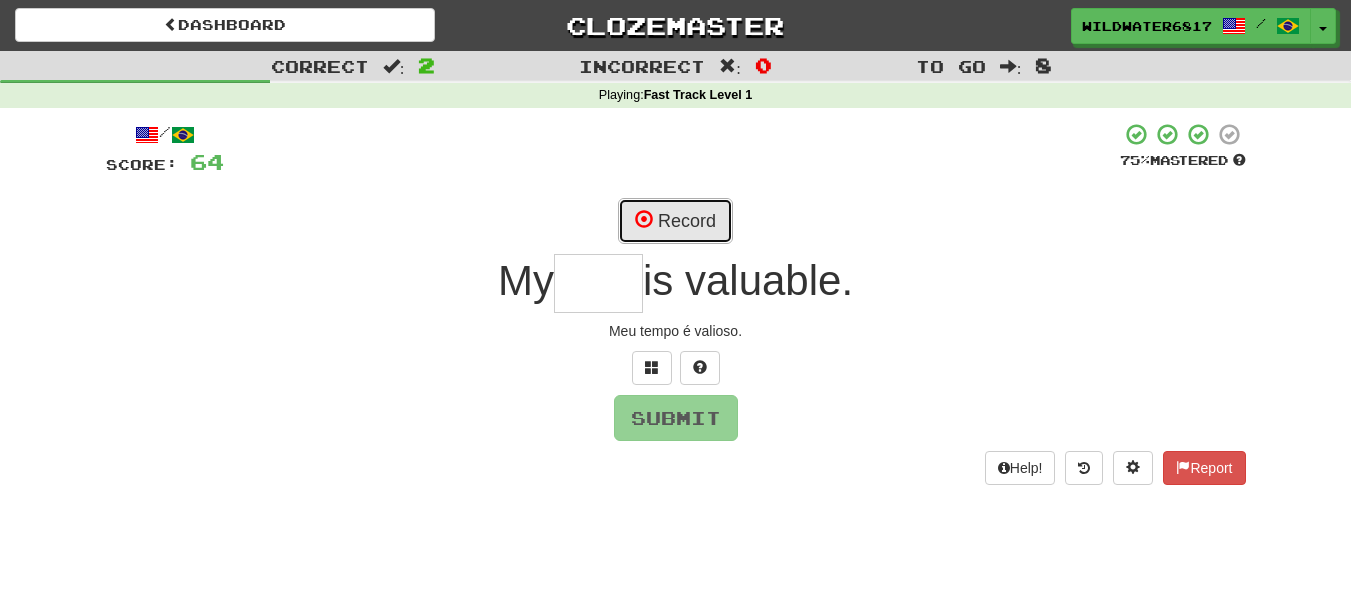 click on "Record" at bounding box center (675, 221) 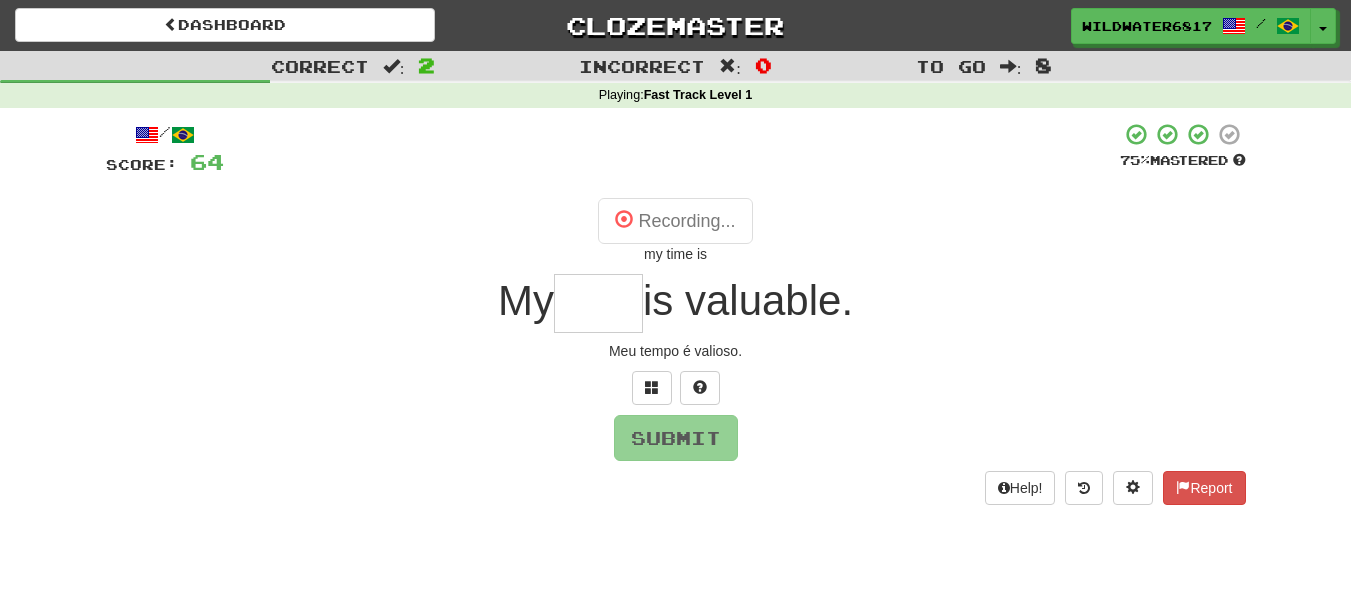 type on "****" 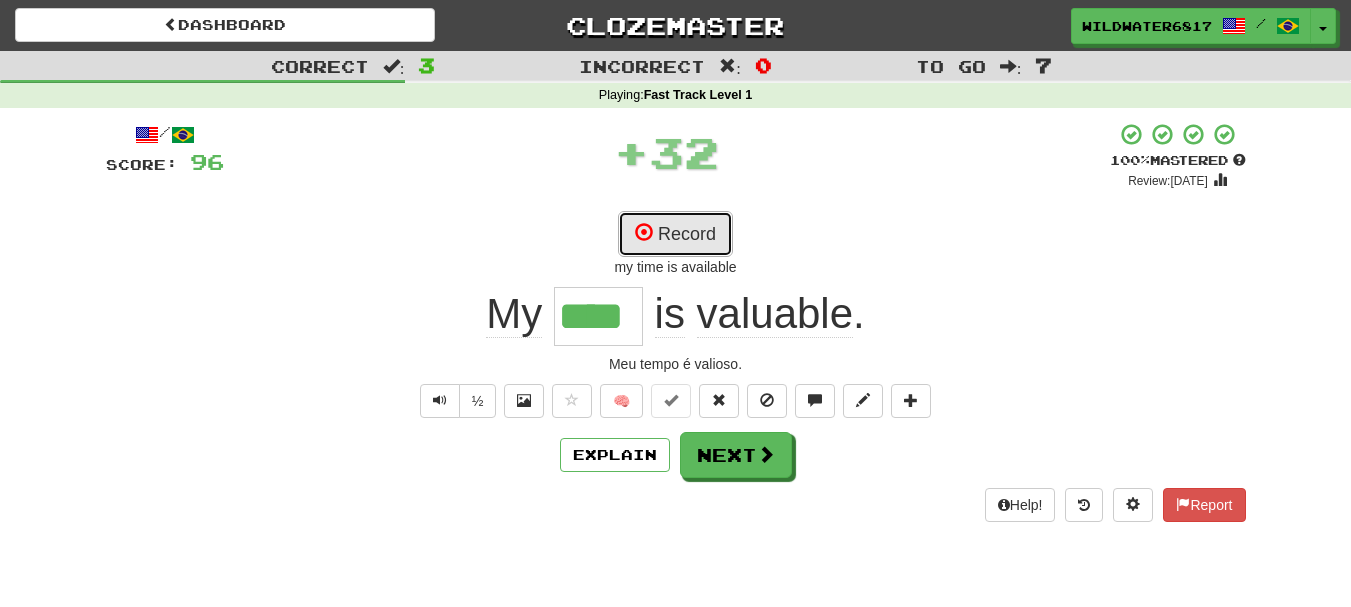 click on "Record" at bounding box center (675, 234) 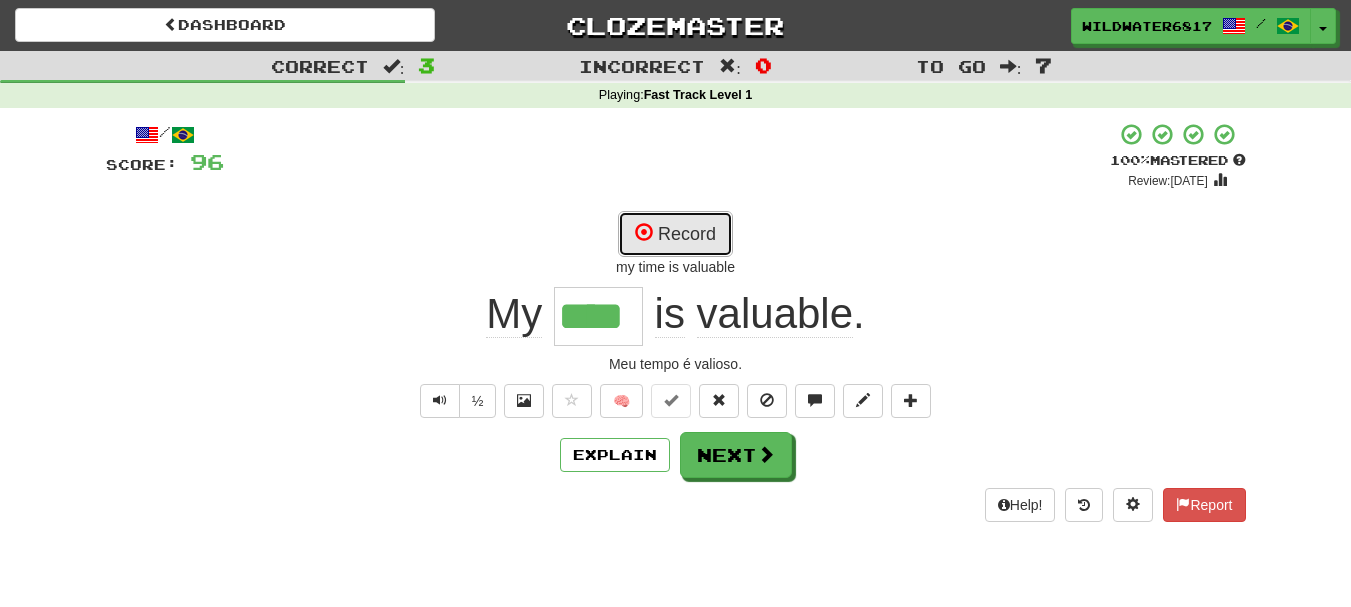 click on "Record" at bounding box center (675, 234) 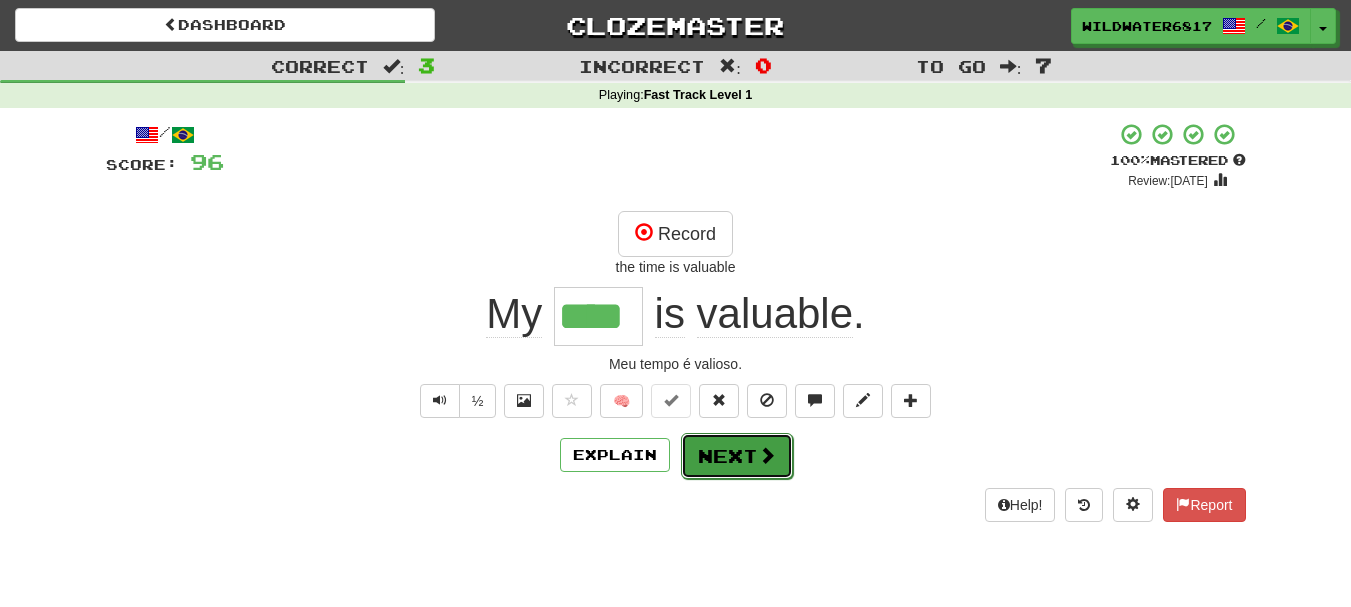 click on "Next" at bounding box center (737, 456) 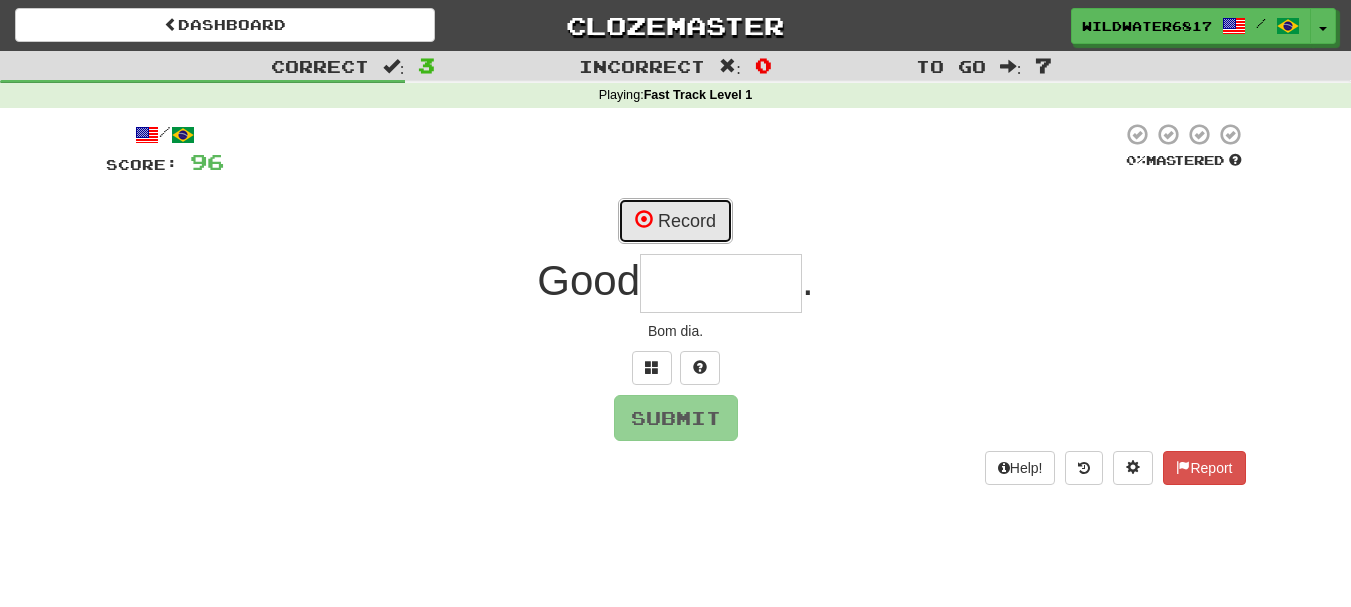 click on "Record" at bounding box center [675, 221] 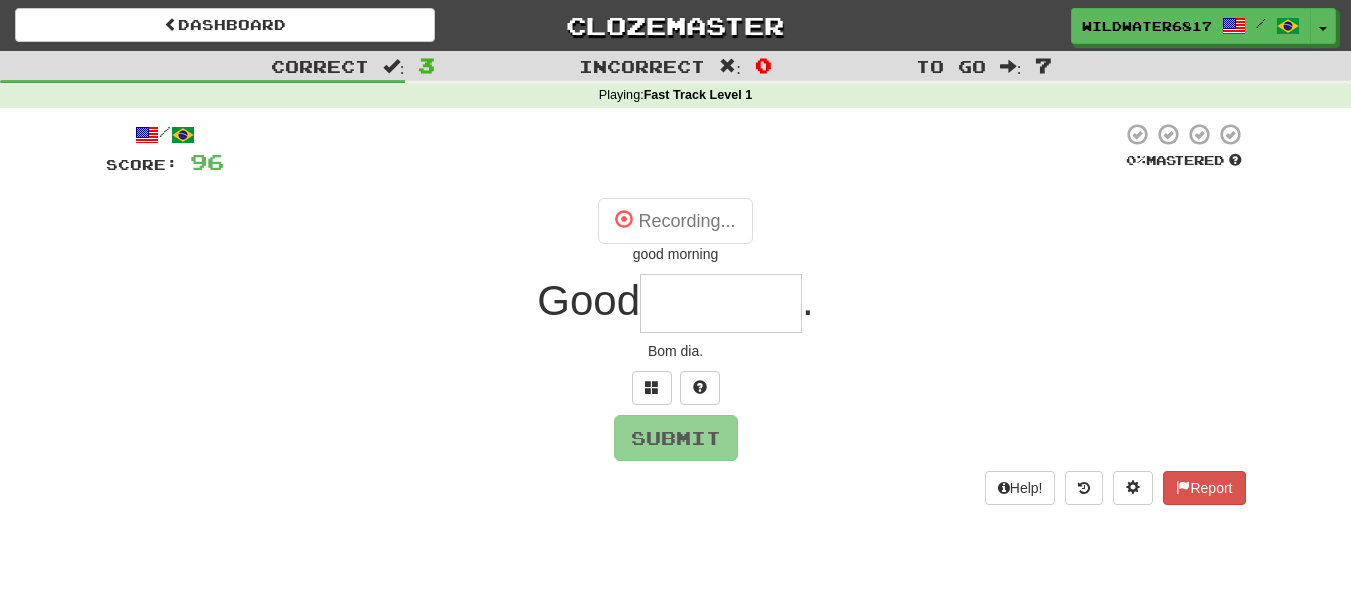 type on "*******" 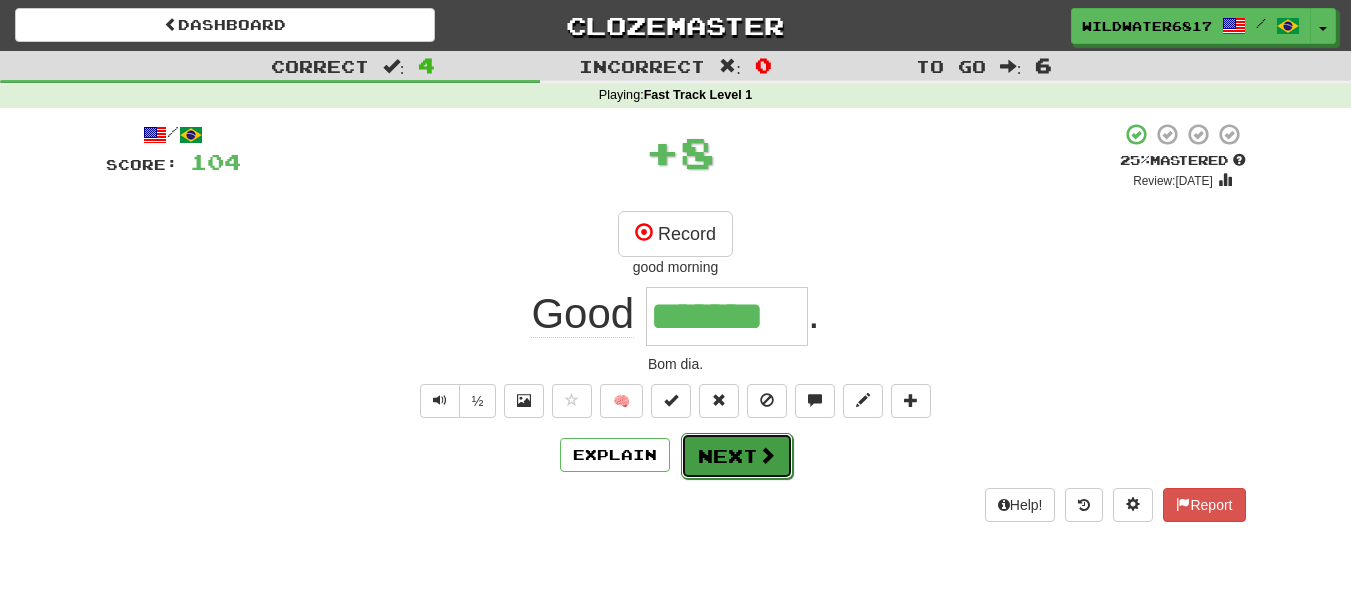 click at bounding box center (767, 455) 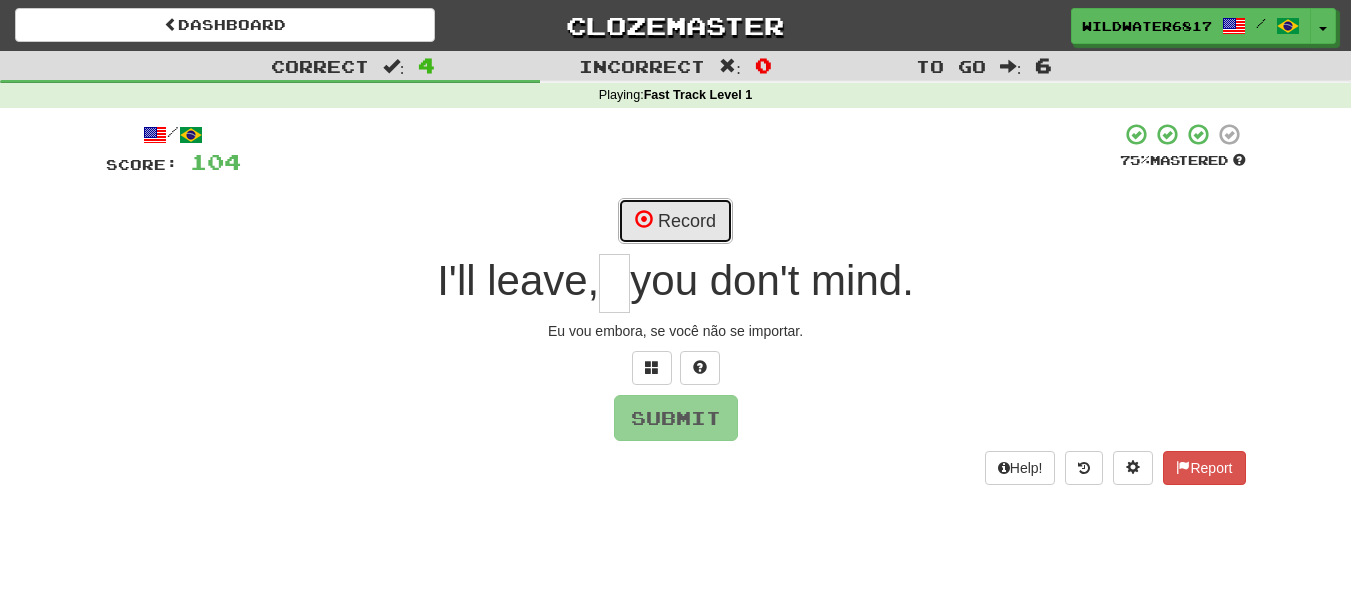 click on "Record" at bounding box center [675, 221] 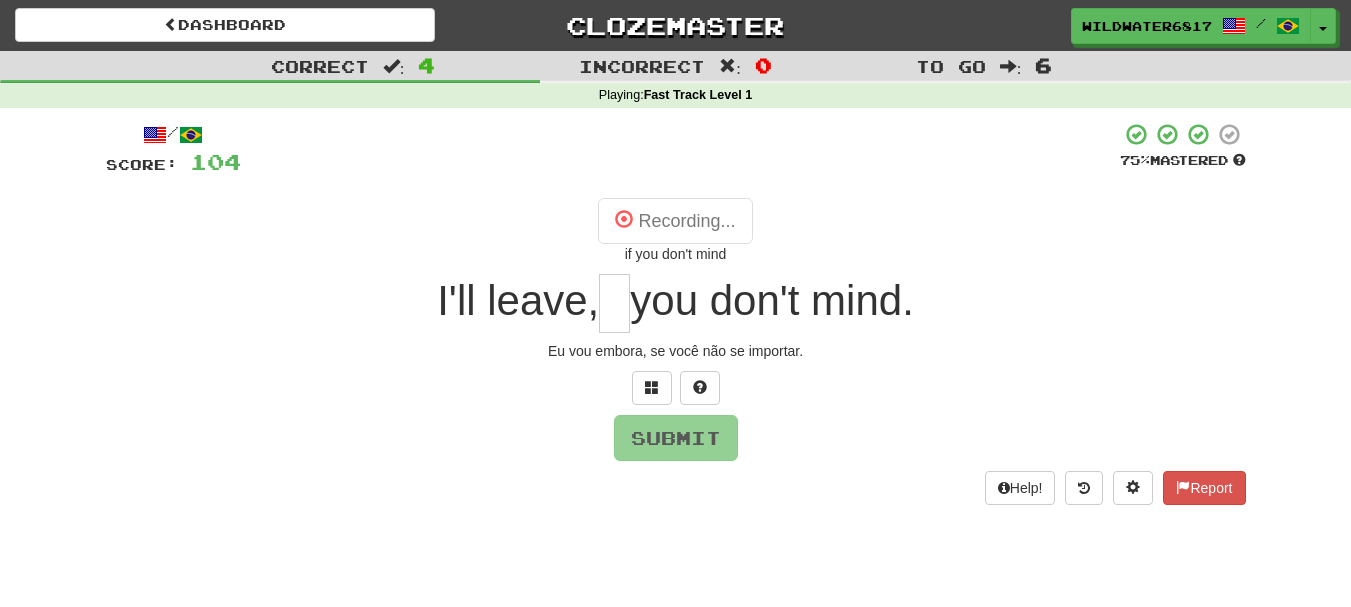 type on "**" 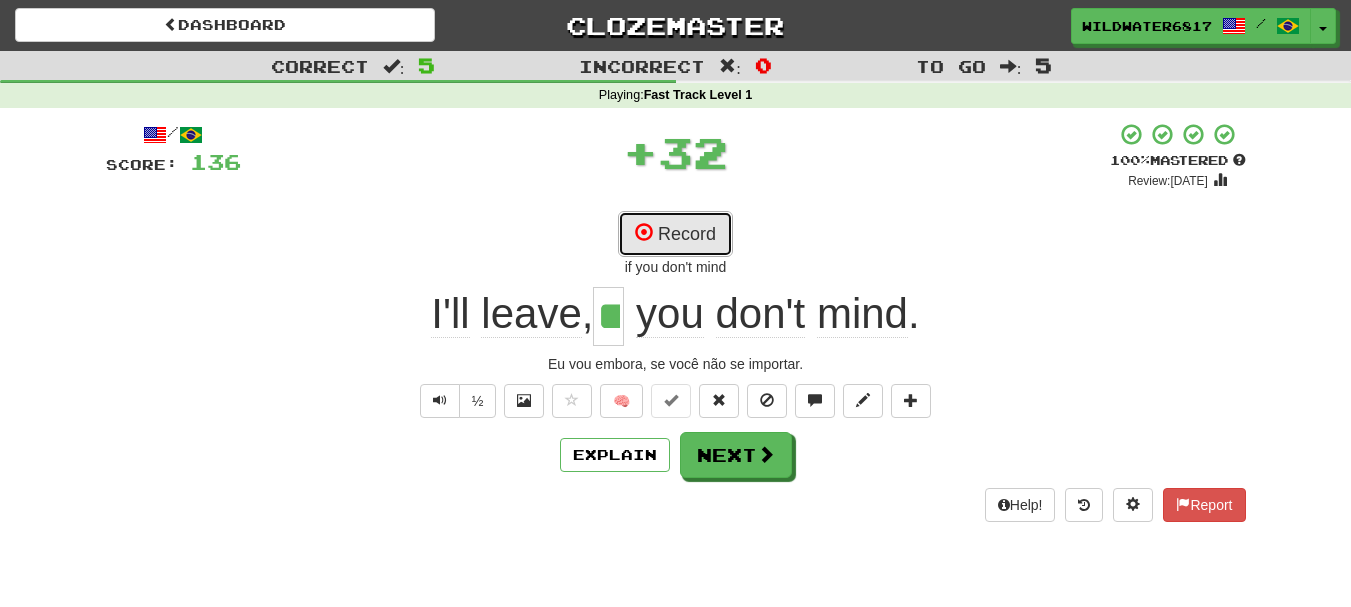 click on "Record" at bounding box center (675, 234) 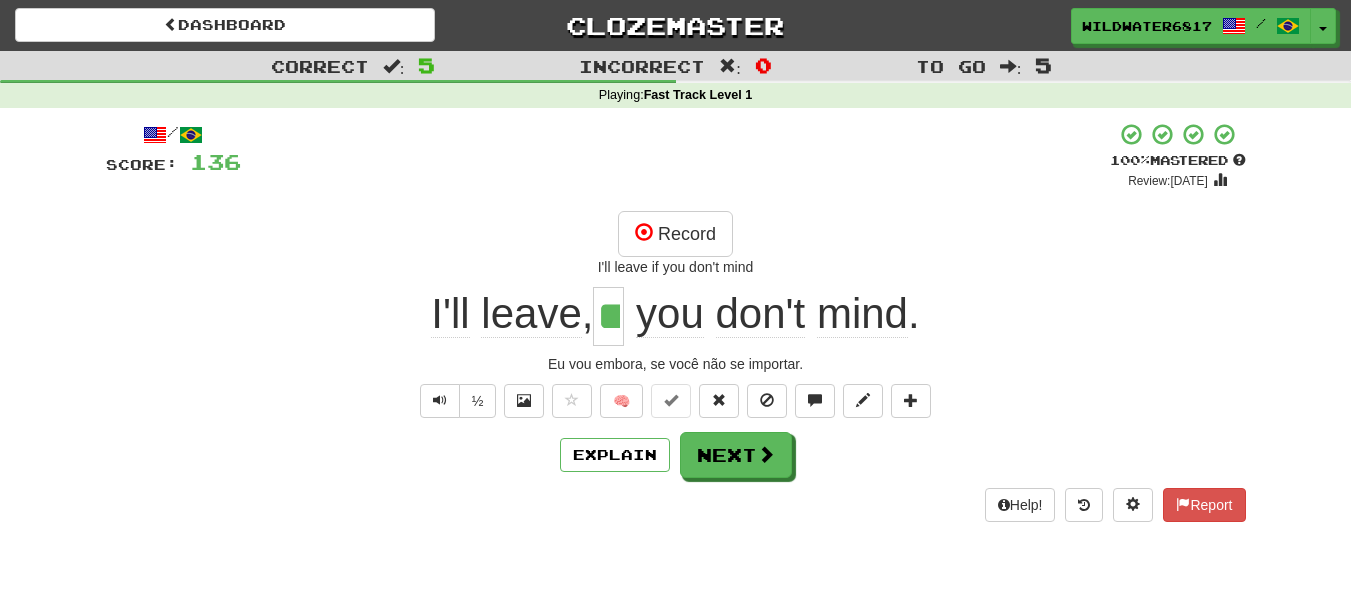 click on "/  Score:   136 + 32 100 %  Mastered Review:  2026-01-06   Record I'll leave if you don't mind I'll   leave ,  **   you   don't   mind . Eu vou embora, se você não se importar. ½ 🧠 Explain Next  Help!  Report" at bounding box center (676, 322) 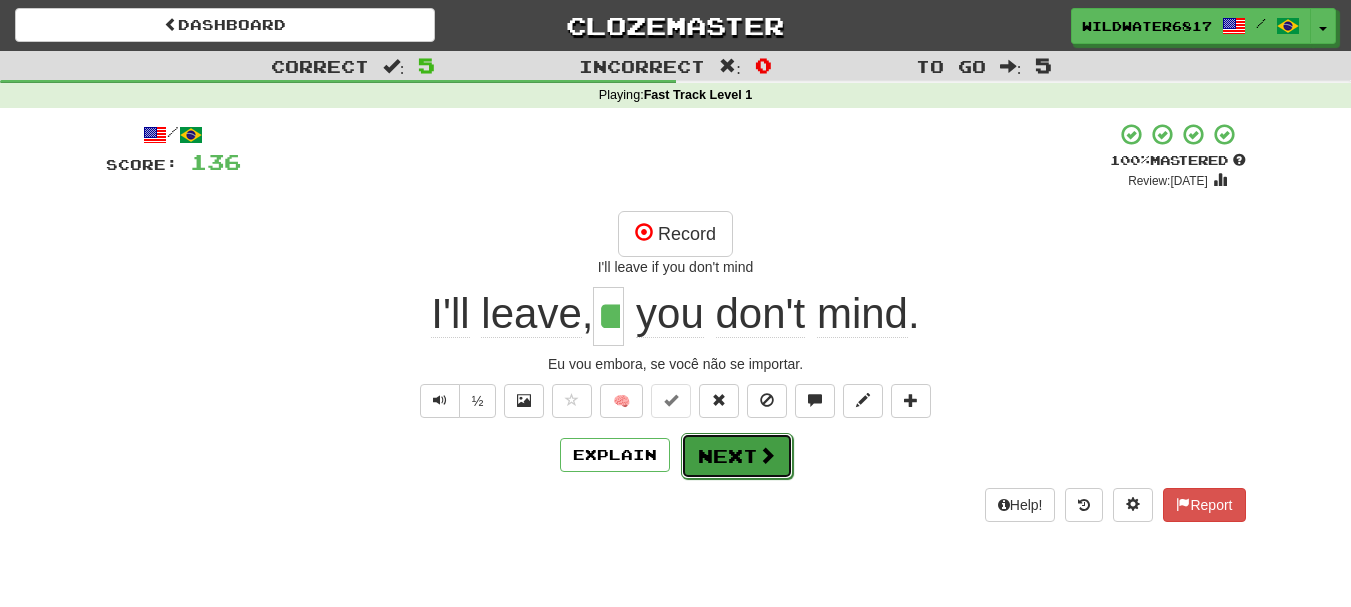 click on "Next" at bounding box center [737, 456] 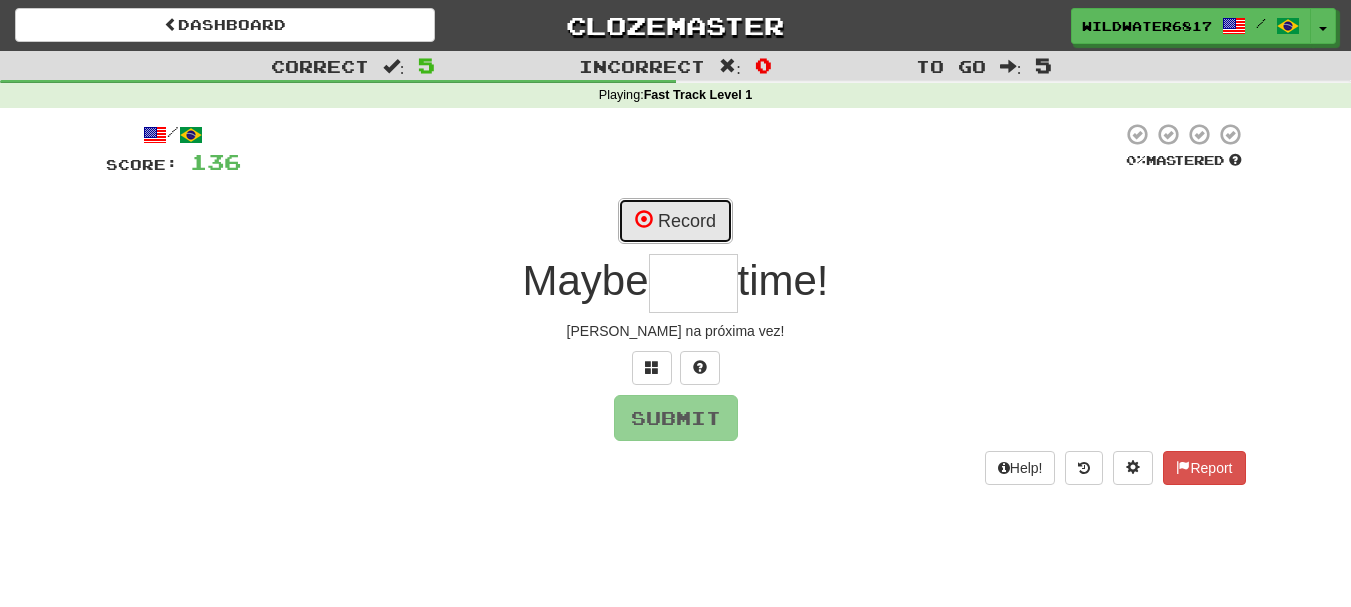 click on "Record" at bounding box center [675, 221] 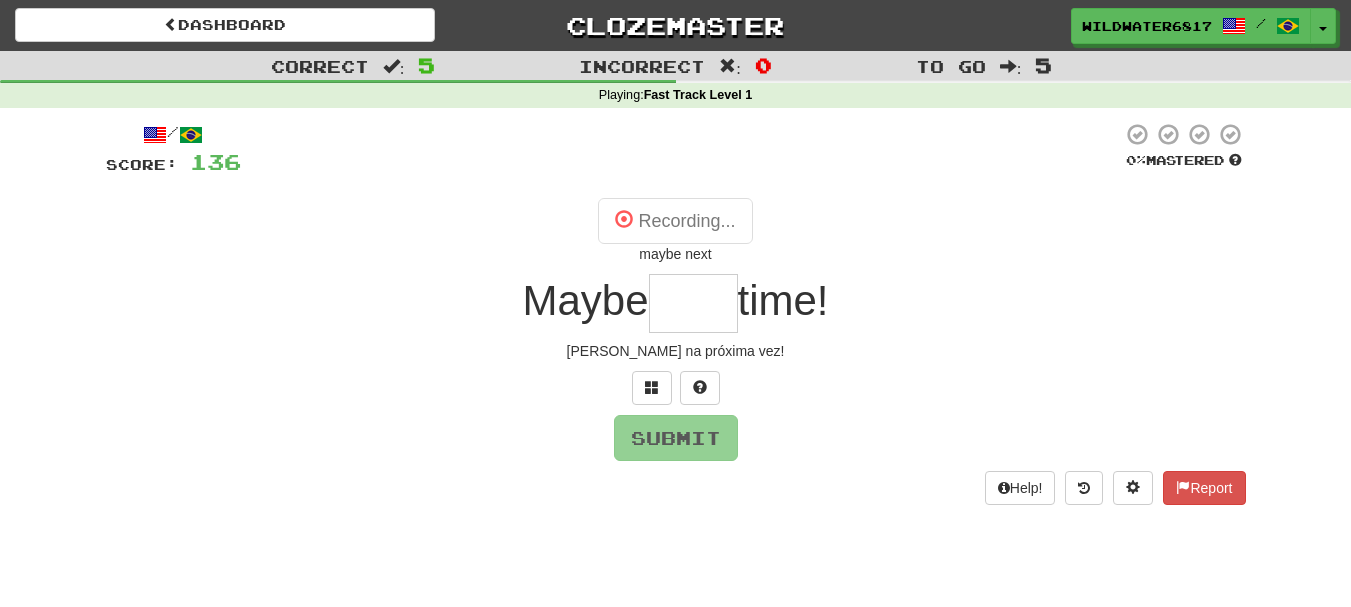 type on "****" 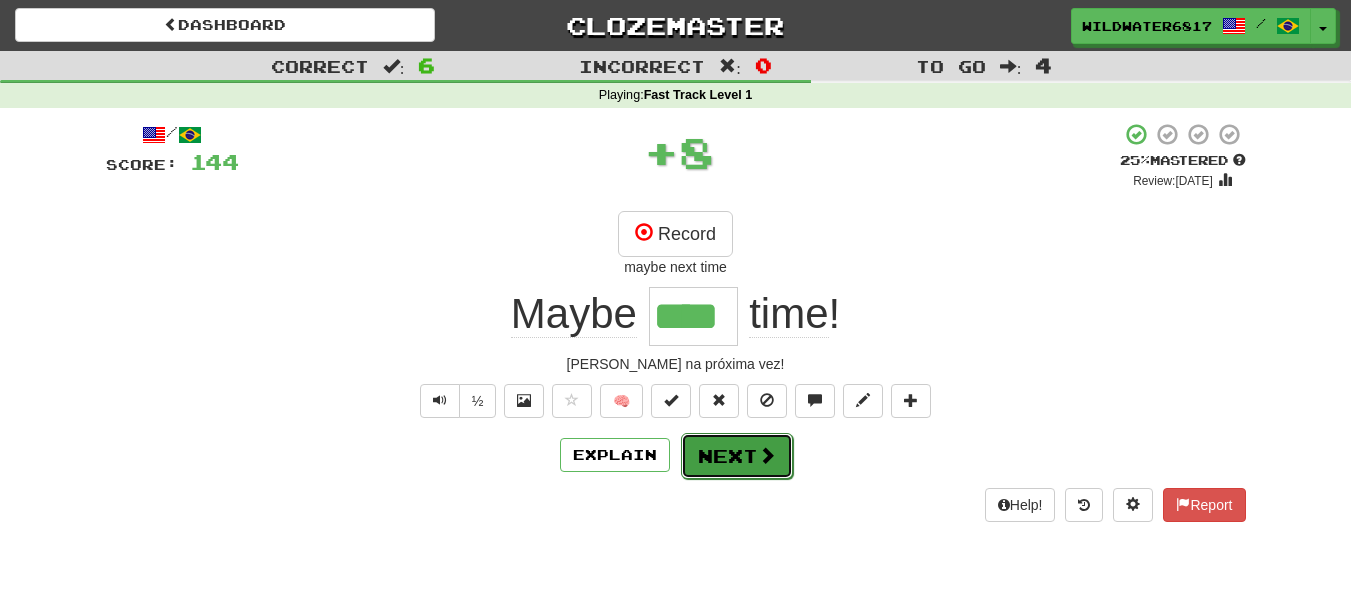 click on "Next" at bounding box center (737, 456) 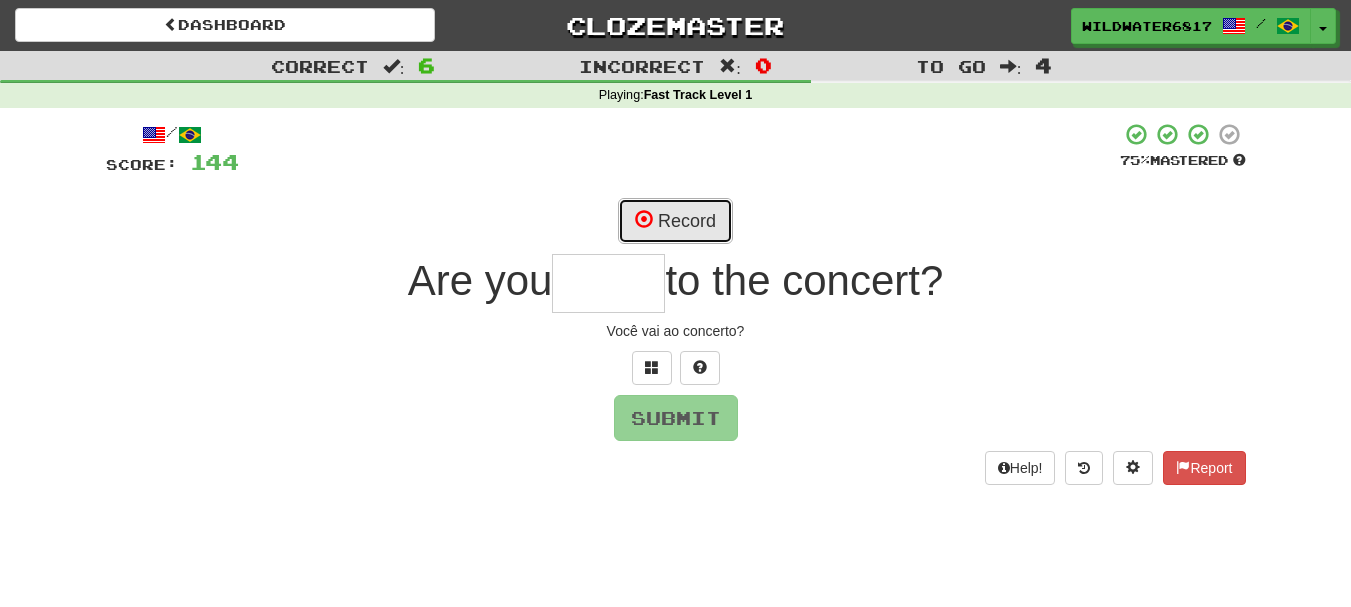 click on "Record" at bounding box center (675, 221) 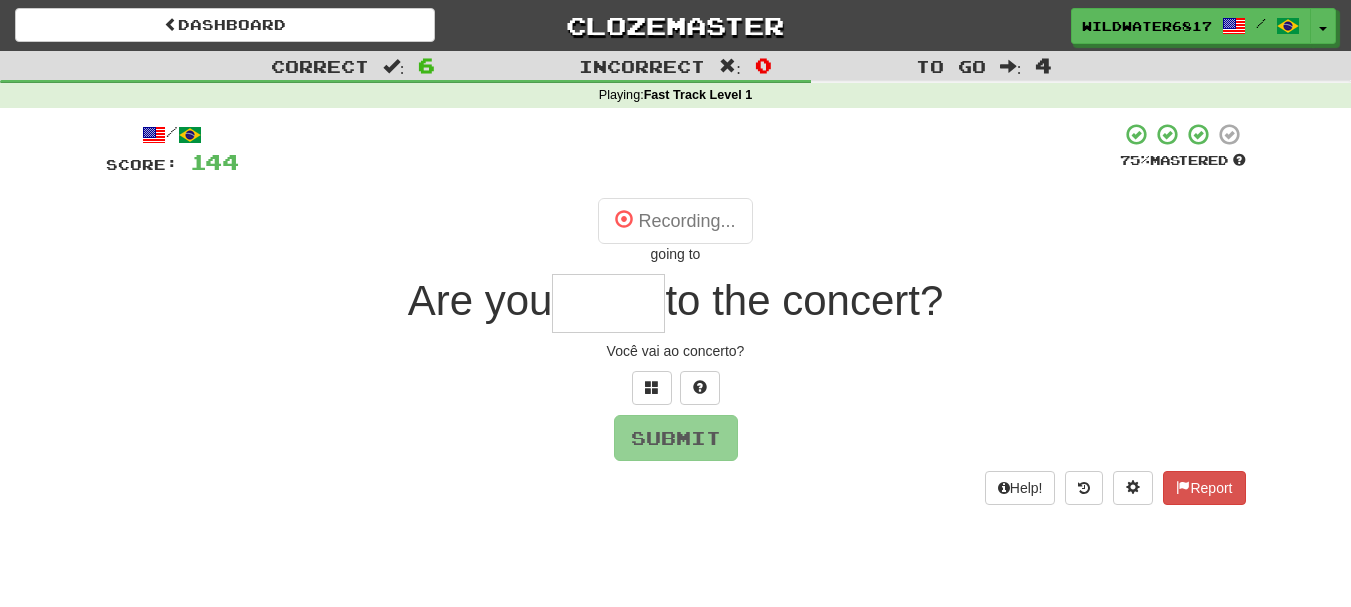 type on "*****" 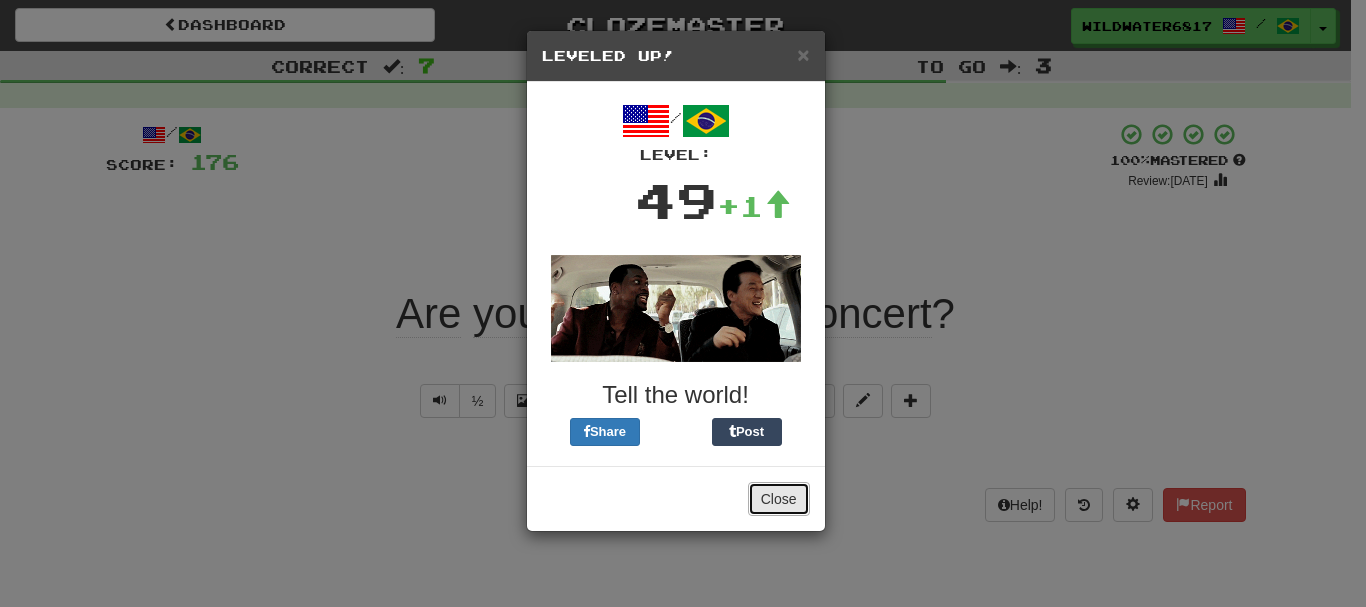 click on "Close" at bounding box center [779, 499] 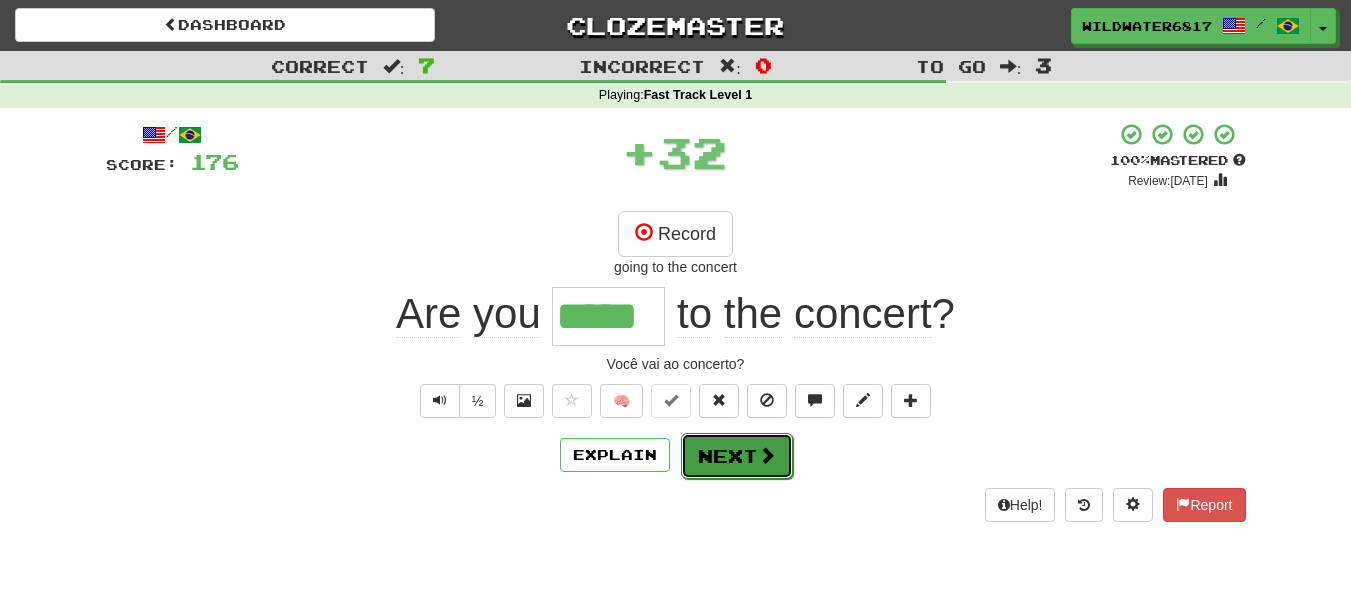 click at bounding box center (767, 455) 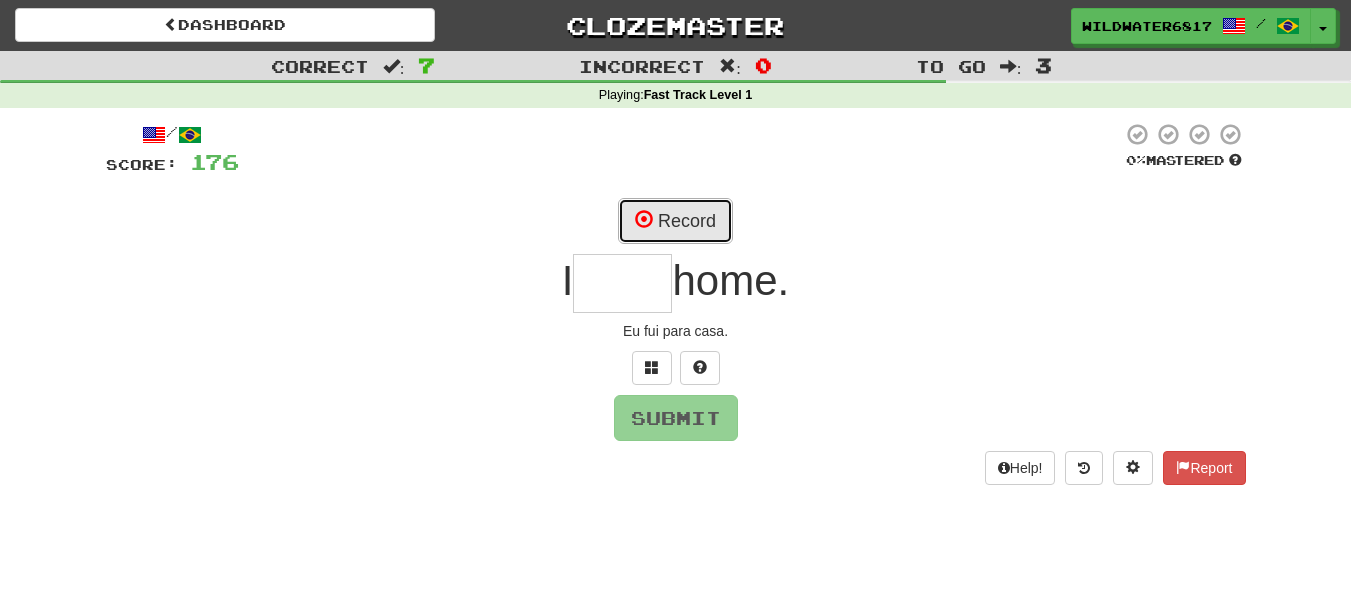 click on "Record" at bounding box center (675, 221) 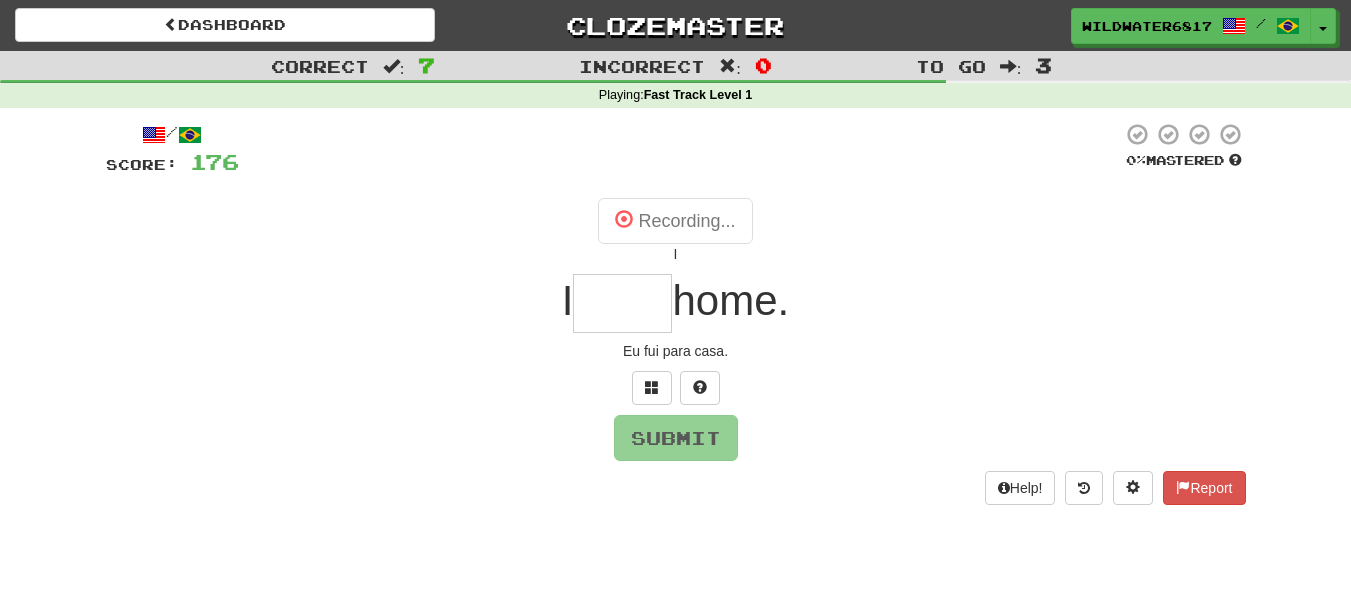 type on "****" 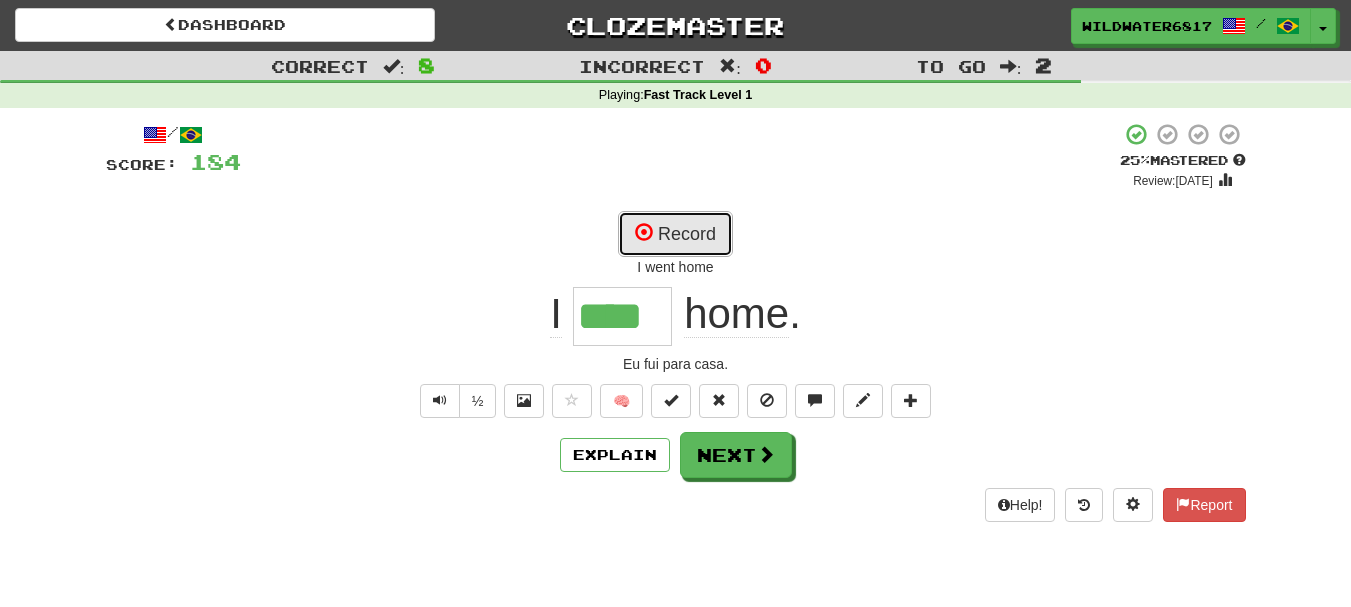 click on "Record" at bounding box center (675, 234) 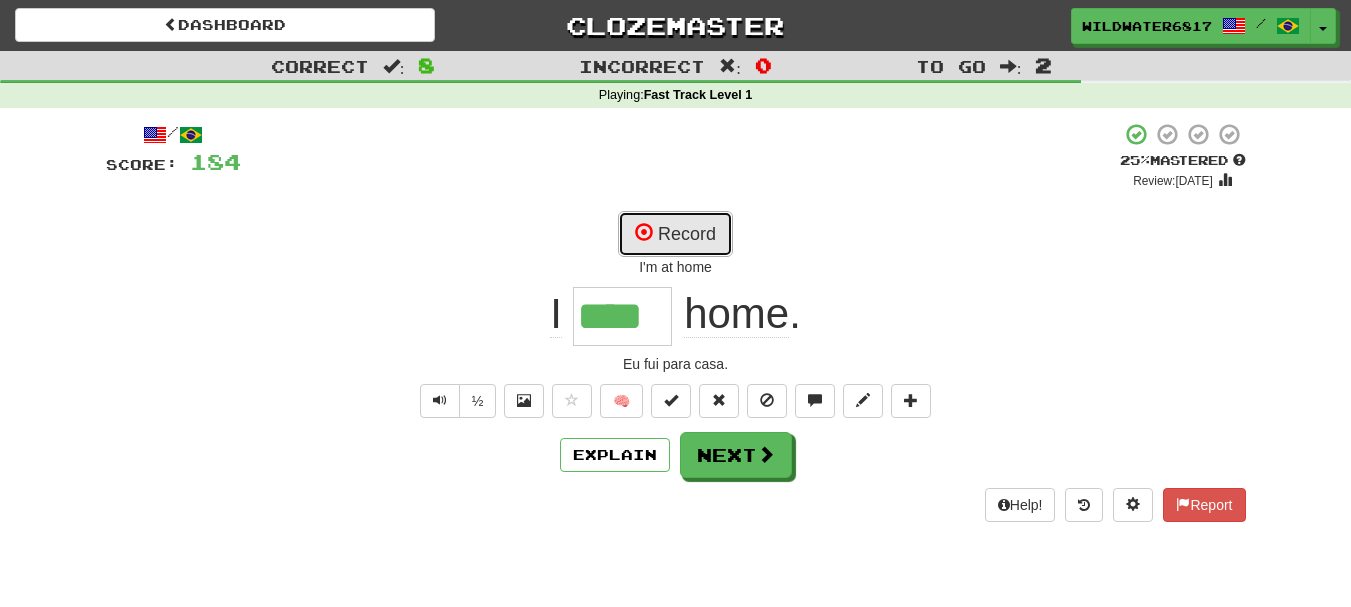 click on "Record" at bounding box center (675, 234) 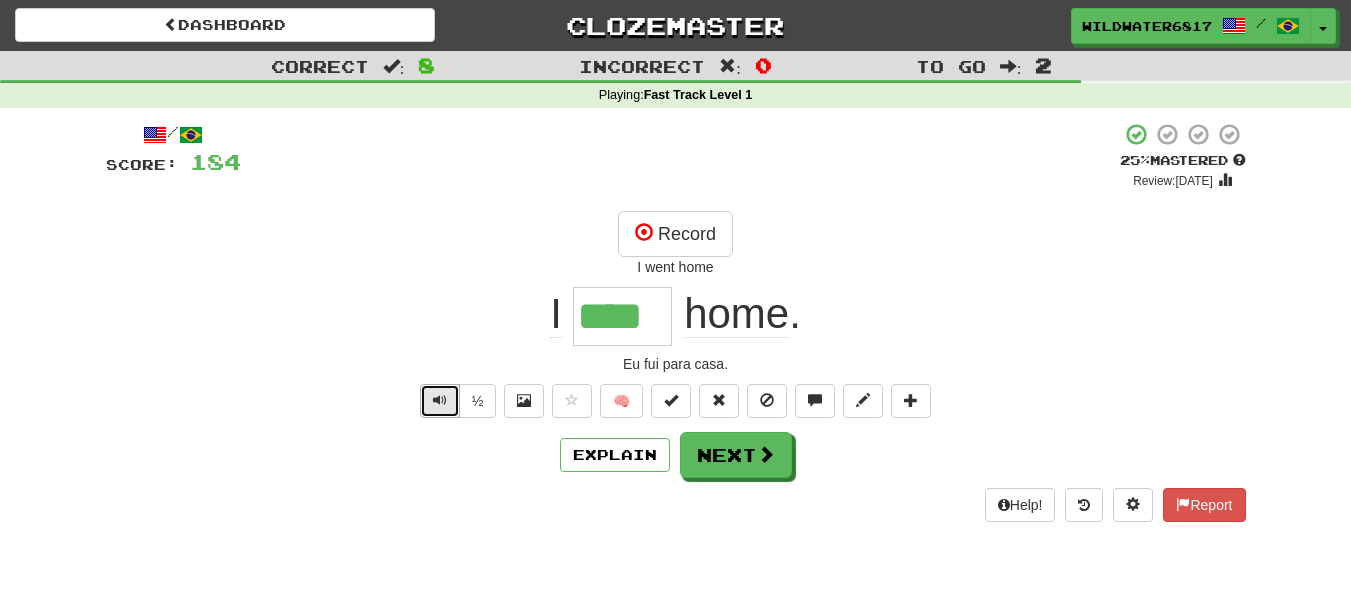 click at bounding box center (440, 401) 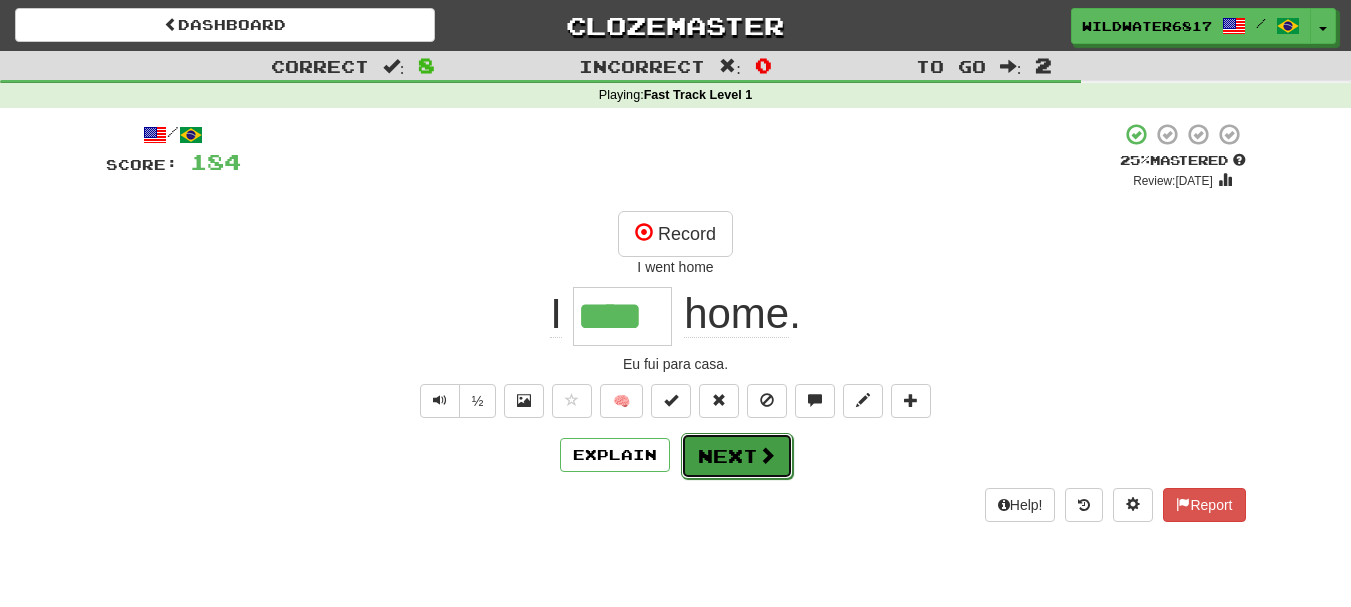 click on "Next" at bounding box center [737, 456] 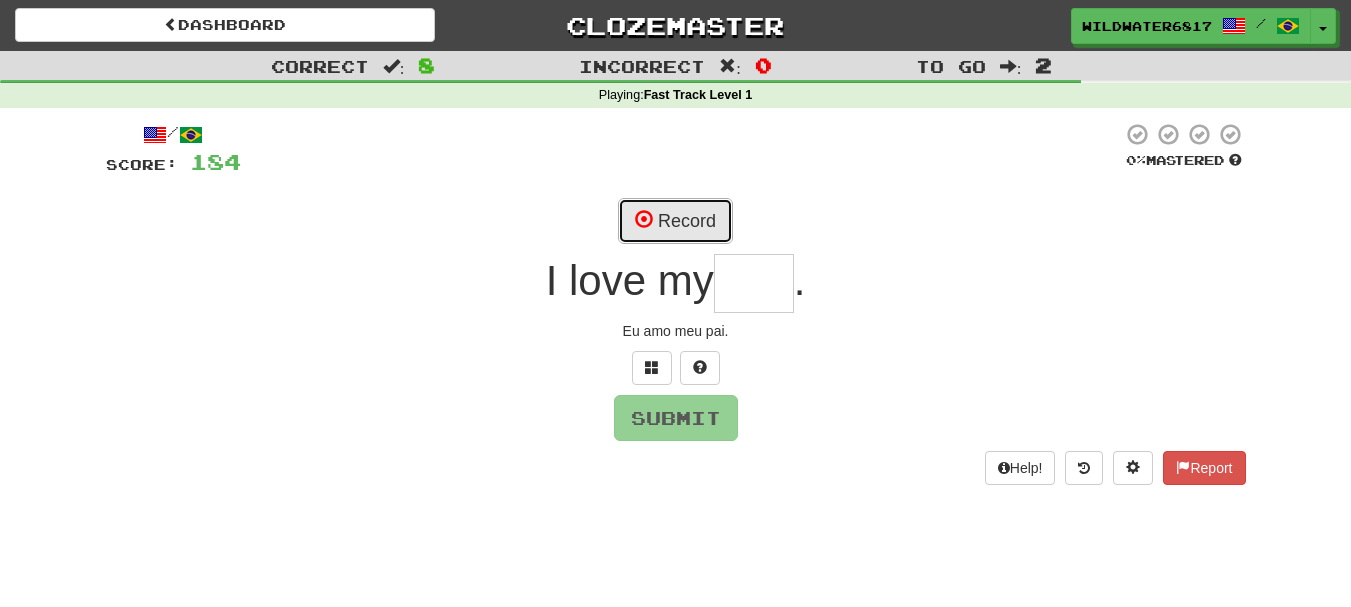 click on "Record" at bounding box center [675, 221] 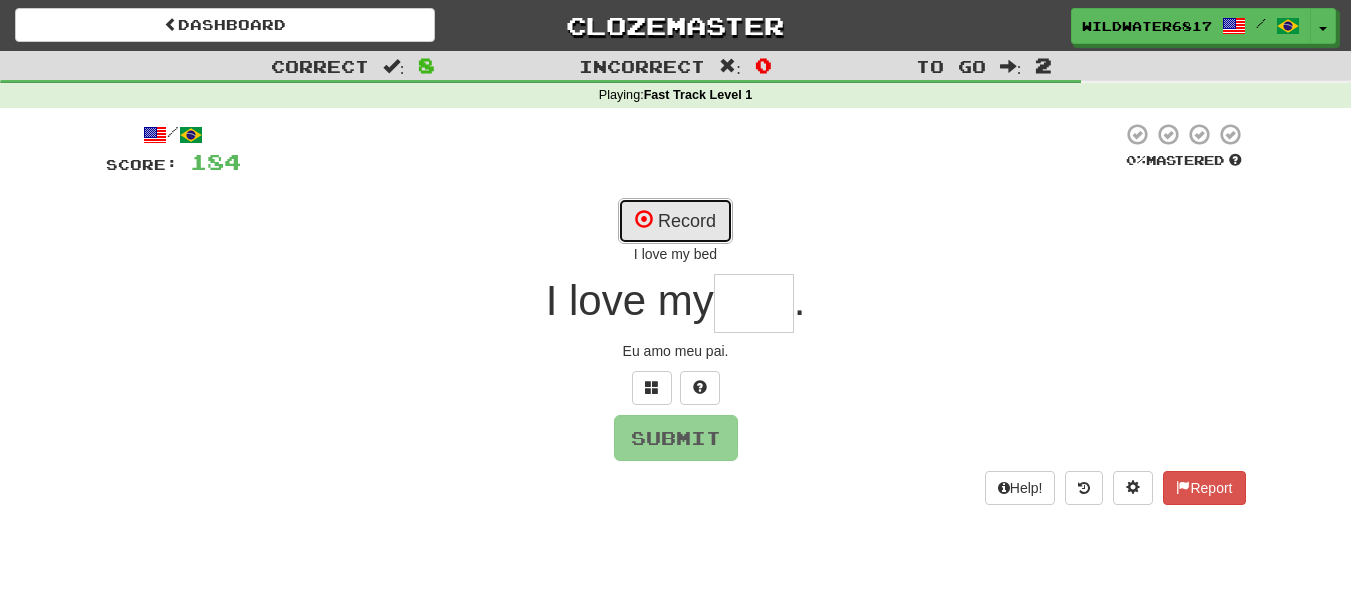 click on "Record" at bounding box center [675, 221] 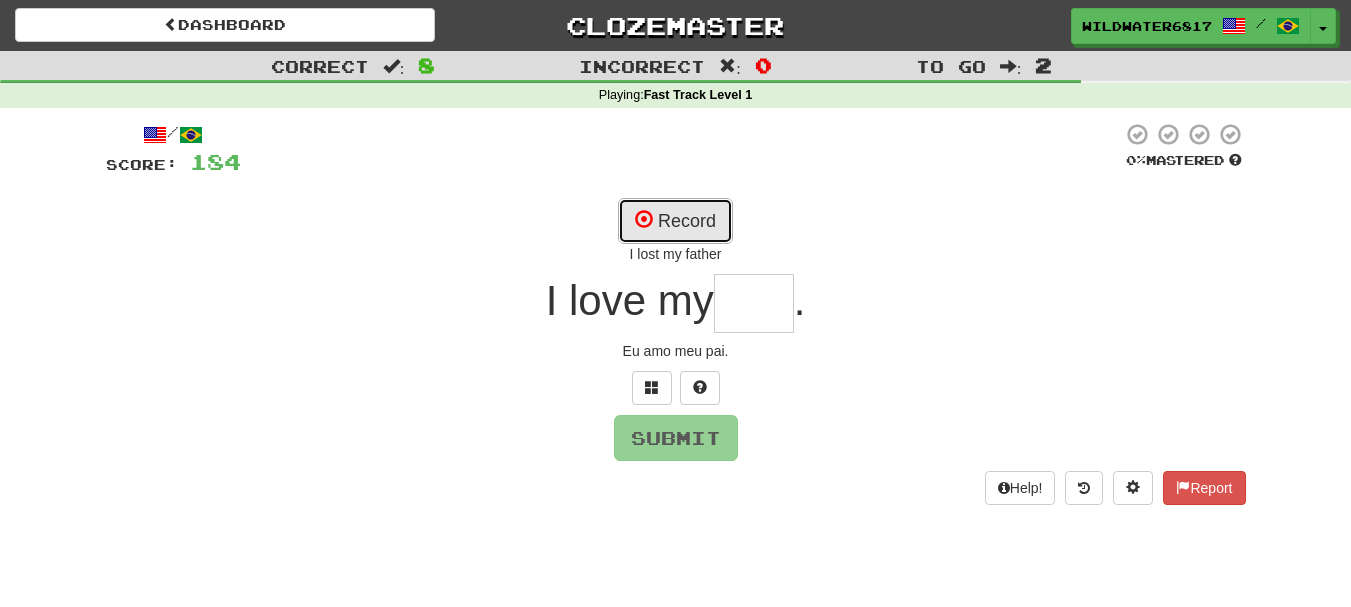 click on "Record" at bounding box center [675, 221] 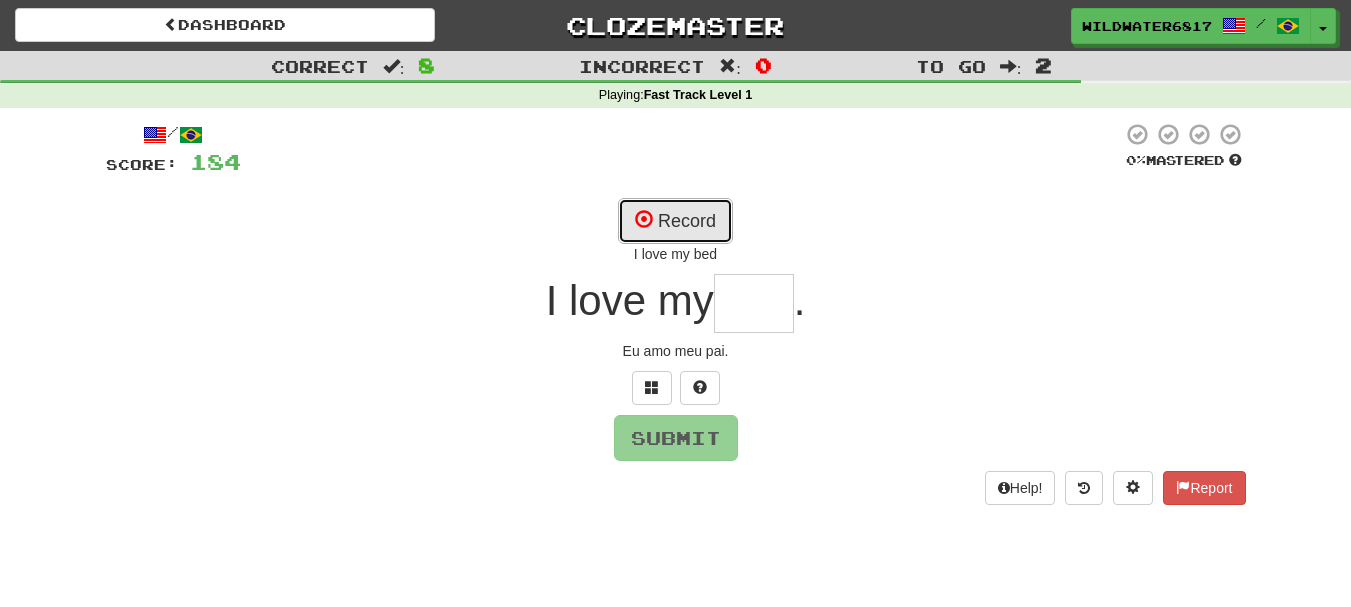 click on "Record" at bounding box center [675, 221] 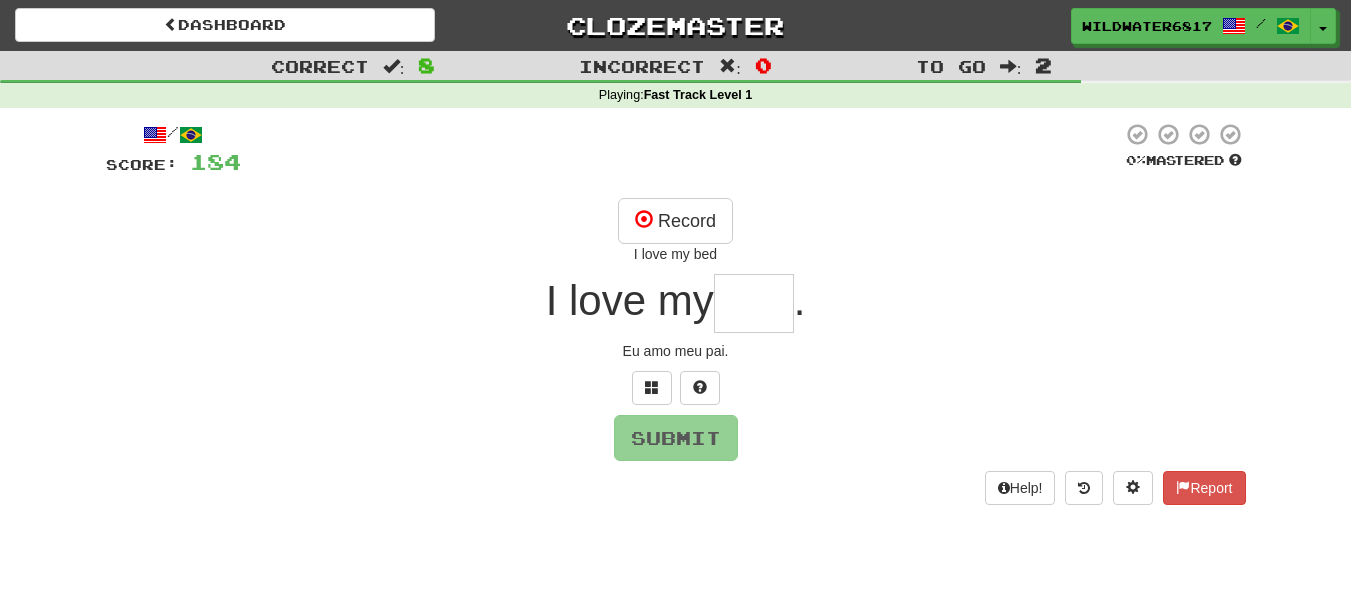 click at bounding box center [754, 303] 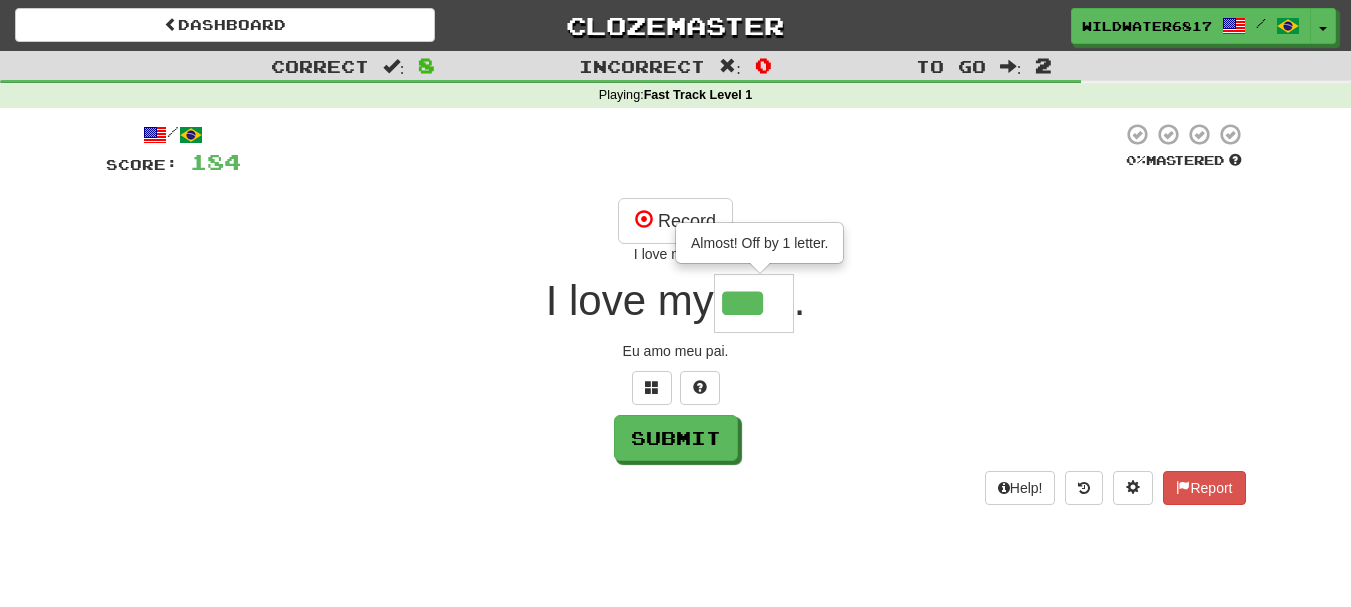 scroll, scrollTop: 0, scrollLeft: 0, axis: both 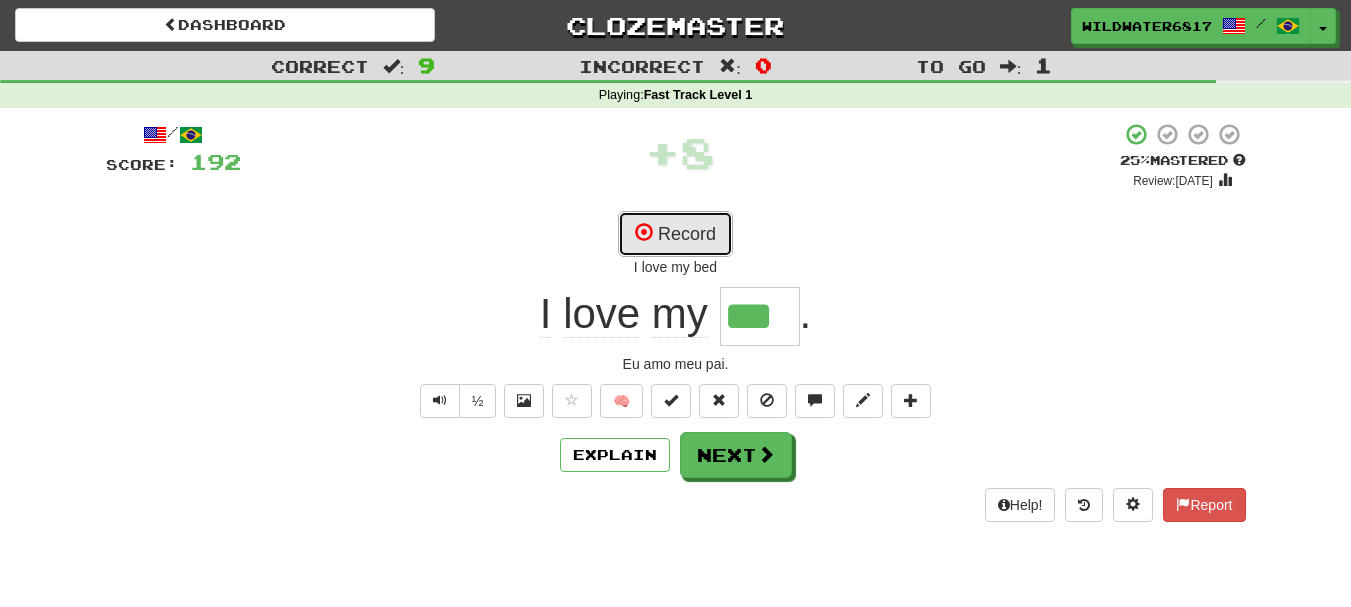 click on "Record" at bounding box center [675, 234] 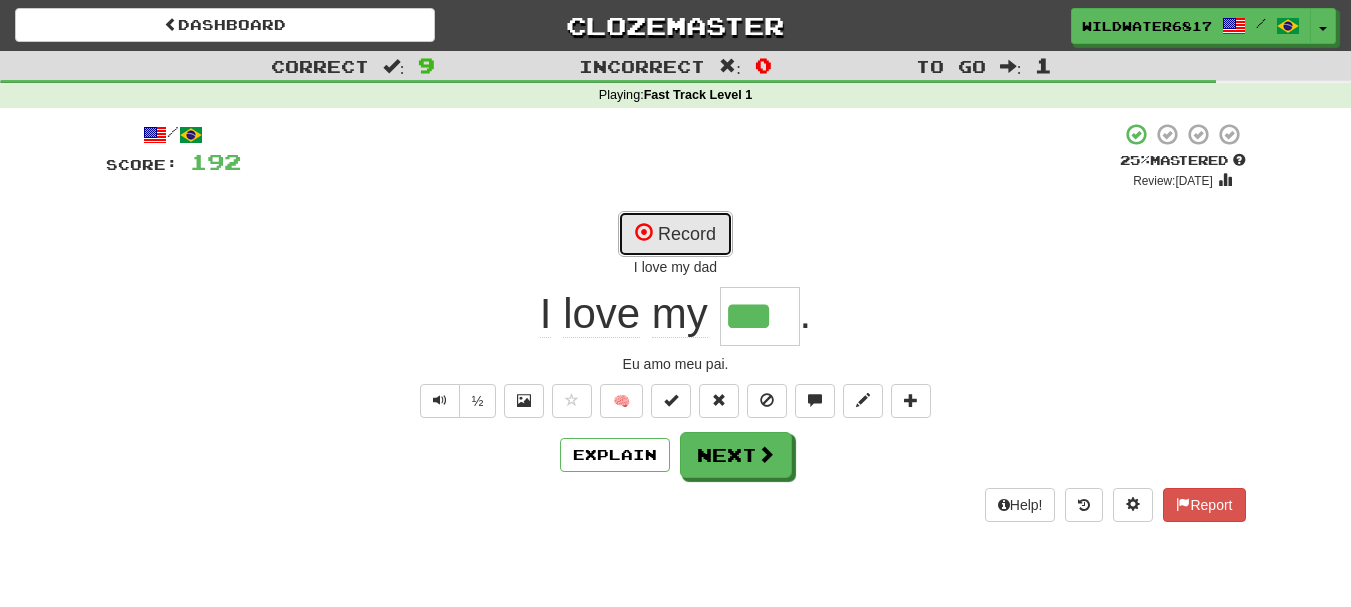 click on "Record" at bounding box center (675, 234) 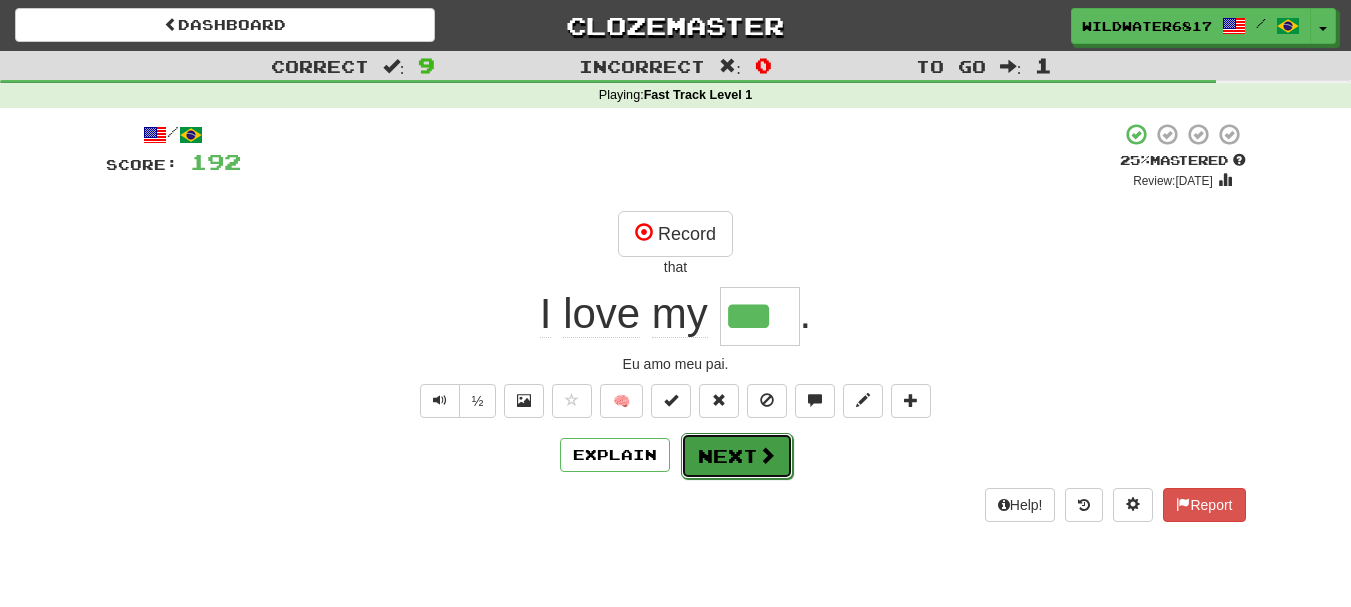 click on "Next" at bounding box center [737, 456] 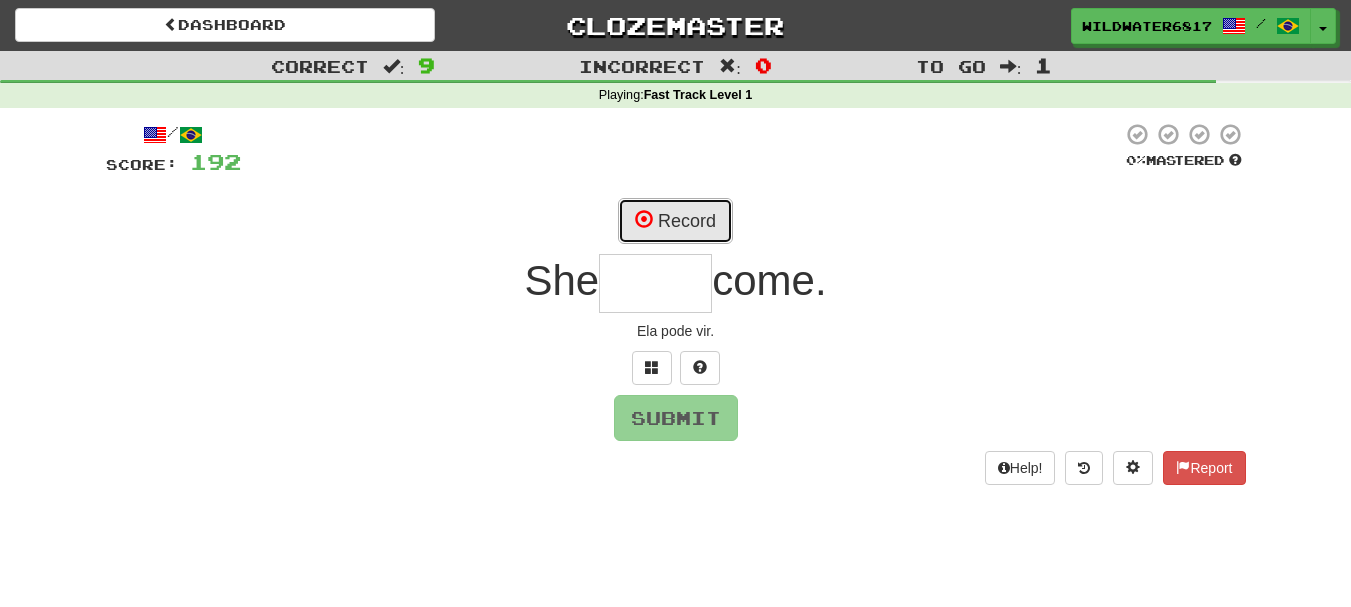 click on "Record" at bounding box center (675, 221) 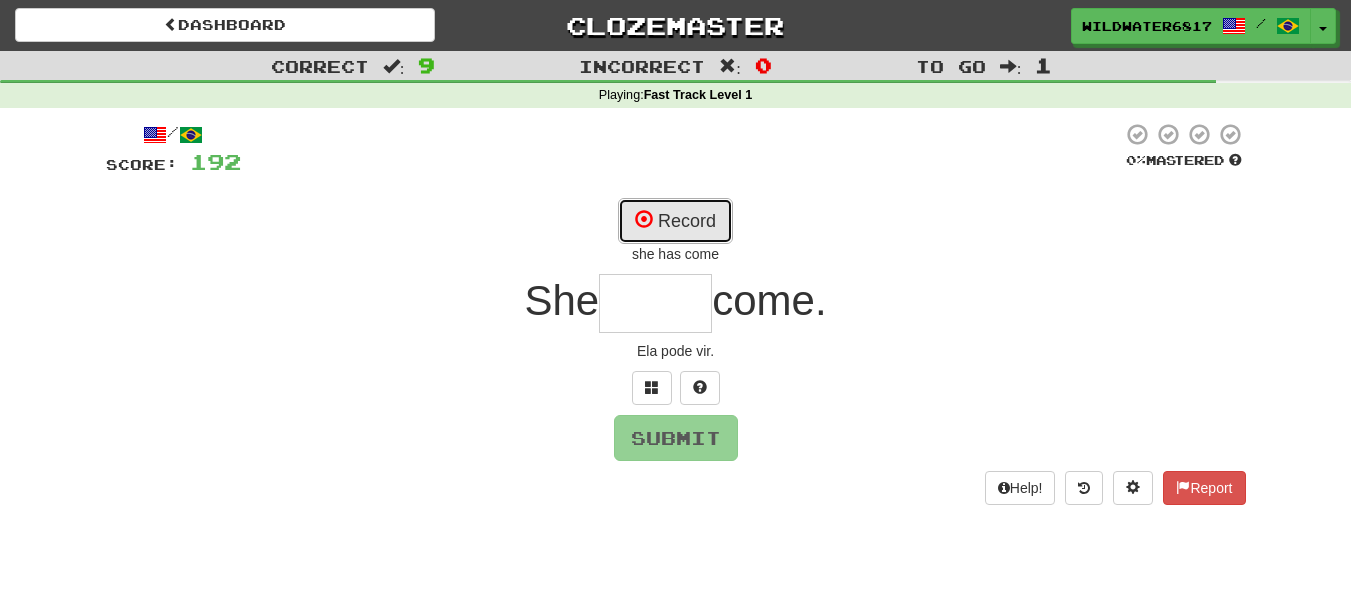 click on "Record" at bounding box center [675, 221] 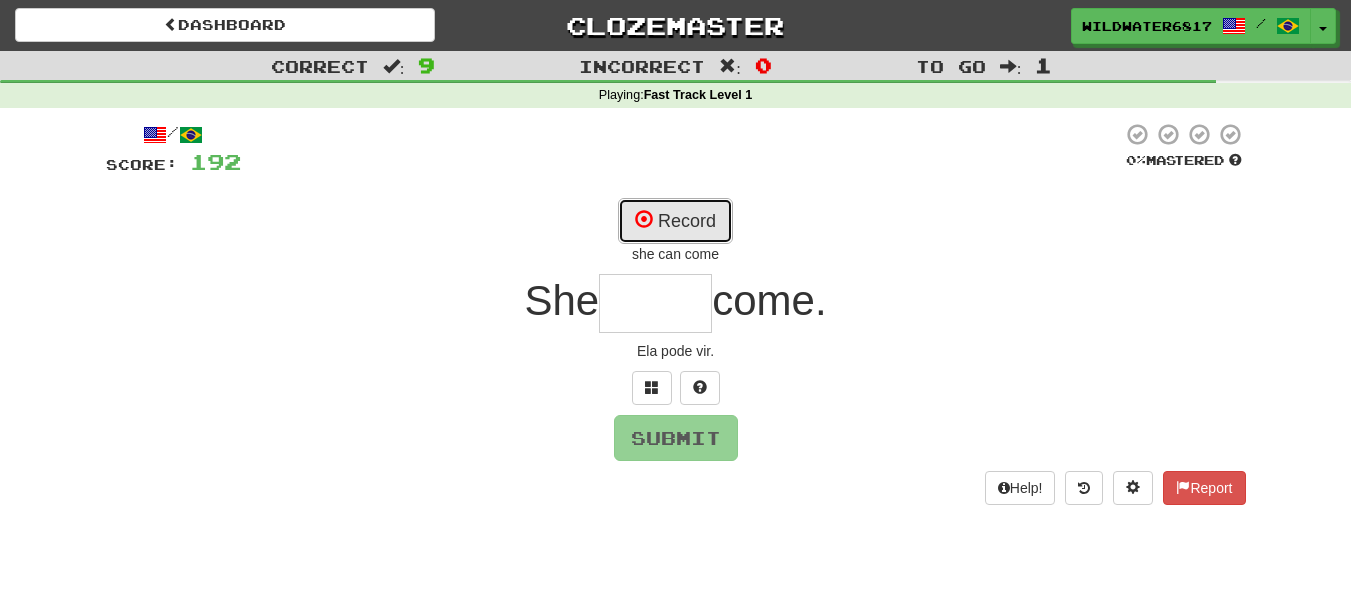 click on "Record" at bounding box center [675, 221] 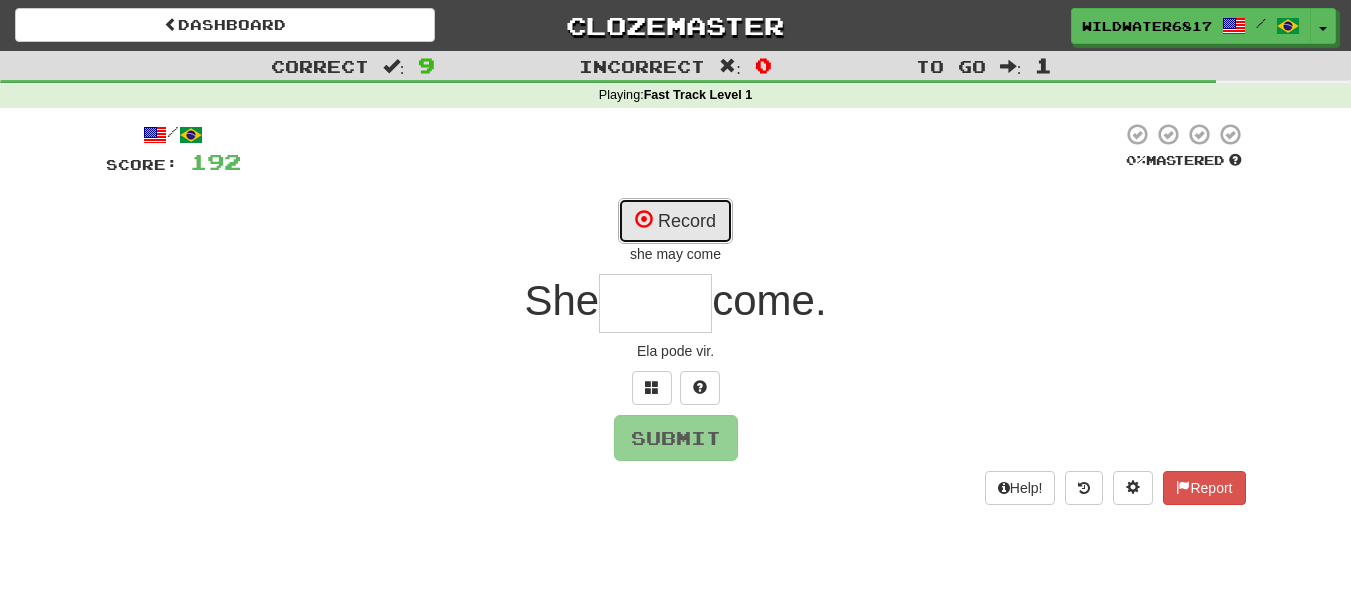 click on "Record" at bounding box center (675, 221) 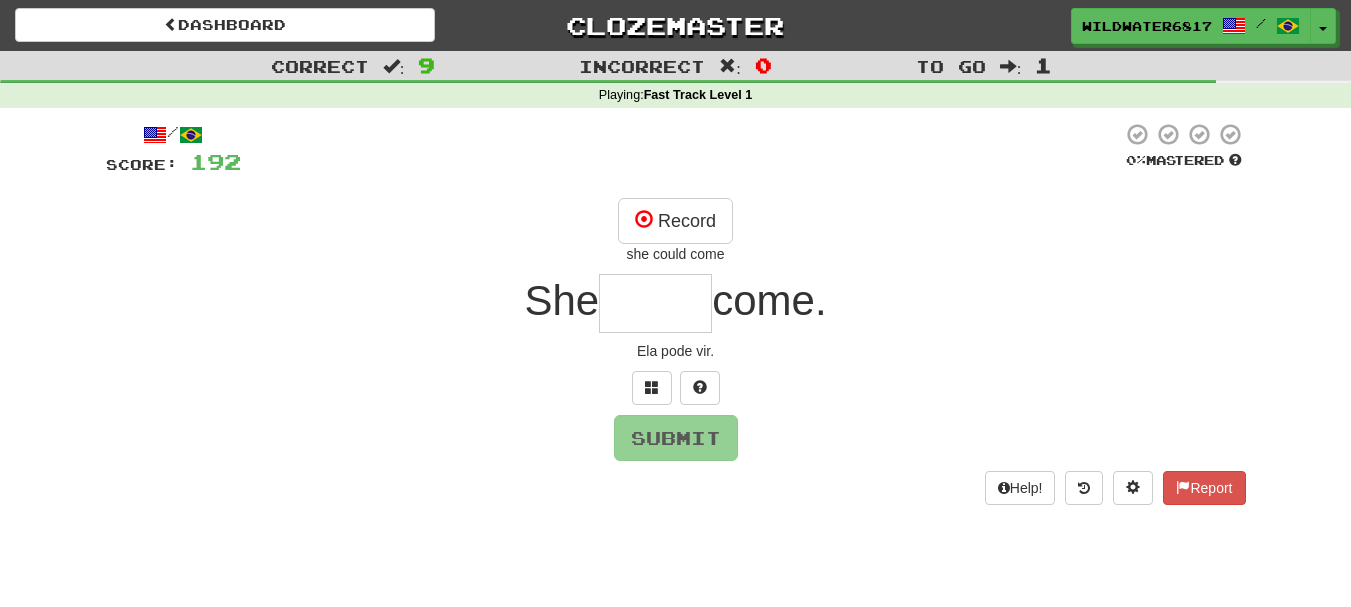 click at bounding box center [655, 303] 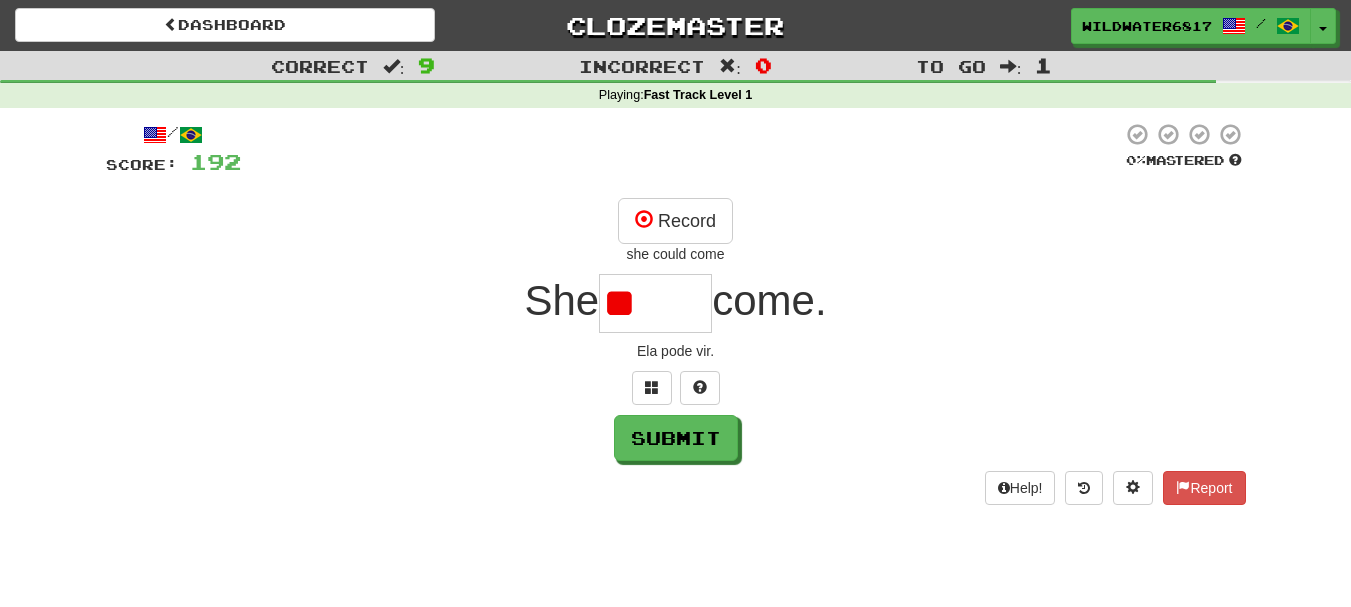 type on "*" 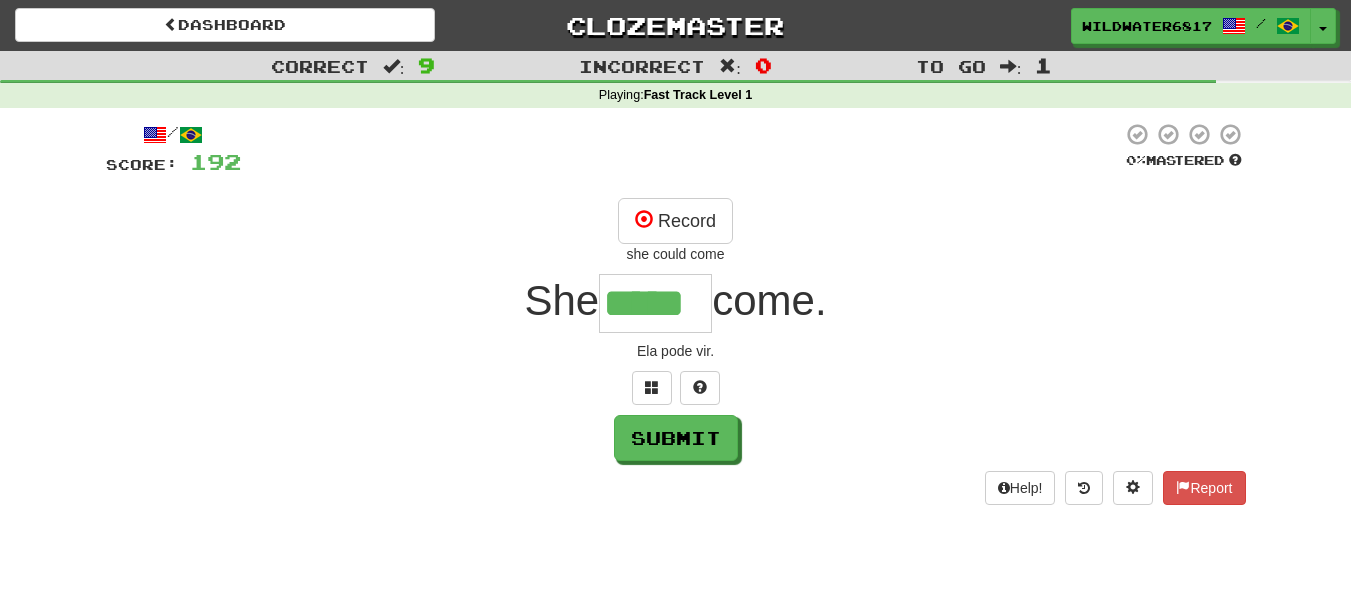 type on "*****" 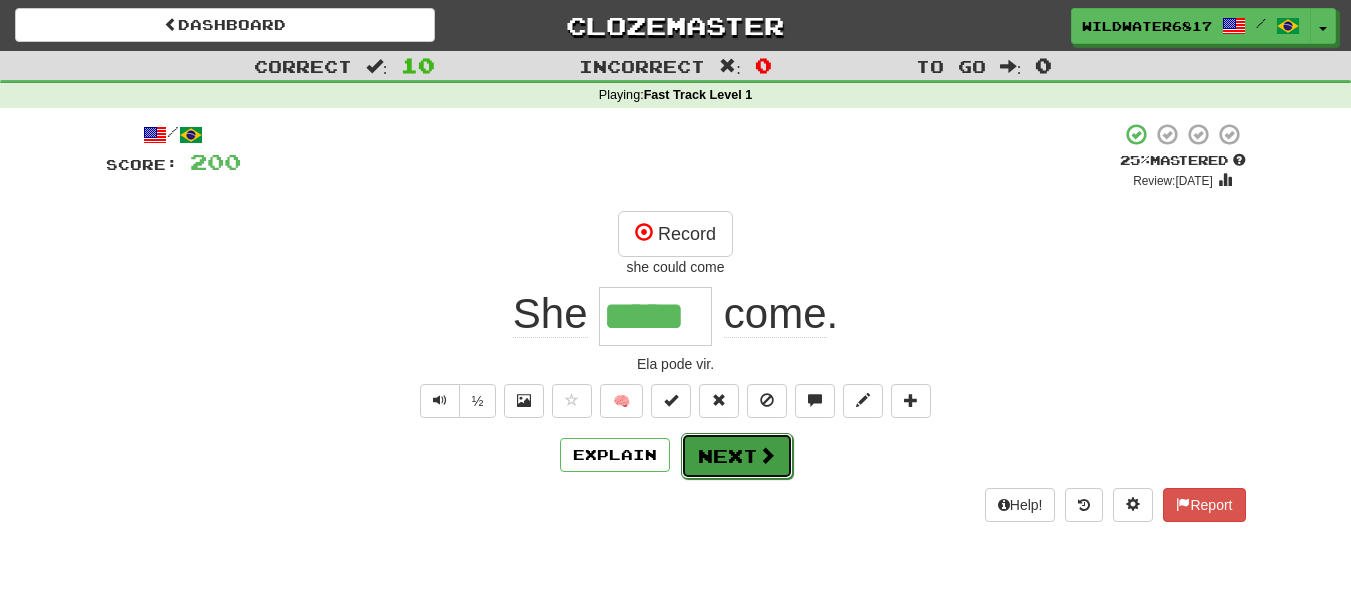 click on "Next" at bounding box center [737, 456] 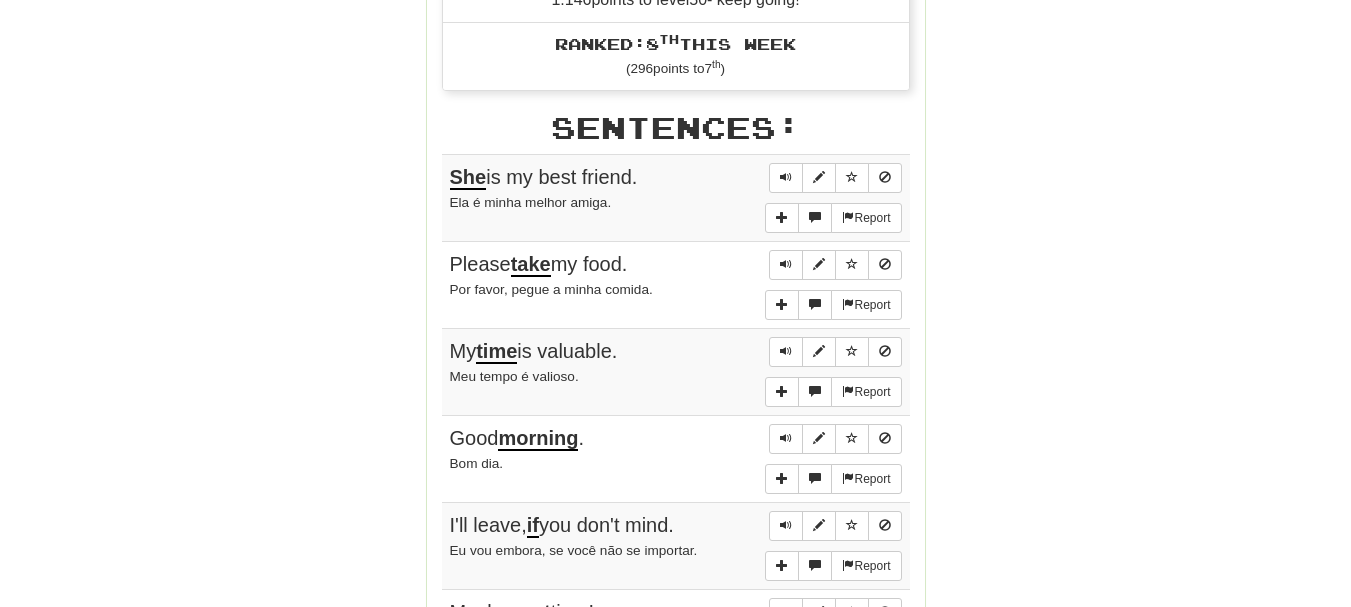 scroll, scrollTop: 1200, scrollLeft: 0, axis: vertical 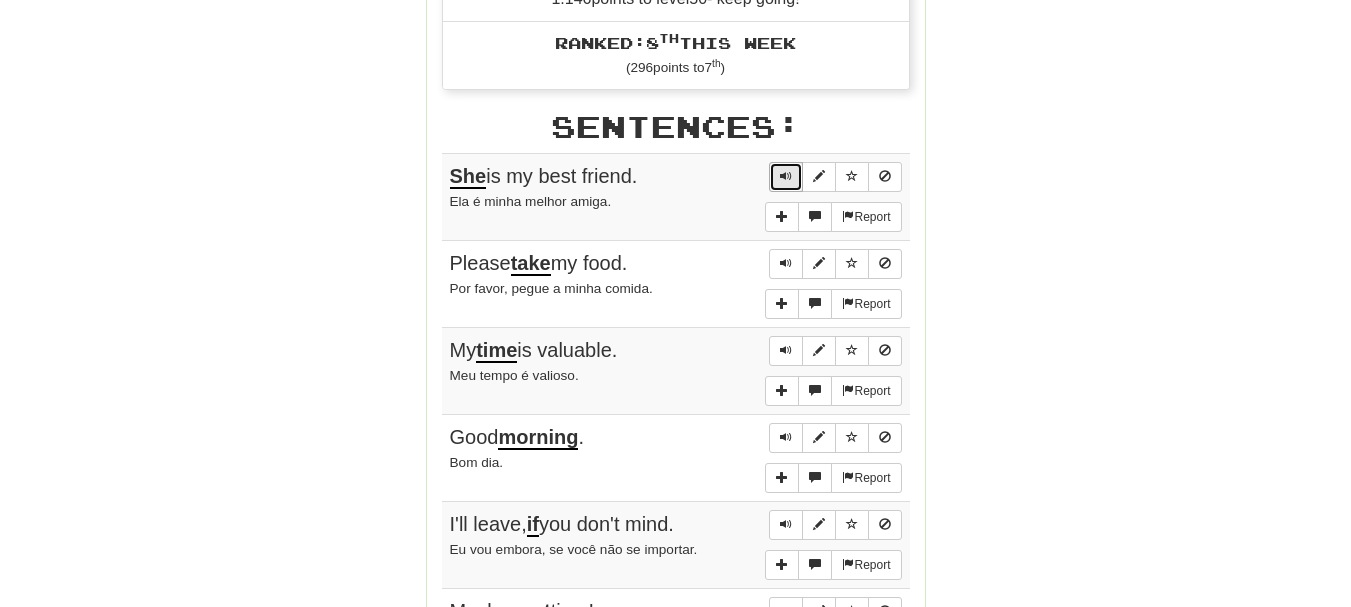 click at bounding box center (786, 177) 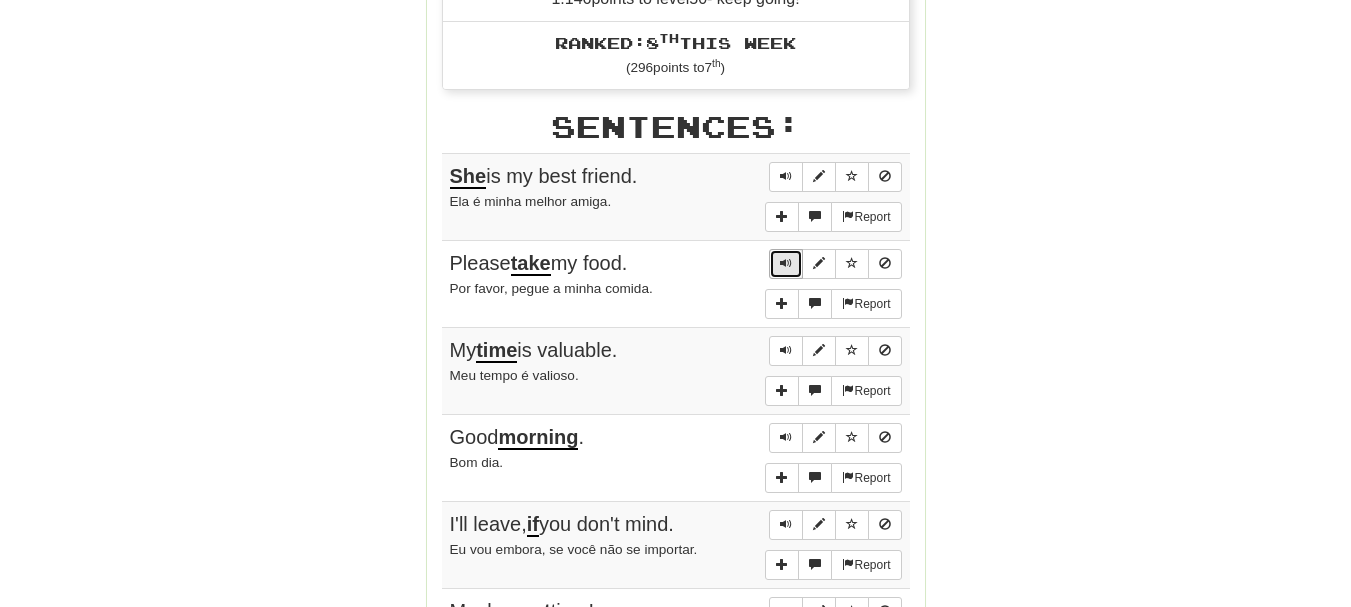 click at bounding box center (786, 263) 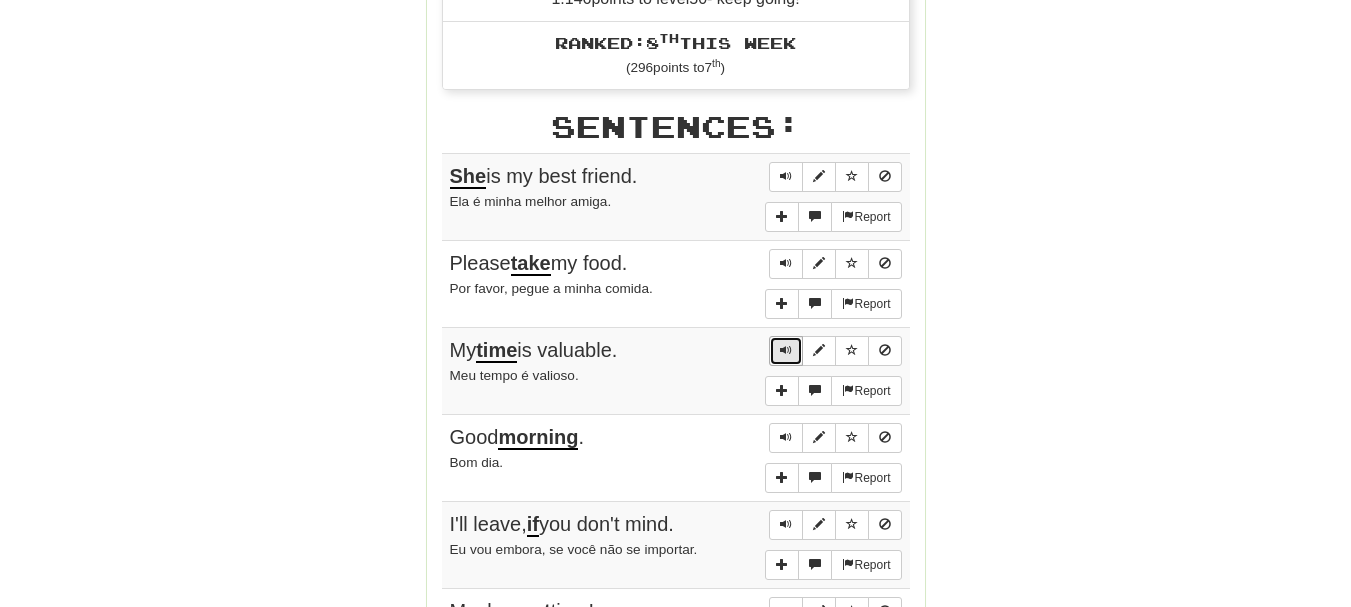 click at bounding box center (786, 350) 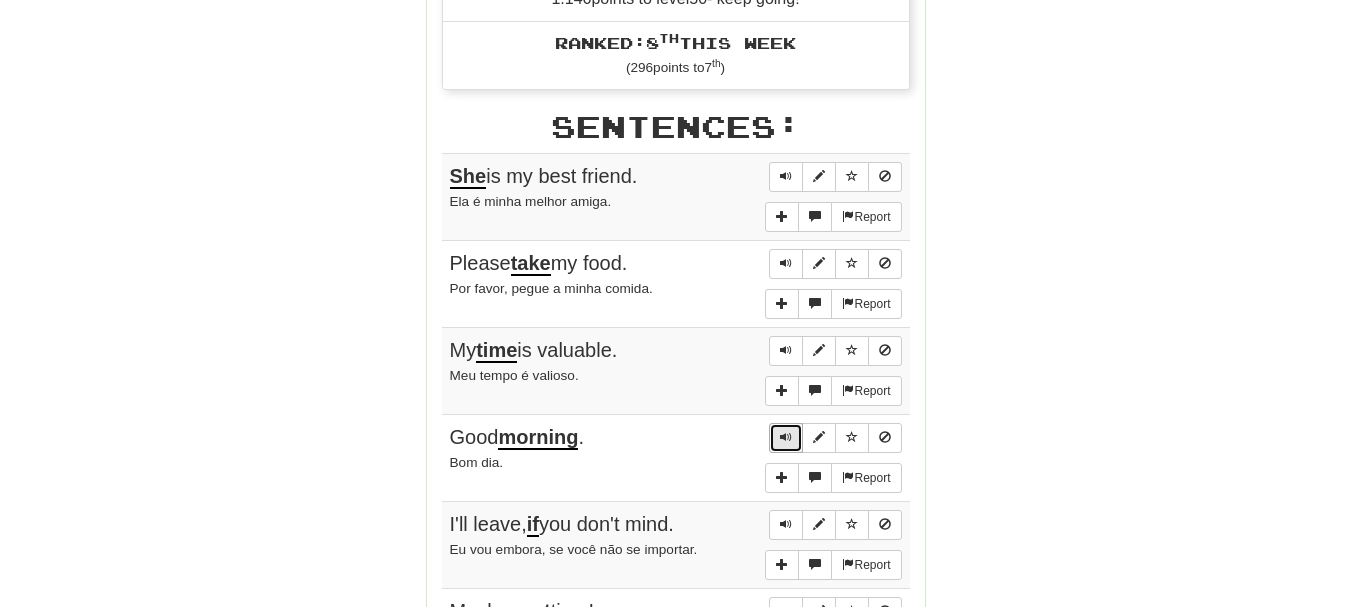 click at bounding box center [786, 437] 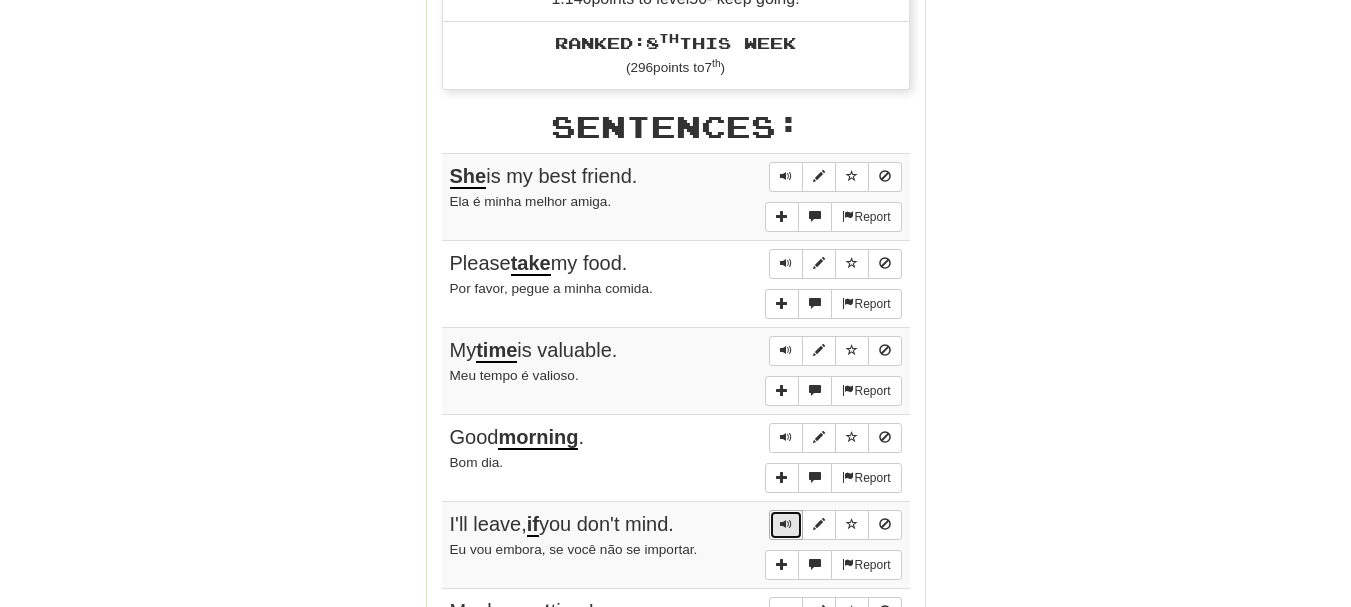 click at bounding box center (786, 524) 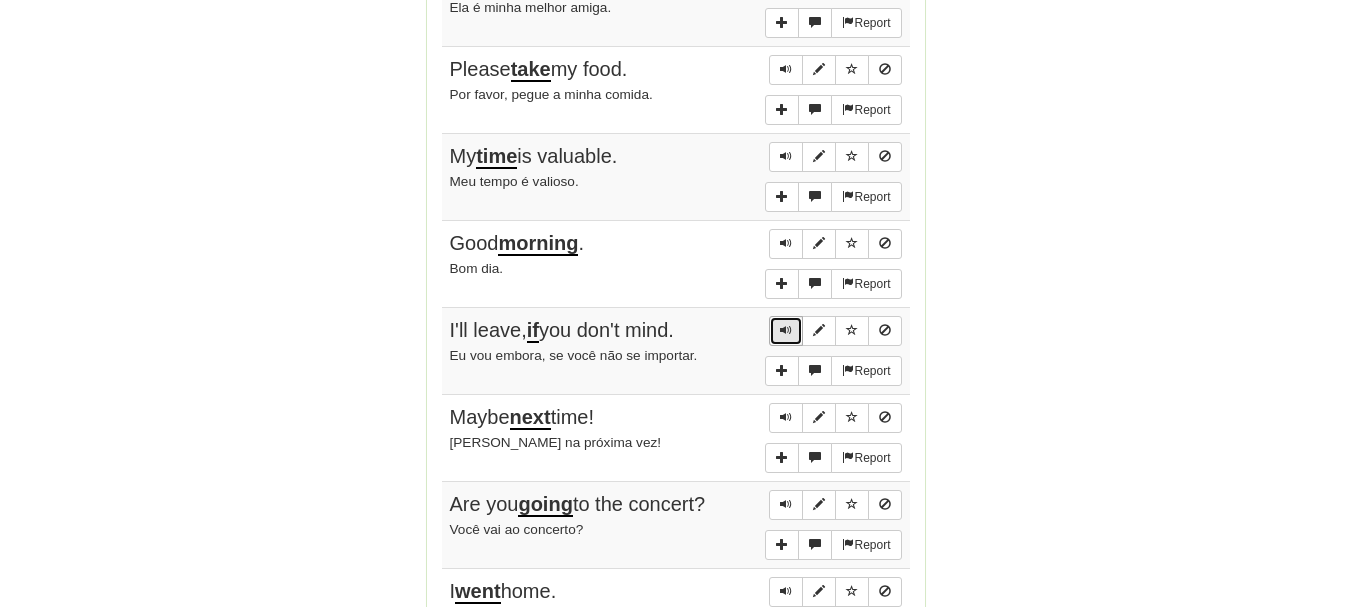 scroll, scrollTop: 1500, scrollLeft: 0, axis: vertical 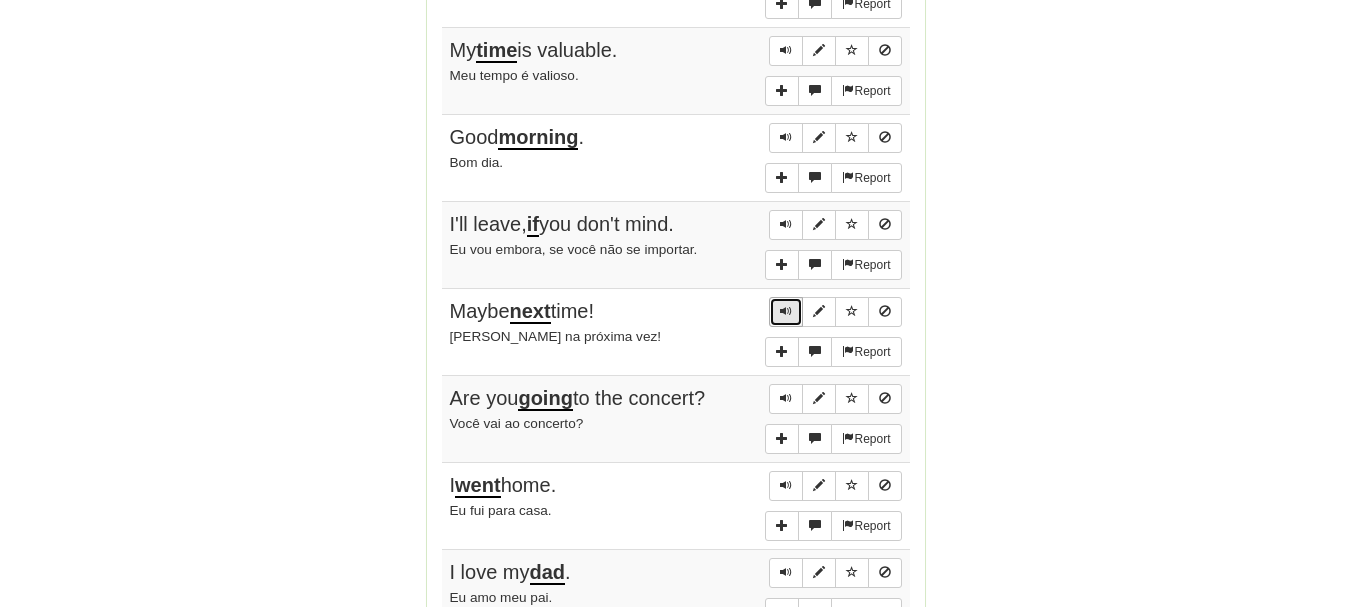 click at bounding box center [786, 311] 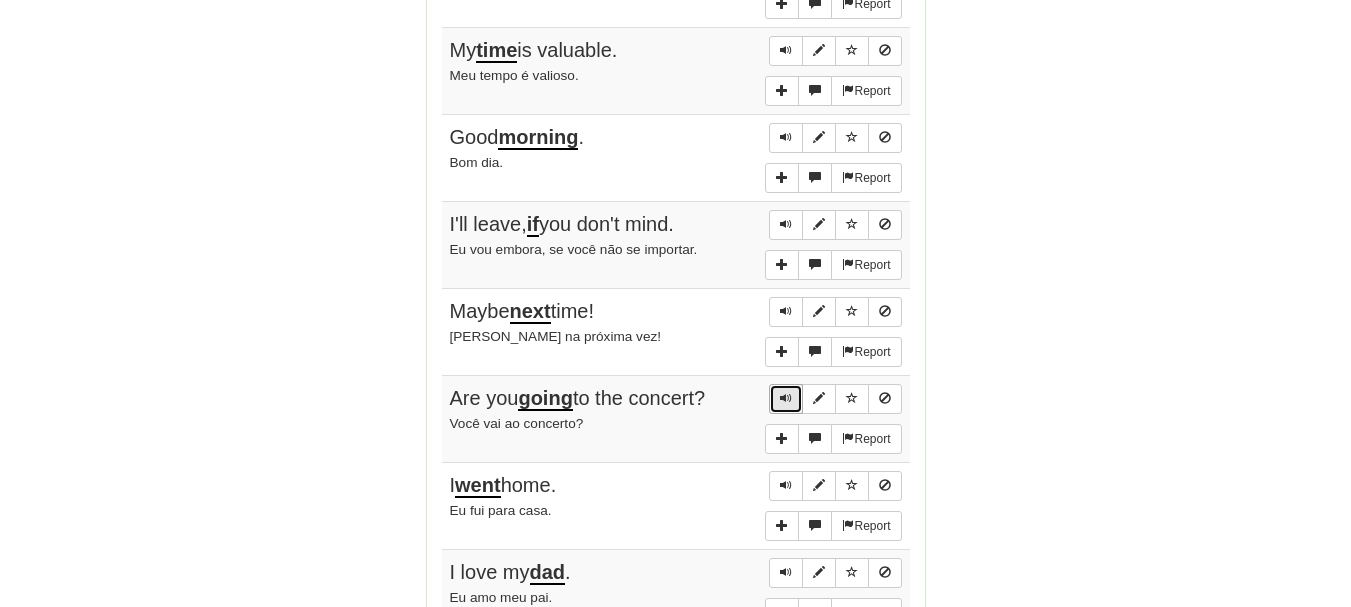 click at bounding box center (786, 399) 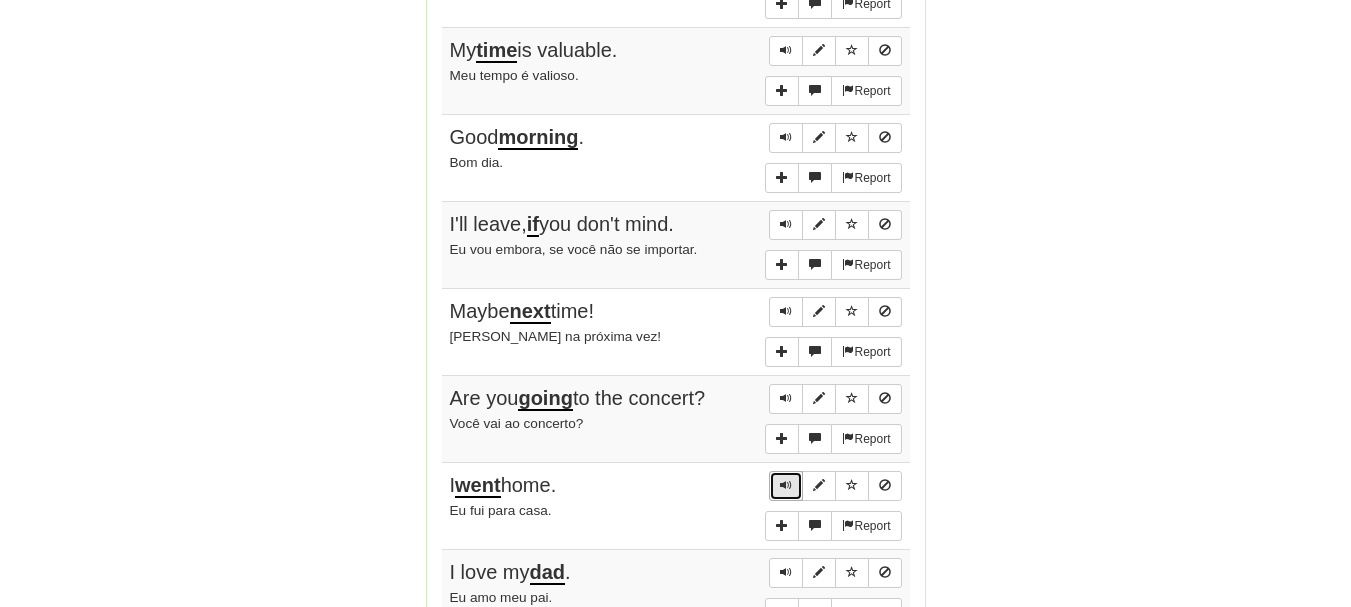 click at bounding box center [786, 485] 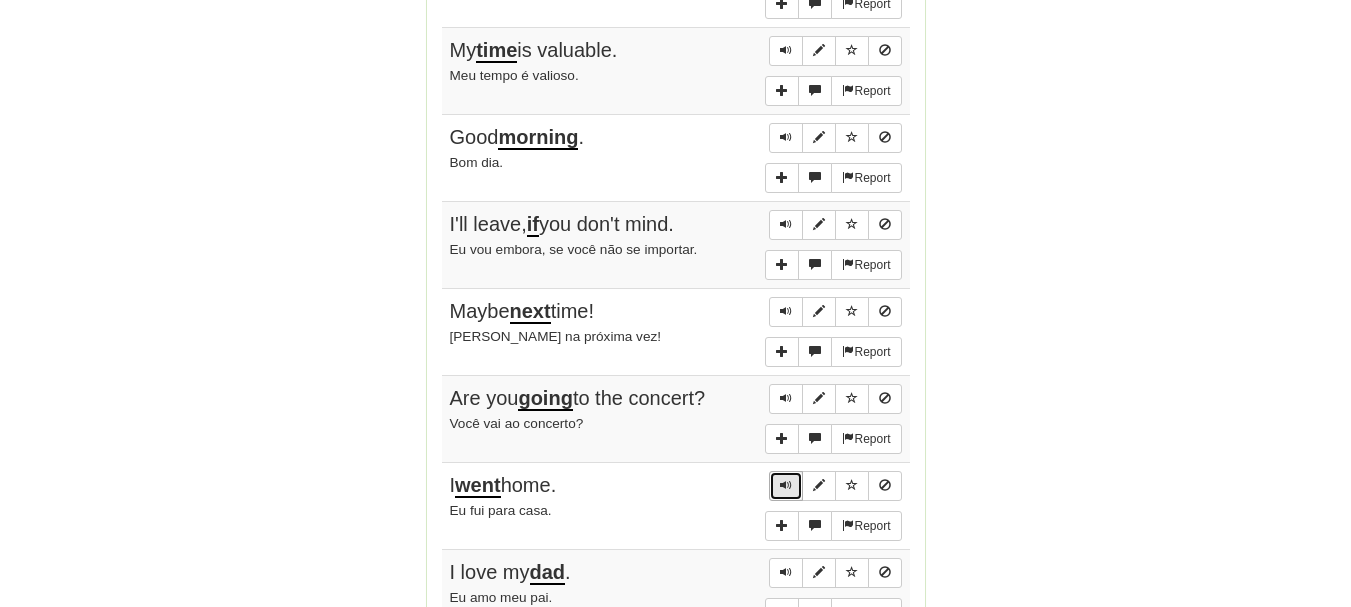 scroll, scrollTop: 1700, scrollLeft: 0, axis: vertical 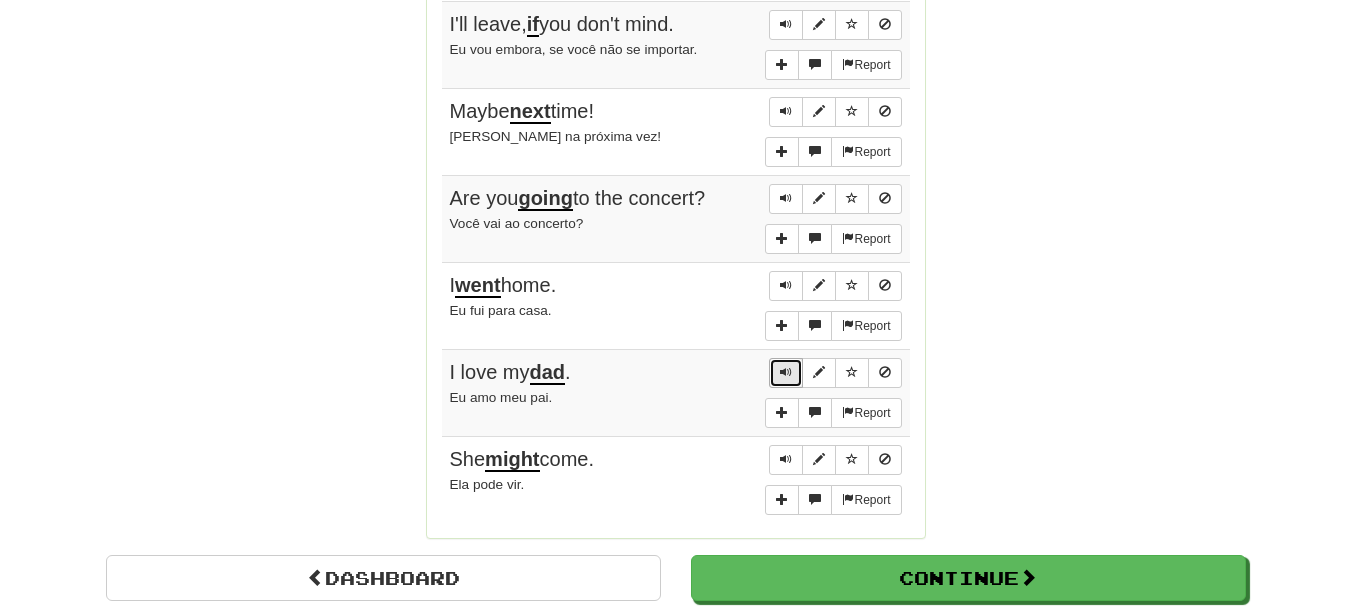 click at bounding box center [786, 372] 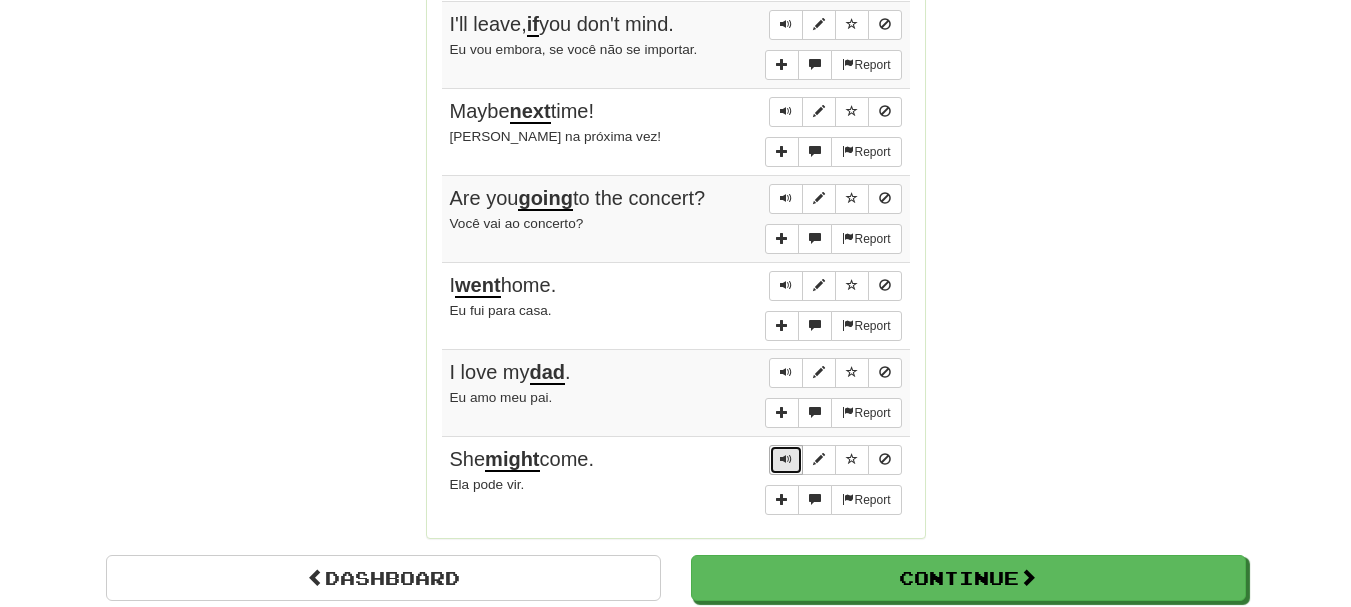 click at bounding box center [786, 459] 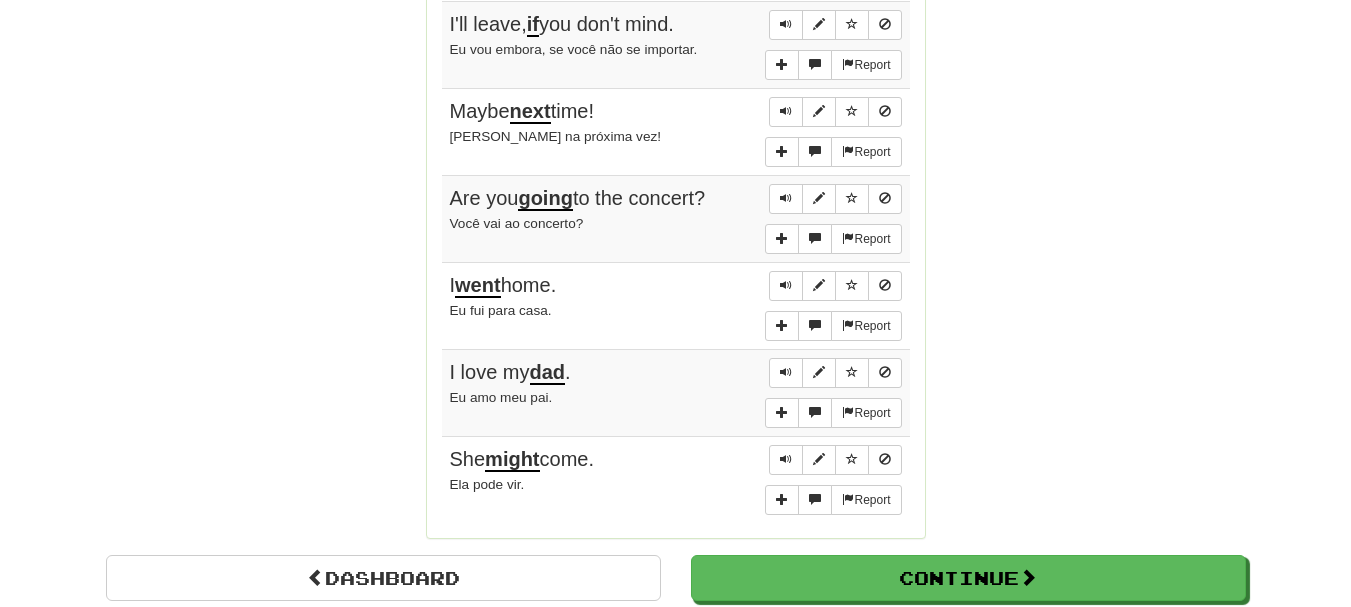 click on "might" at bounding box center (512, 460) 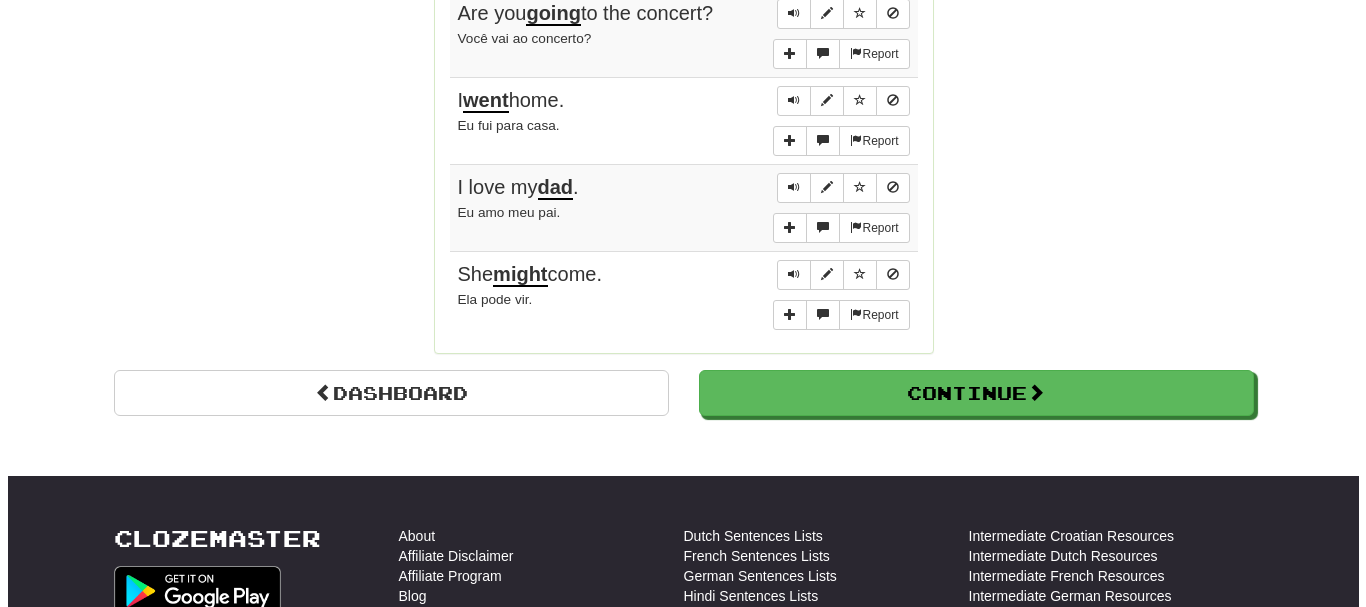 scroll, scrollTop: 1900, scrollLeft: 0, axis: vertical 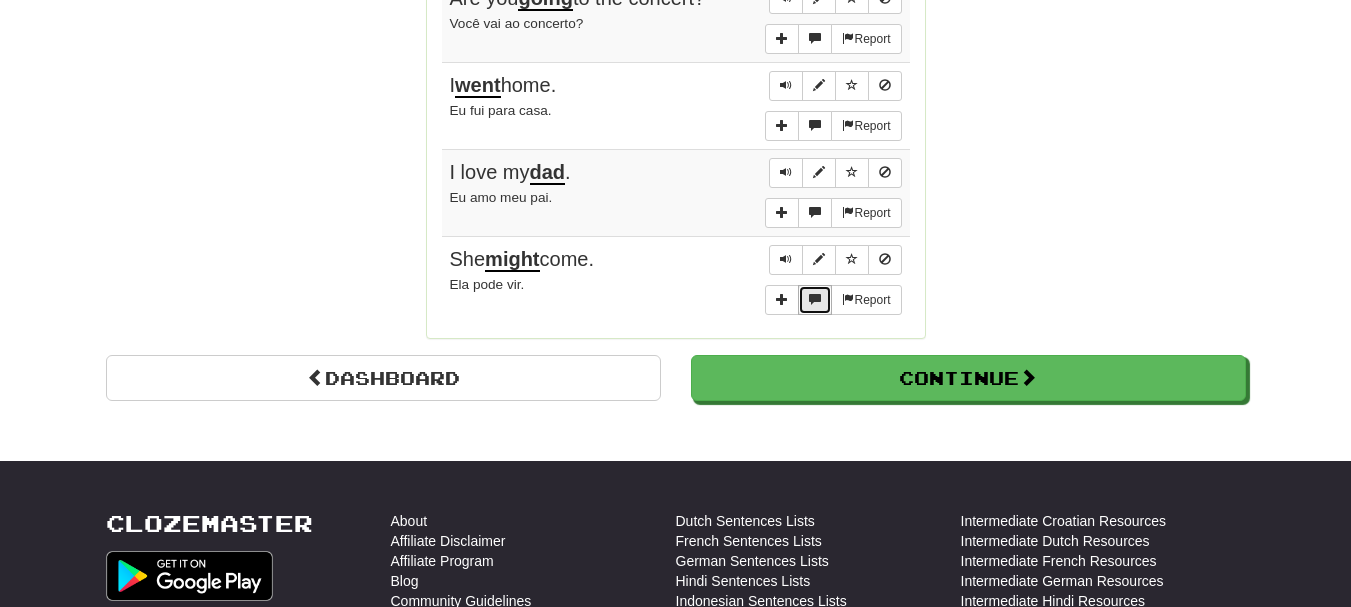 click at bounding box center [815, 300] 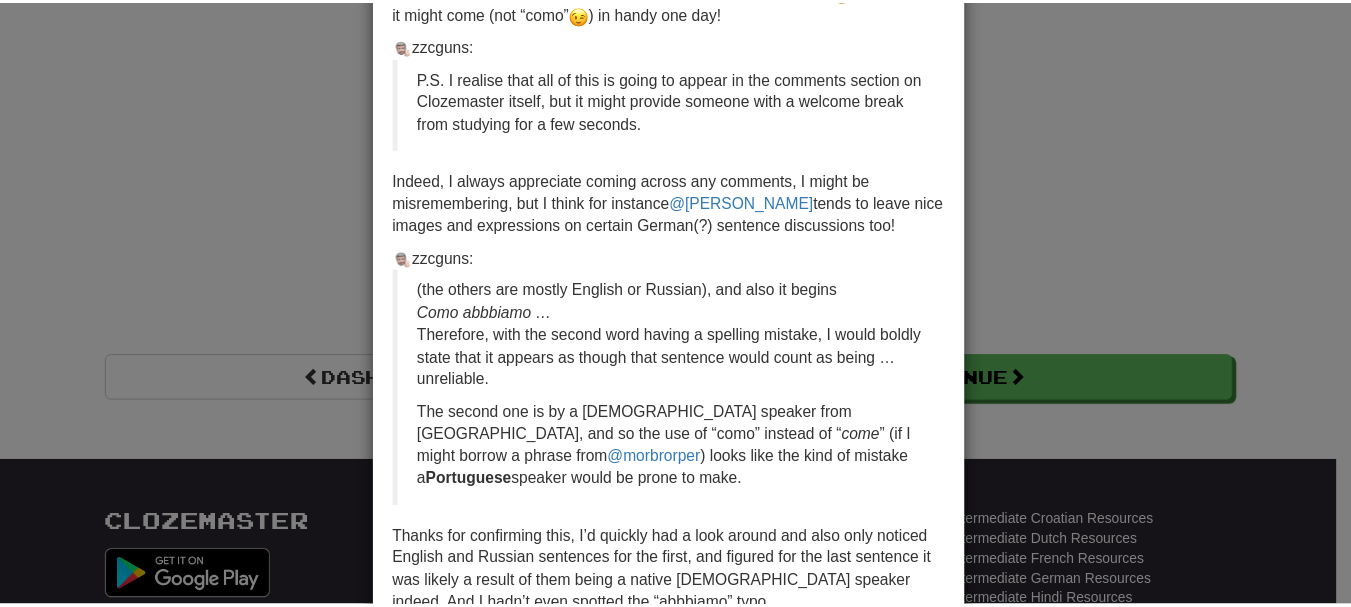 scroll, scrollTop: 3400, scrollLeft: 0, axis: vertical 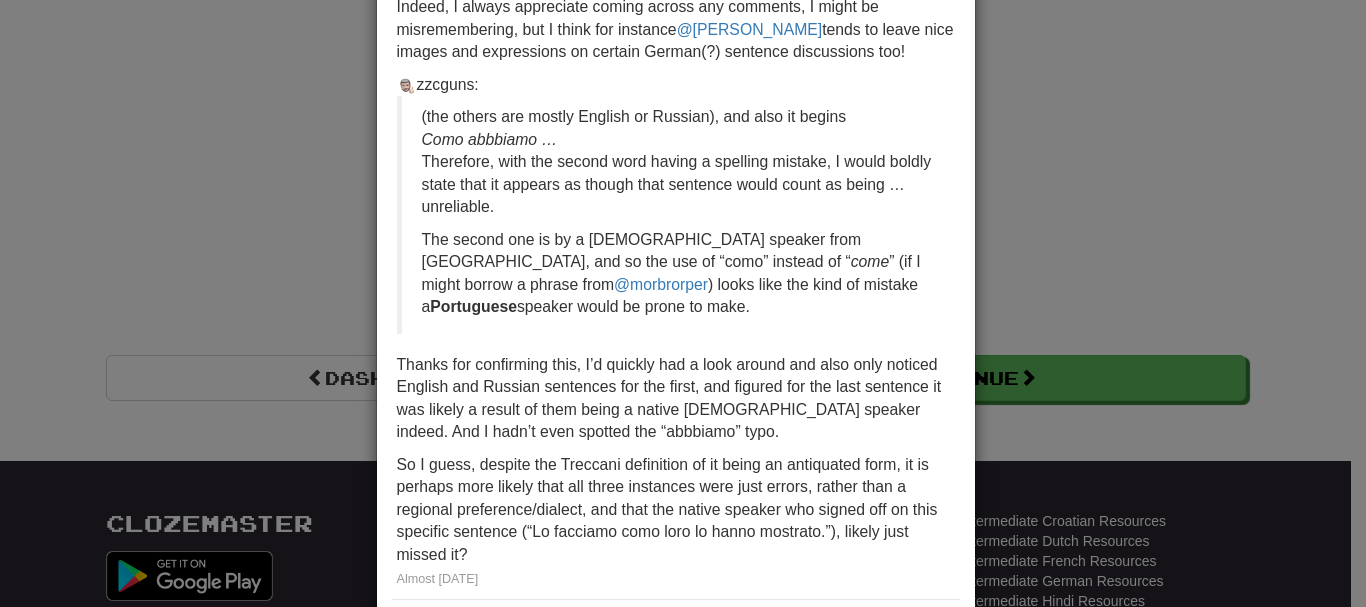 click on "× Discussion View in the forum  She  might  come.
2
likes
zzcguns
wrote:
English Translation
We do it the way they demonstrated.
The cloze word here is “ como ”, but this isn’t the correct word in Italian is it?
This should be “ come ”, shouldn’t it?
N.B. The sentence author on Tatoeba is not a native Italian speaker, in fact he rates his own proficiency as quite low.  However, someone has previously suggested a correction to this sentence, and they didn’t pick up on the  como / come  issue.
Almost 4 years ago
2
likes
Floria7
wrote:
Ciao. It rather hits you as an ahia! moment;-) I would definitely change it to “come” (un comò being a chest of drawers!)
I often ask our club madrelingua for advice and he is more than helpful. Nel frattempo grazie per il headsup! A dopo…
Almost 4 years ago
2
likes
sindaco
wrote
in reply to
Floria7 :
And there is the “Lago di Como”" at bounding box center [683, 303] 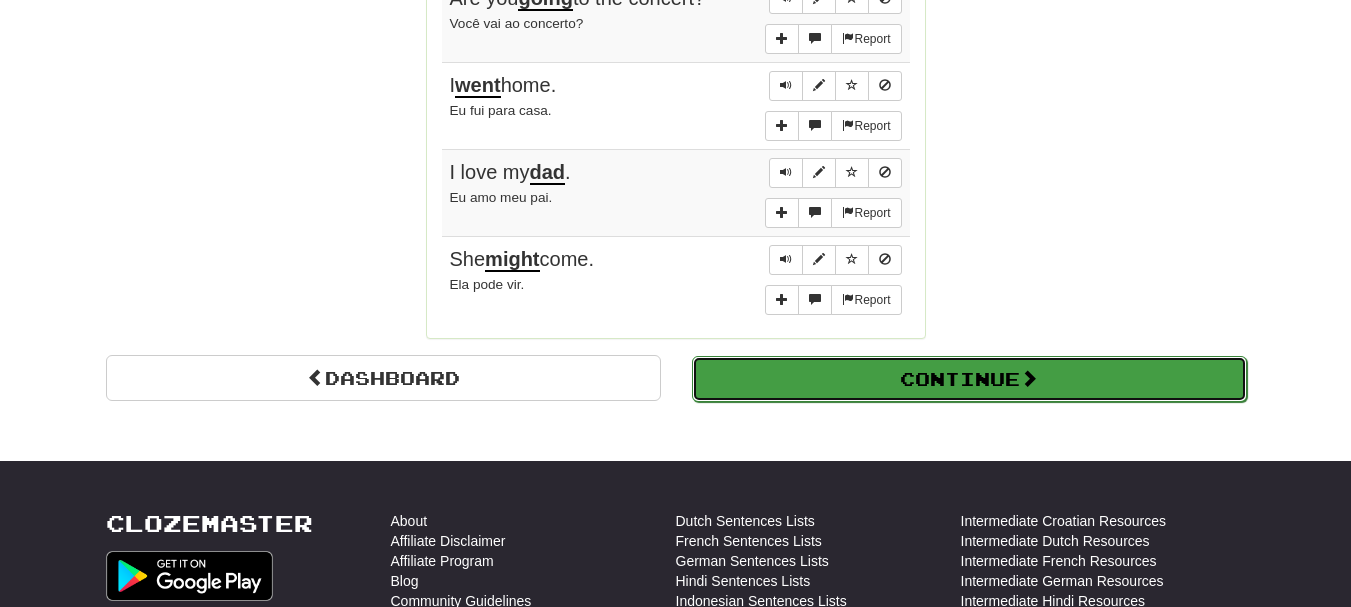 click on "Continue" at bounding box center (969, 379) 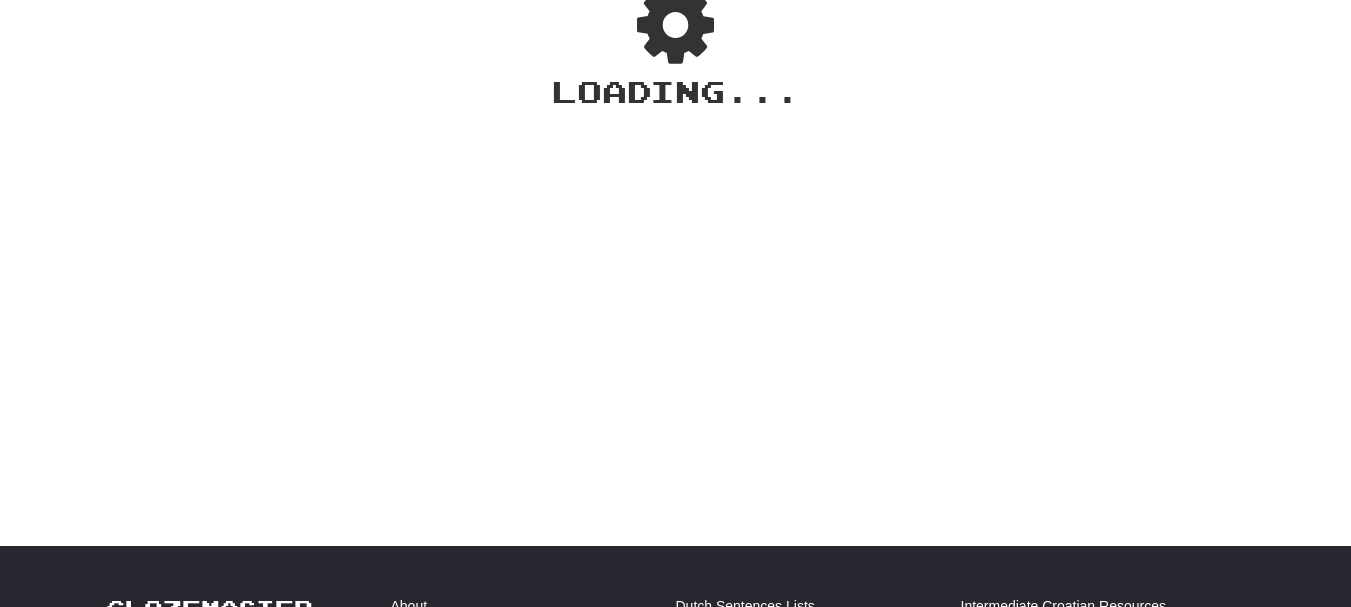 scroll, scrollTop: 0, scrollLeft: 0, axis: both 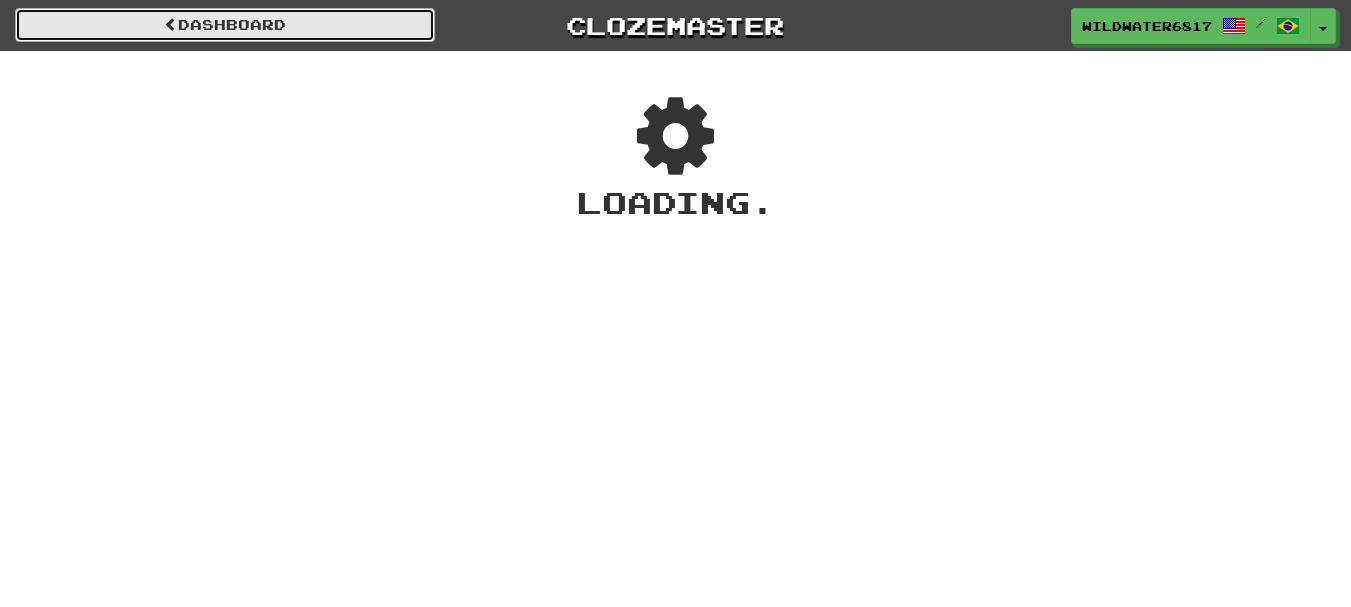 click on "Dashboard" at bounding box center [225, 25] 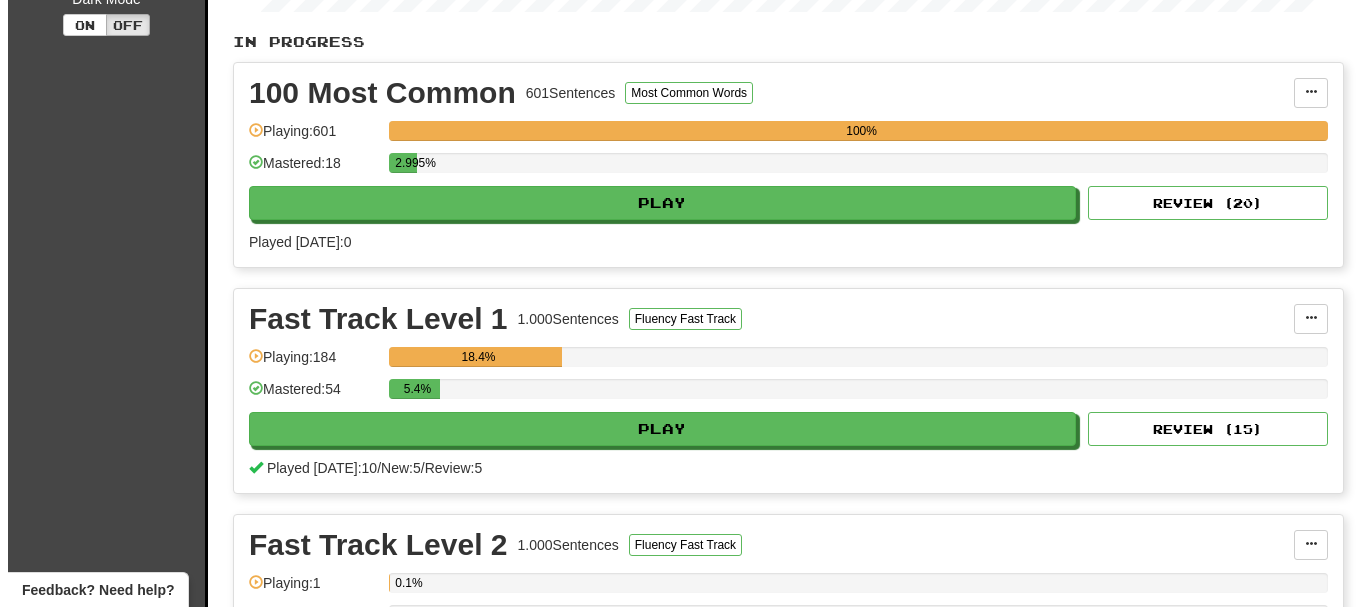 scroll, scrollTop: 400, scrollLeft: 0, axis: vertical 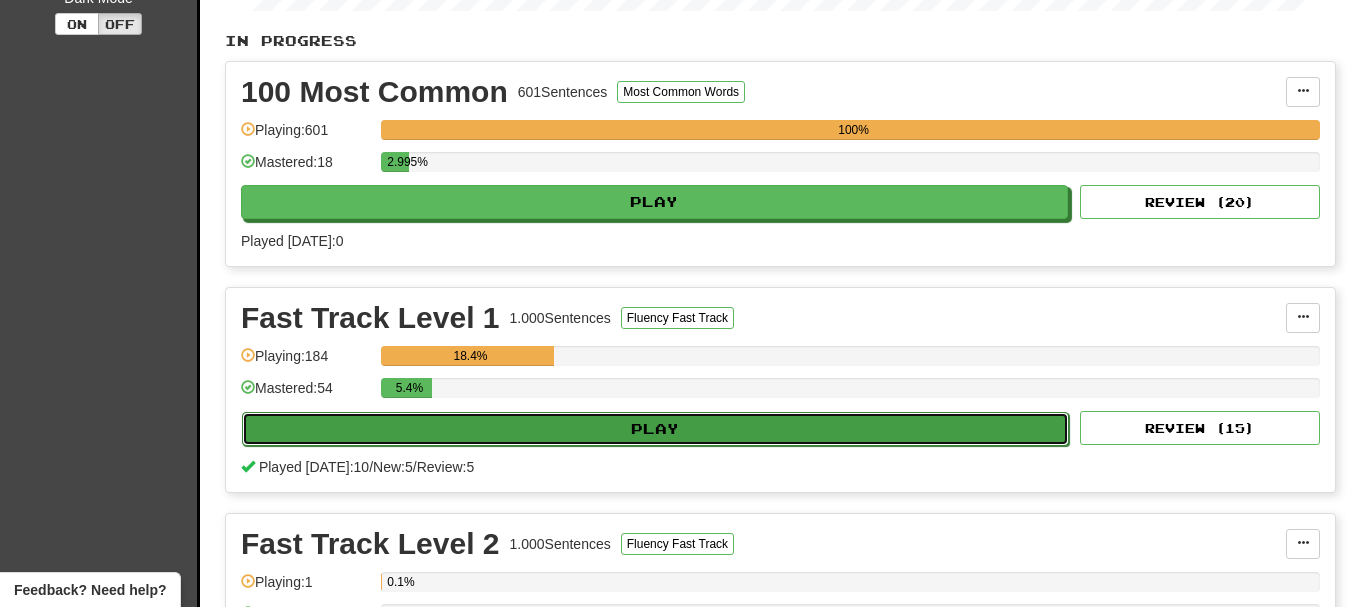 click on "Play" at bounding box center (655, 429) 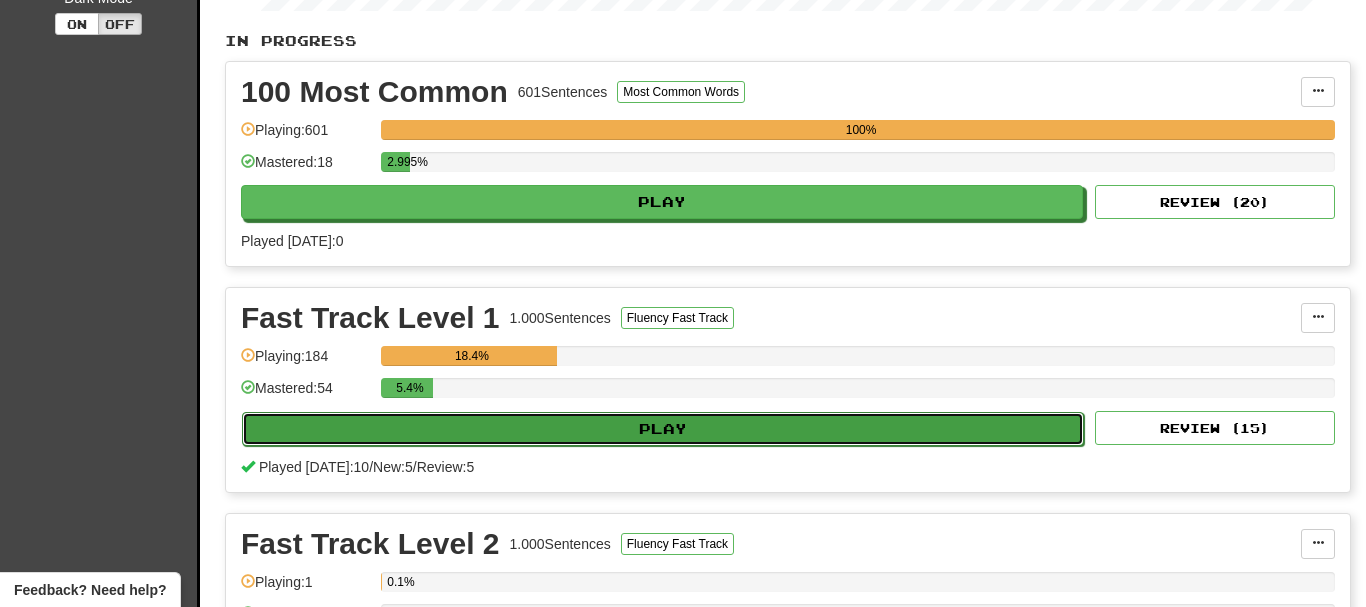 select on "**" 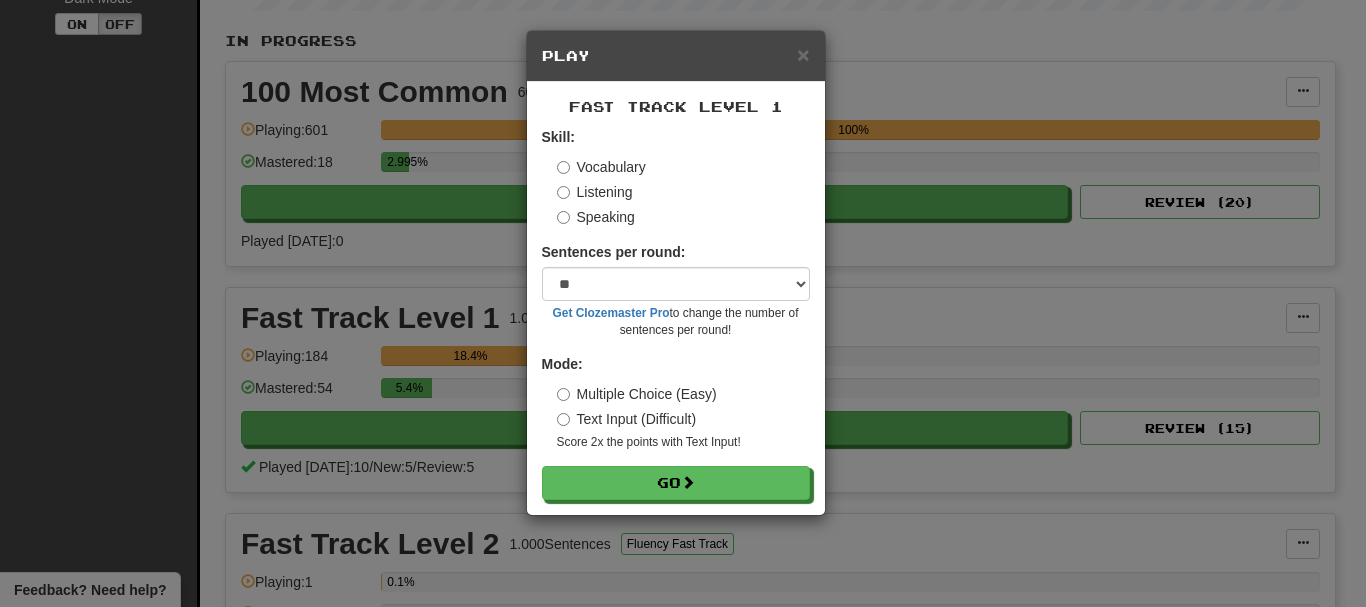 click on "Listening" at bounding box center [595, 192] 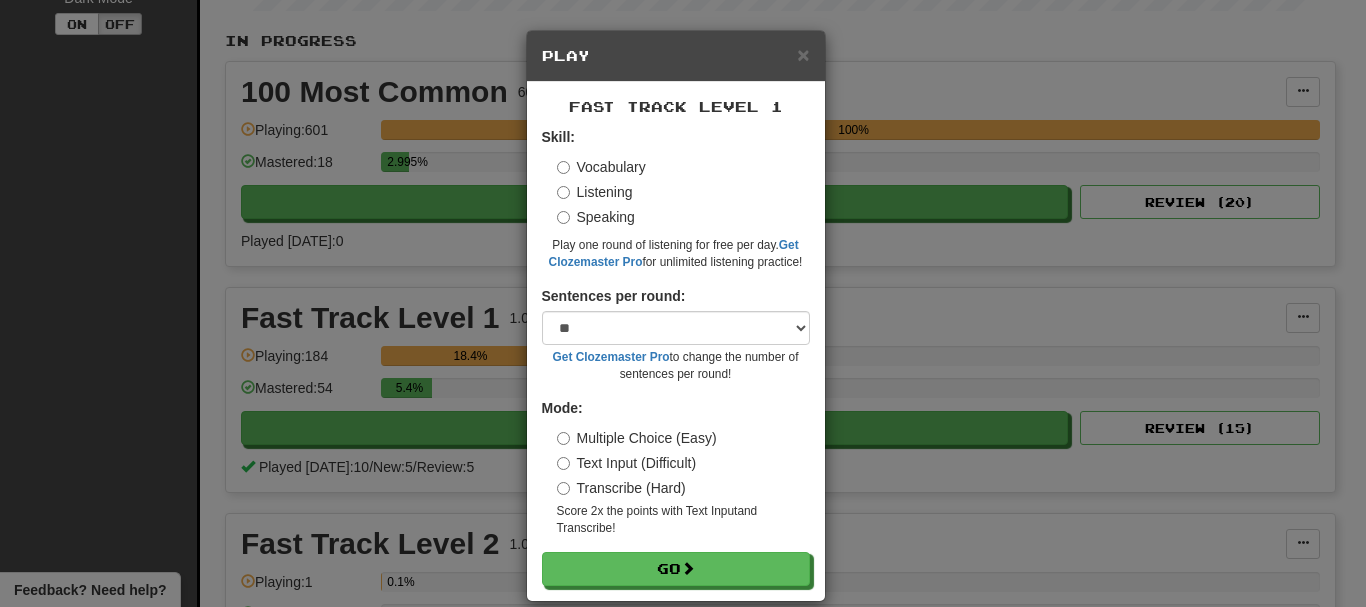 click on "Transcribe (Hard)" at bounding box center [621, 488] 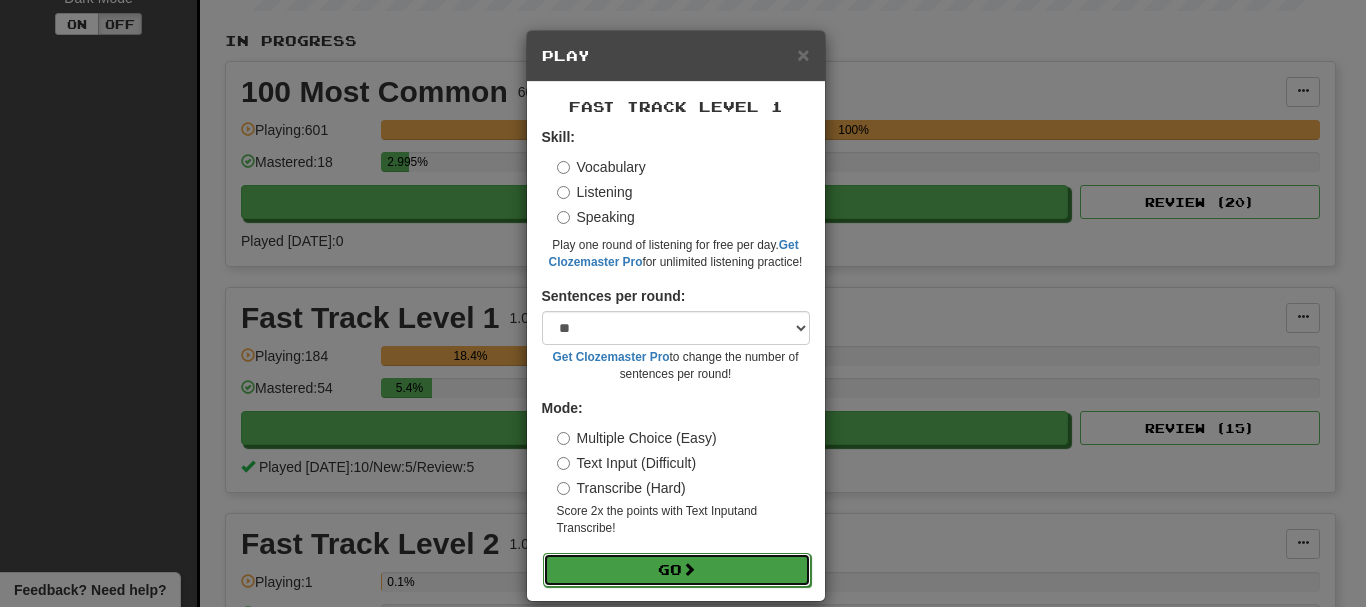 click on "Go" at bounding box center (677, 570) 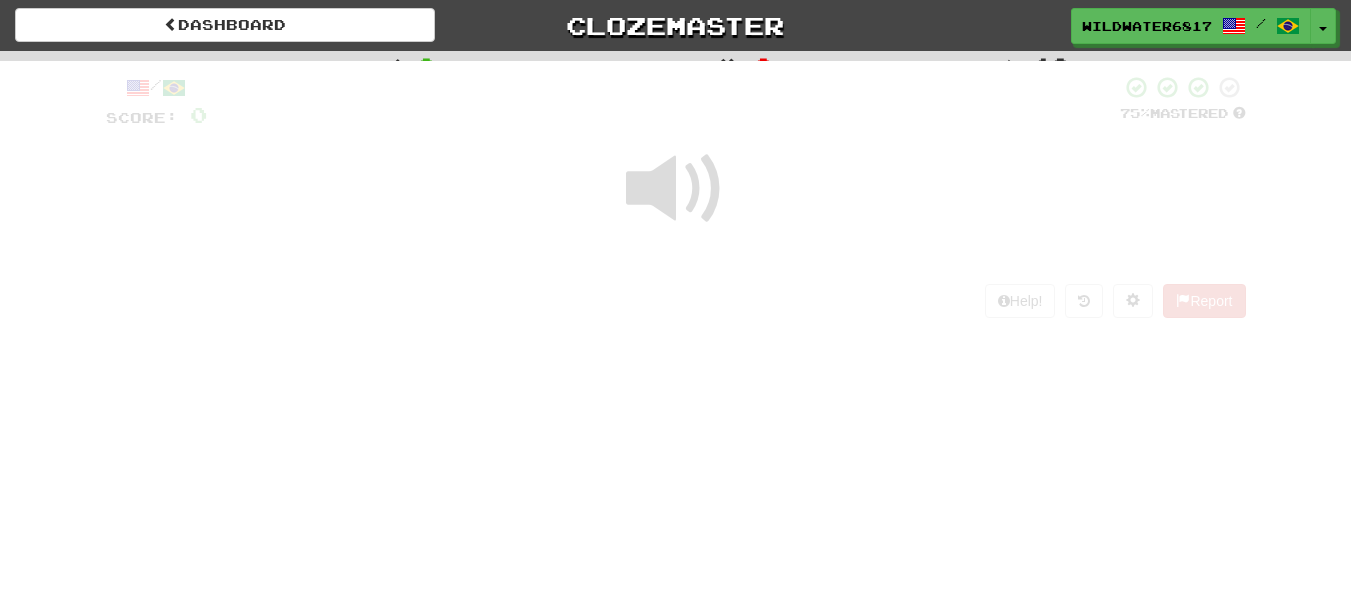 scroll, scrollTop: 0, scrollLeft: 0, axis: both 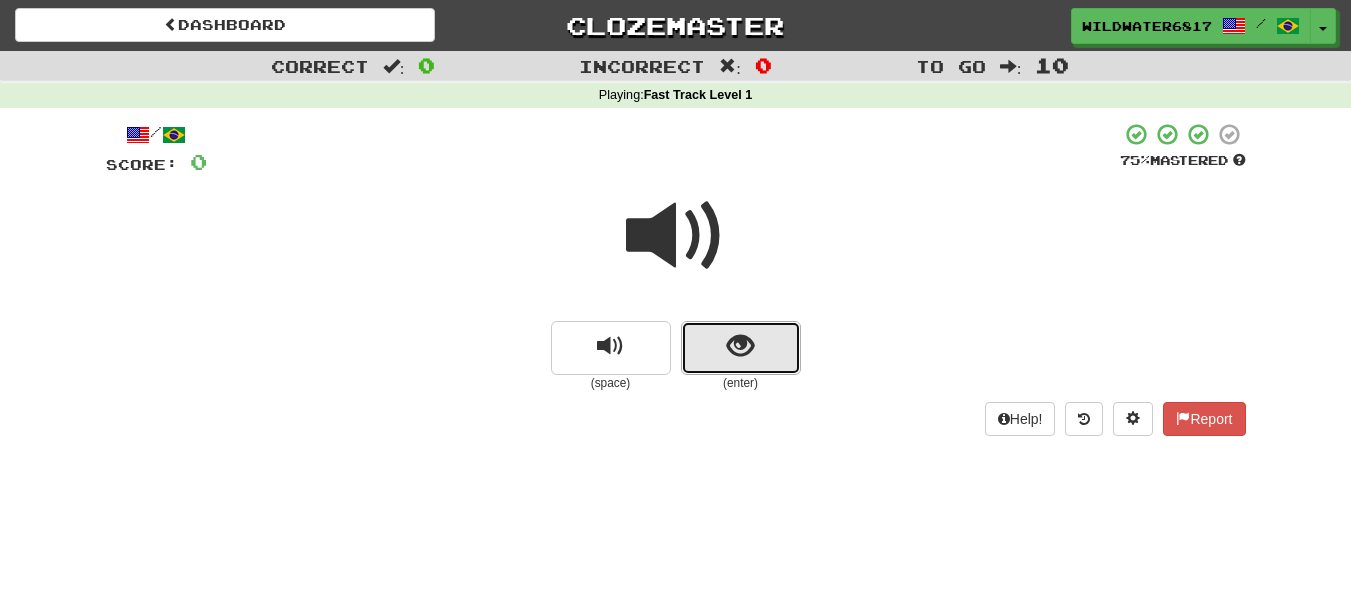 click at bounding box center [740, 346] 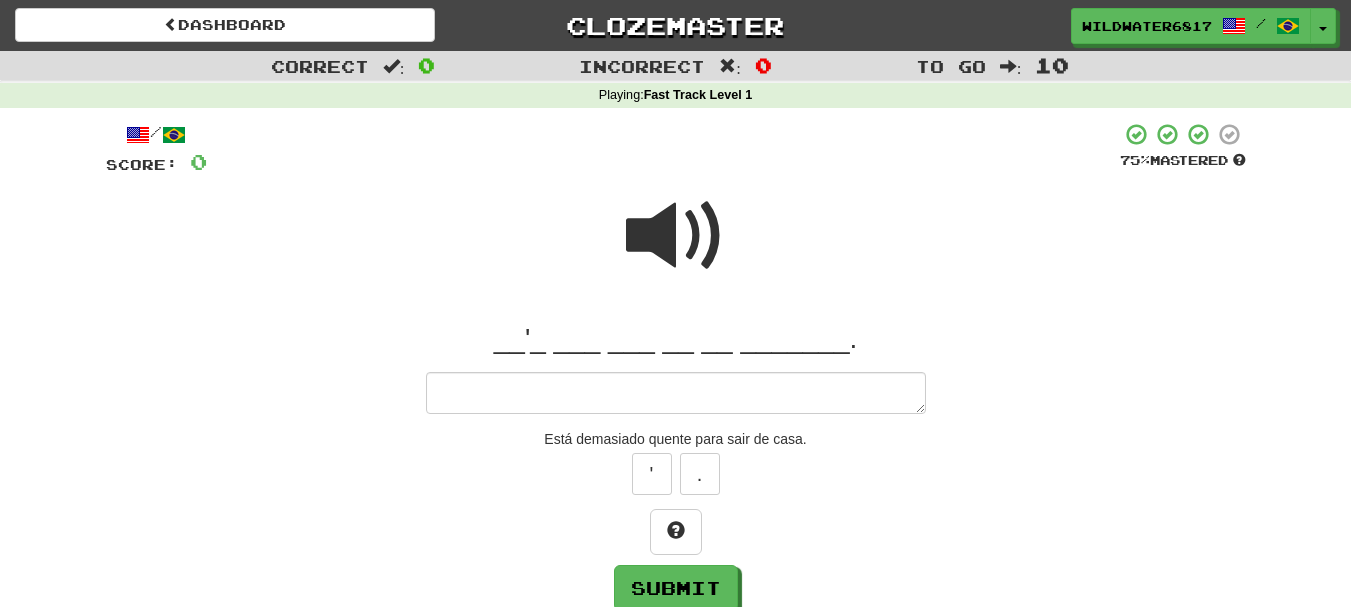 click at bounding box center (676, 393) 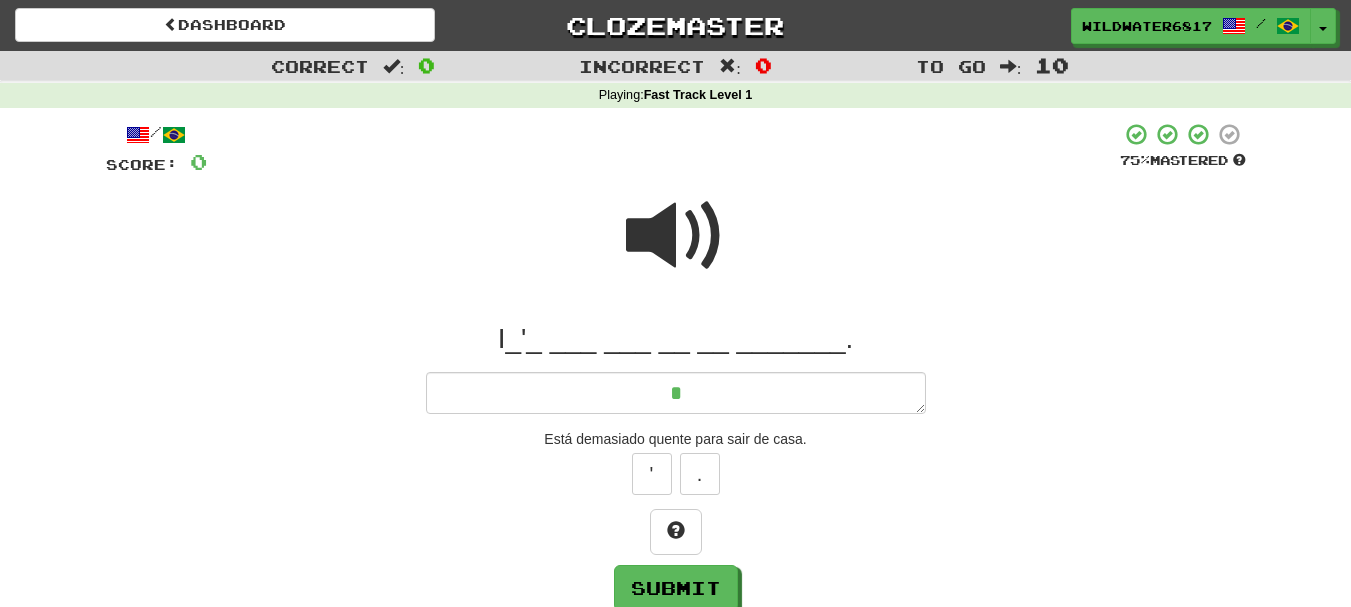 type on "*" 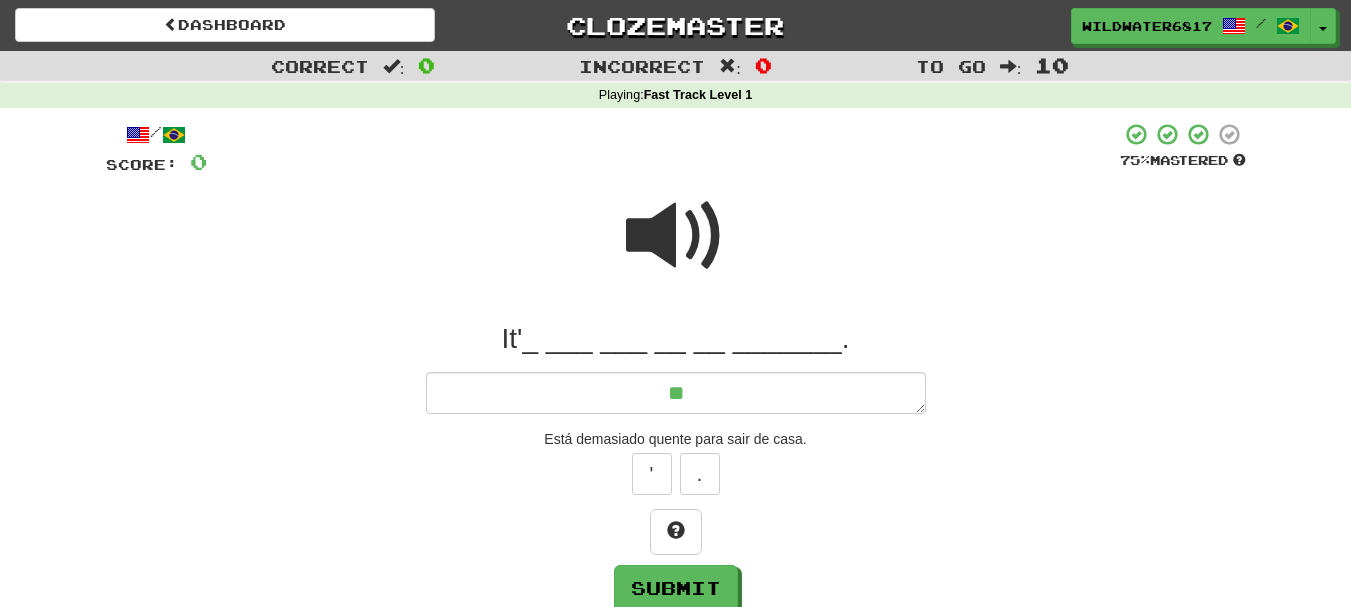type on "*" 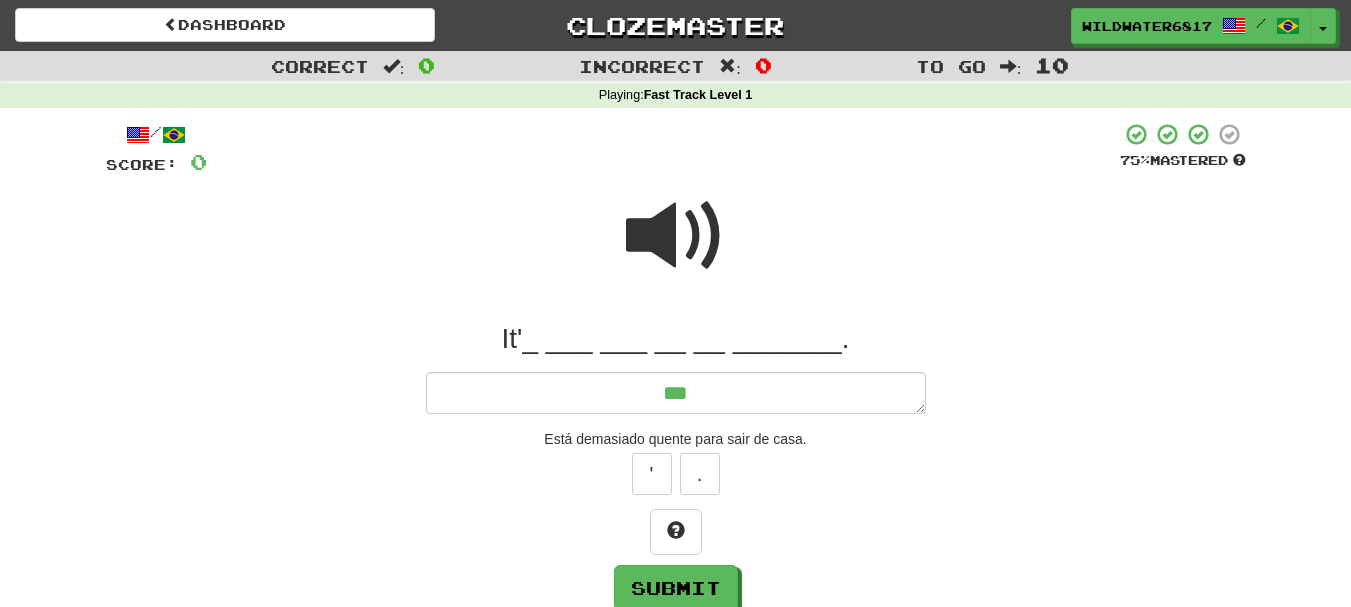 type on "*" 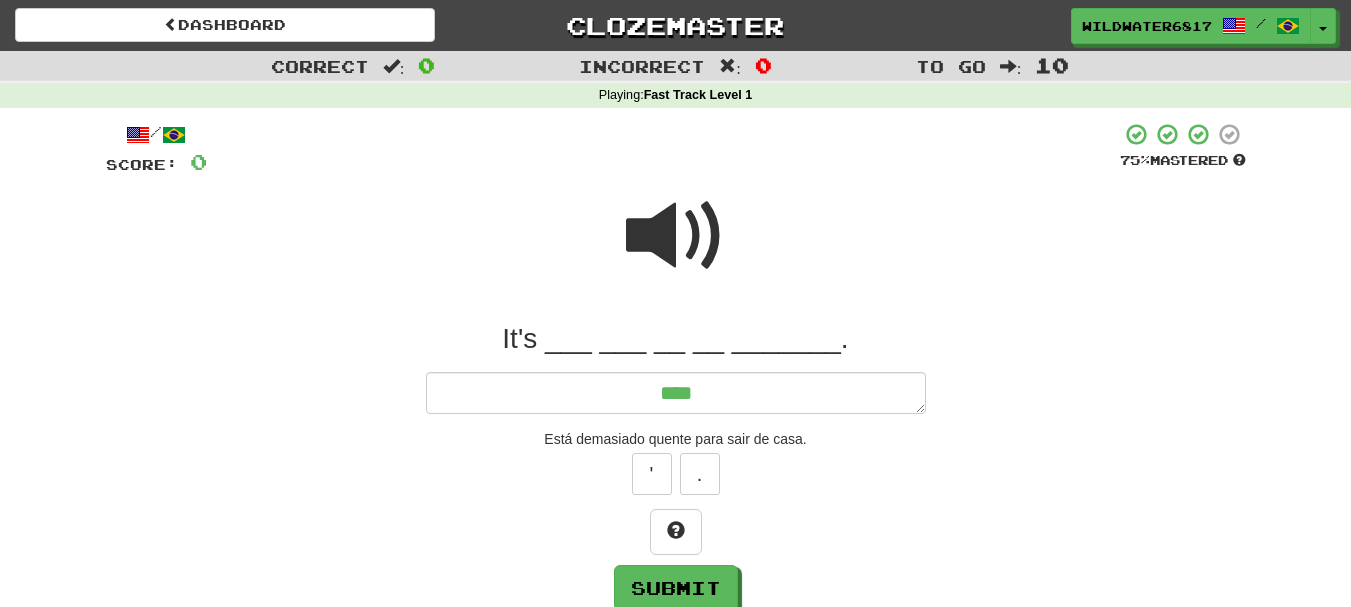 type on "*" 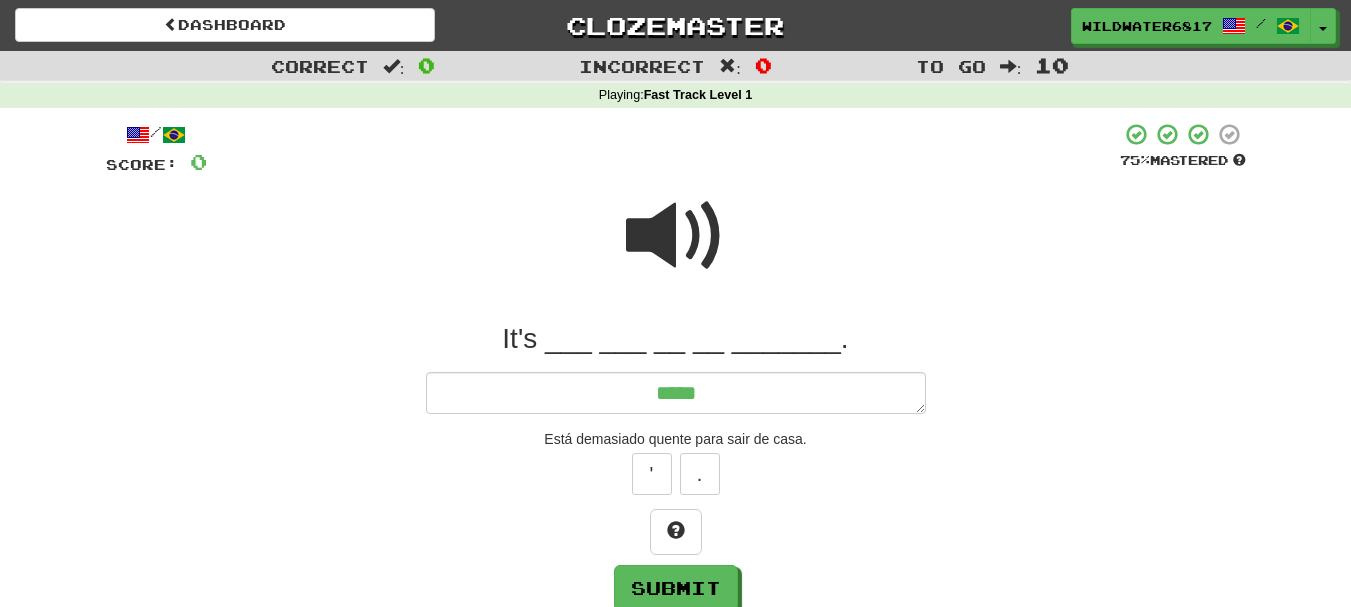 type on "*" 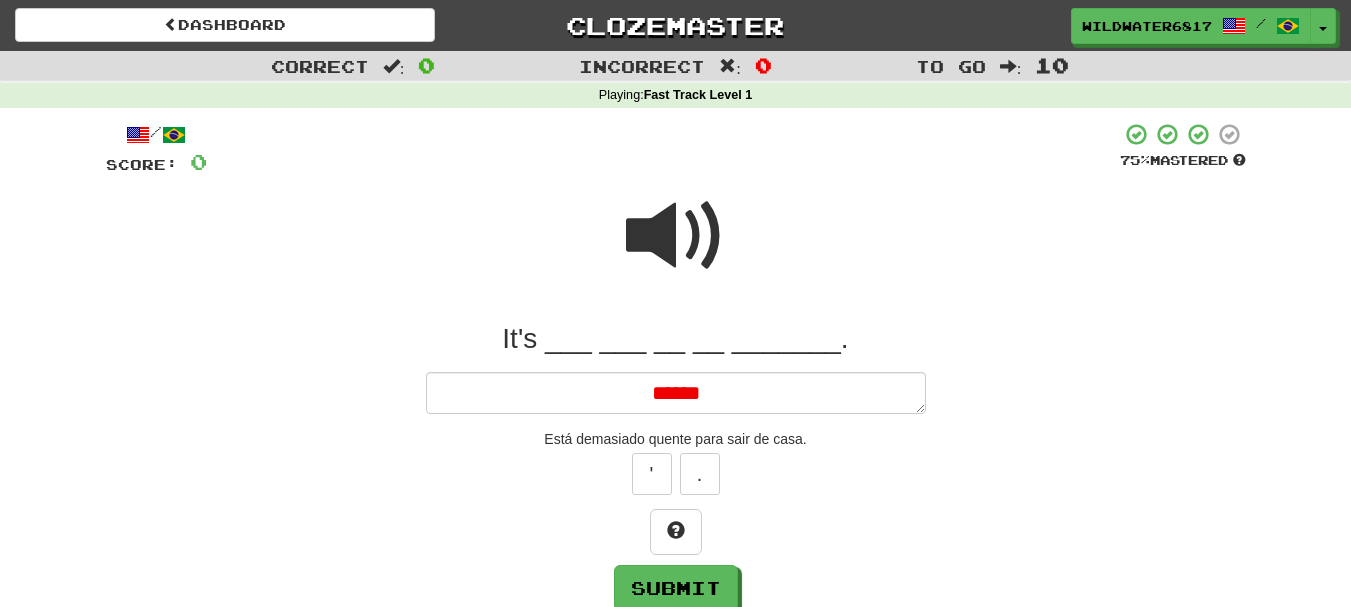 type on "*" 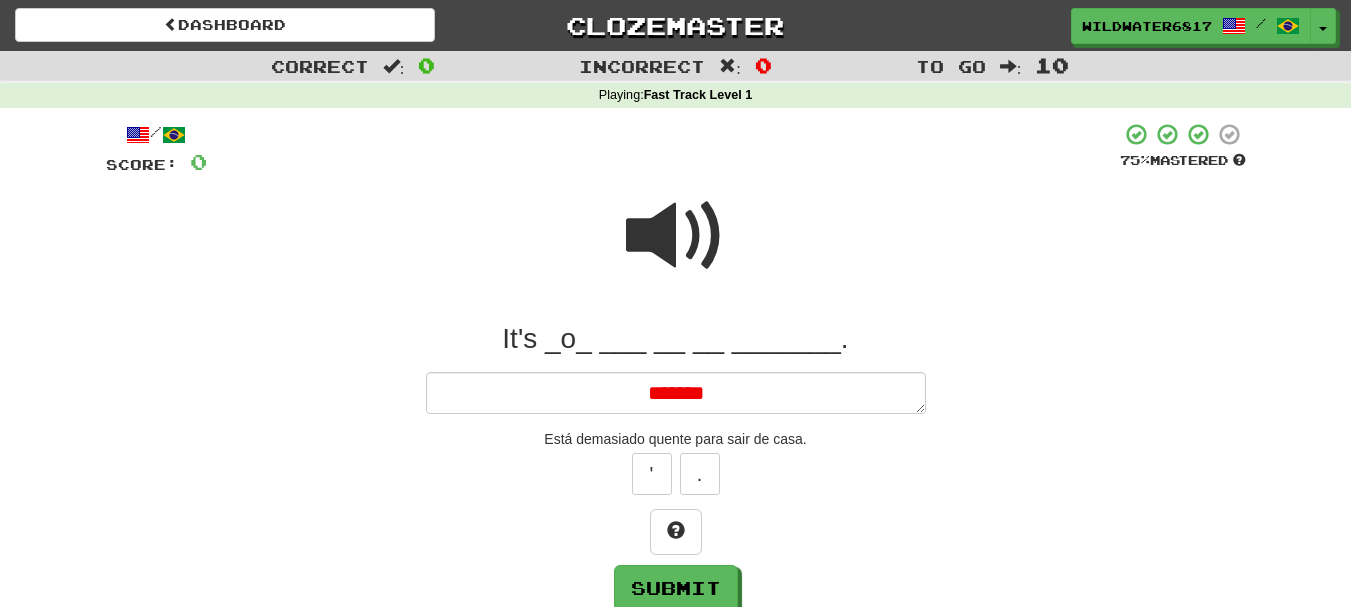 type on "*" 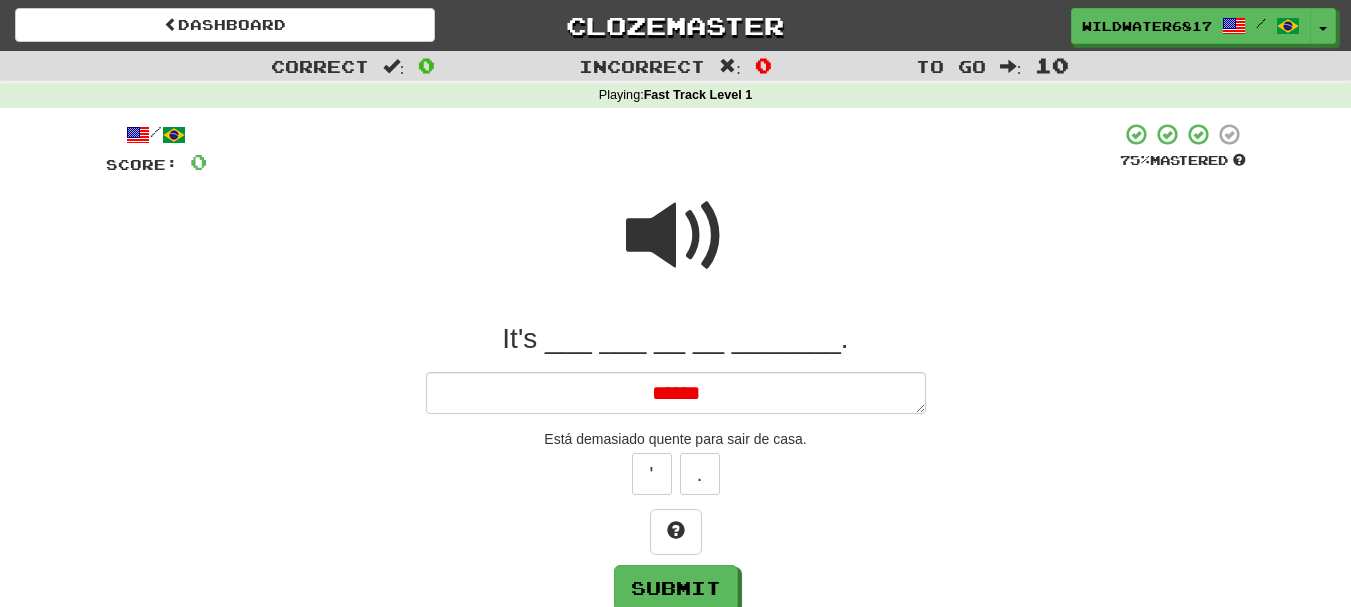 type on "*" 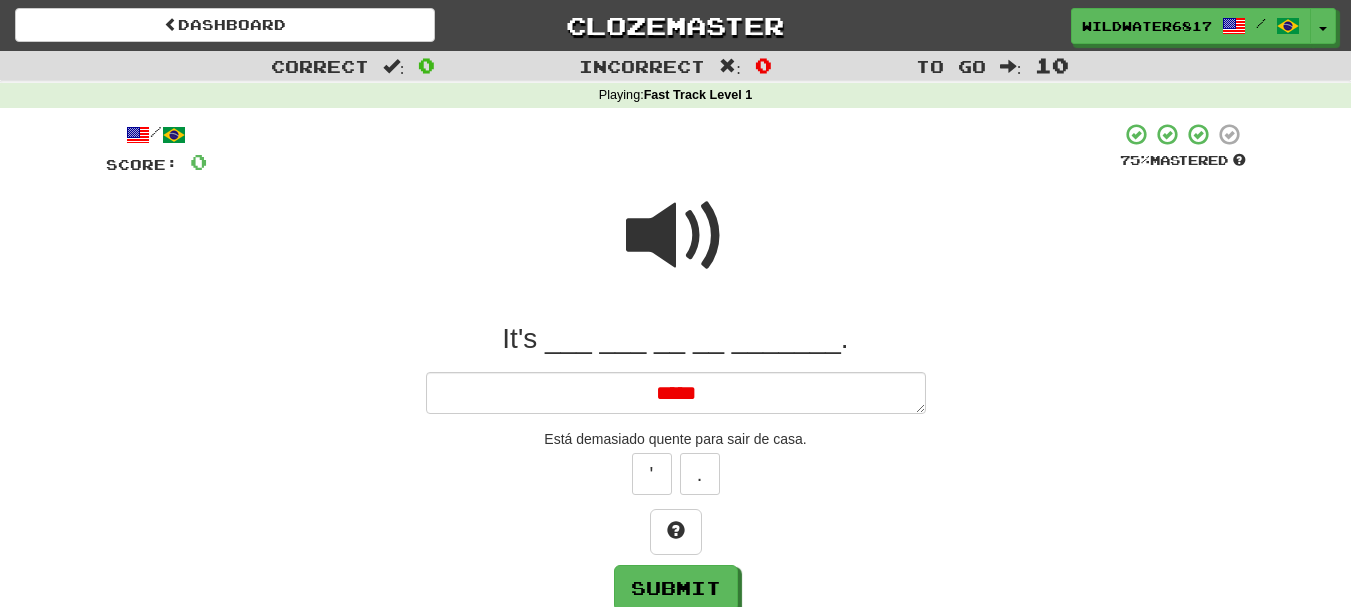type on "*" 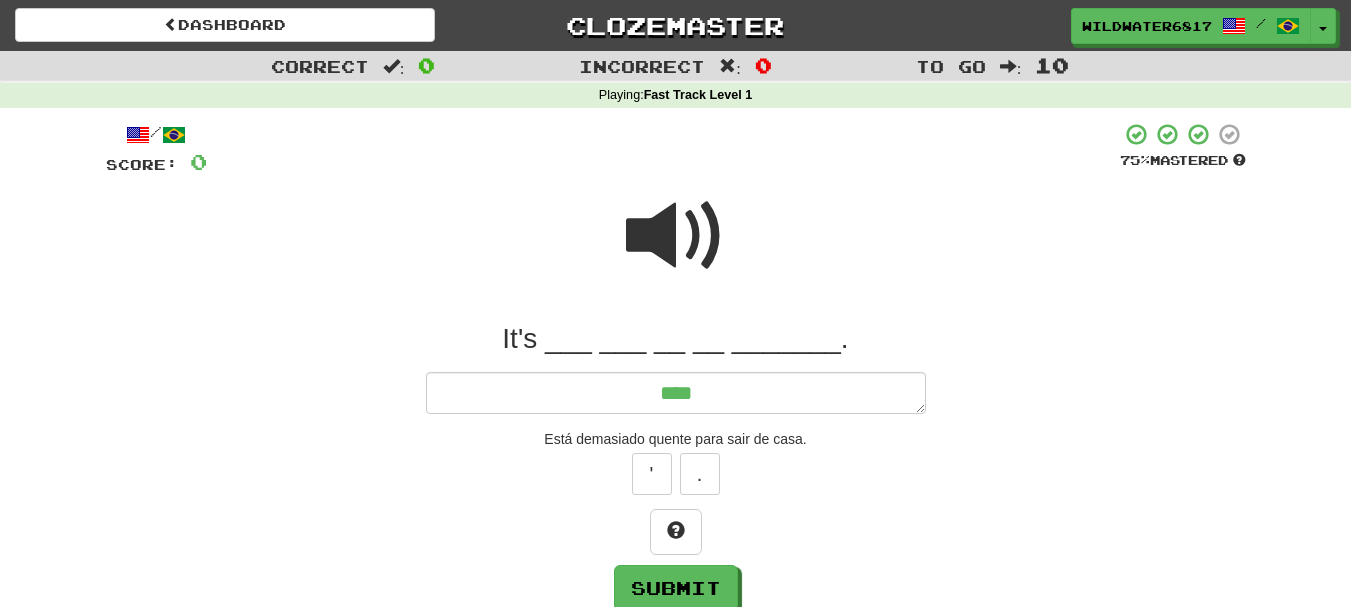 type on "*" 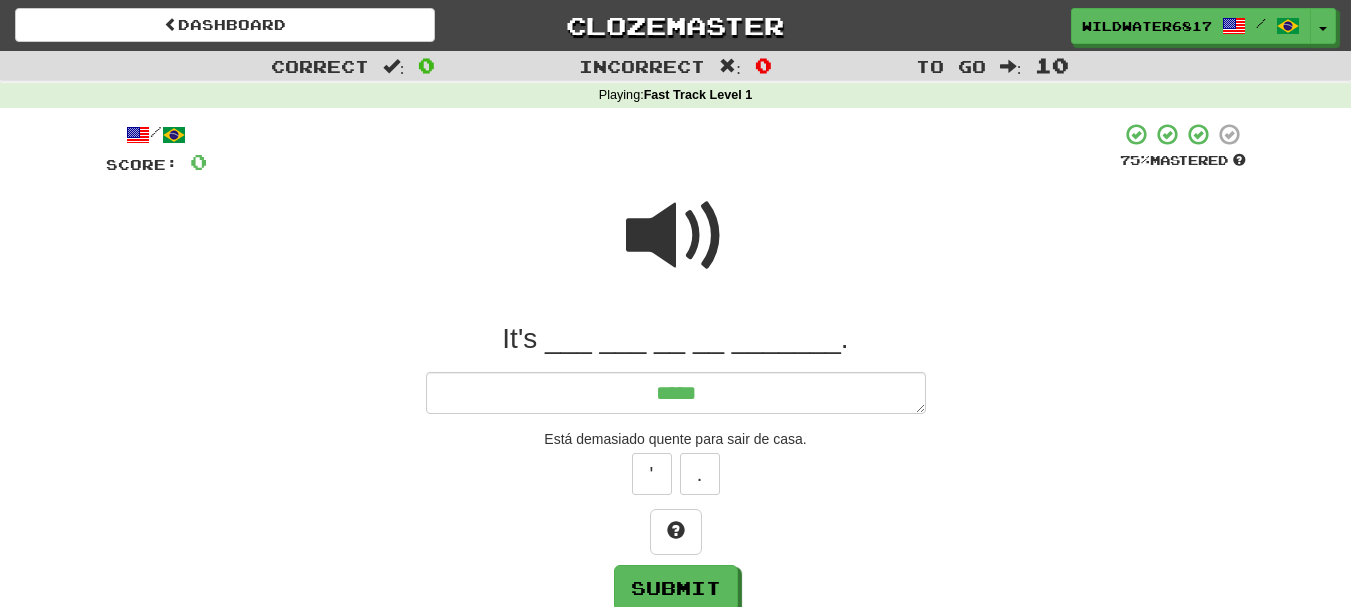 type on "*" 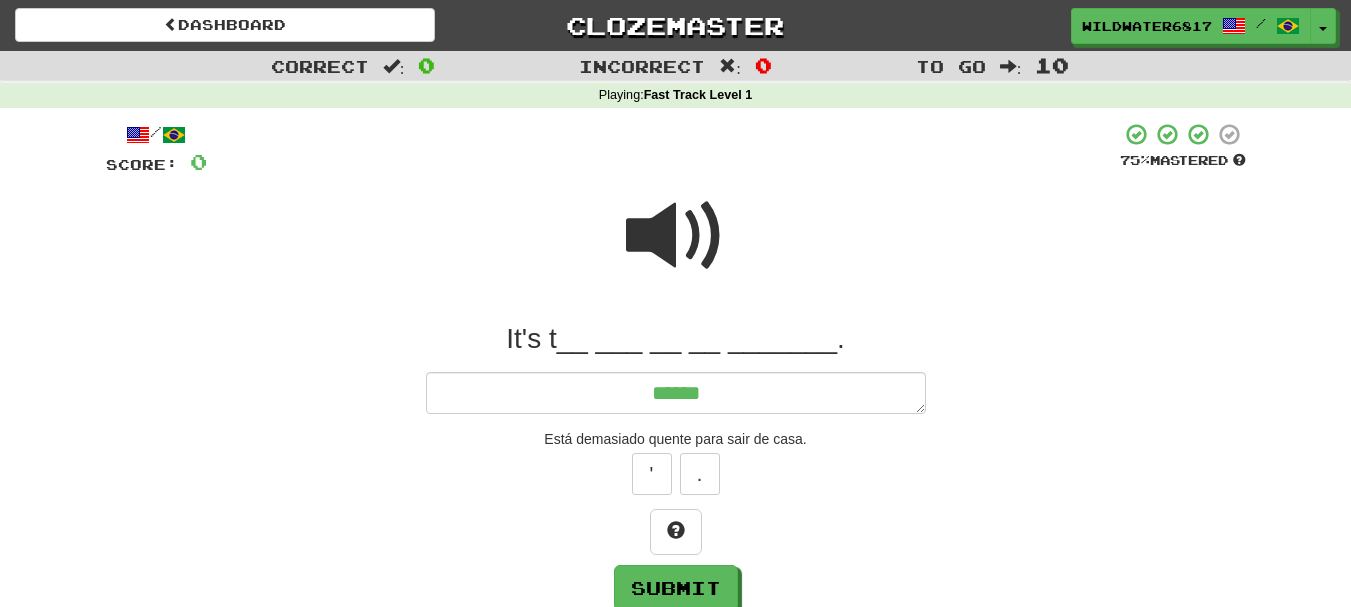 type on "*" 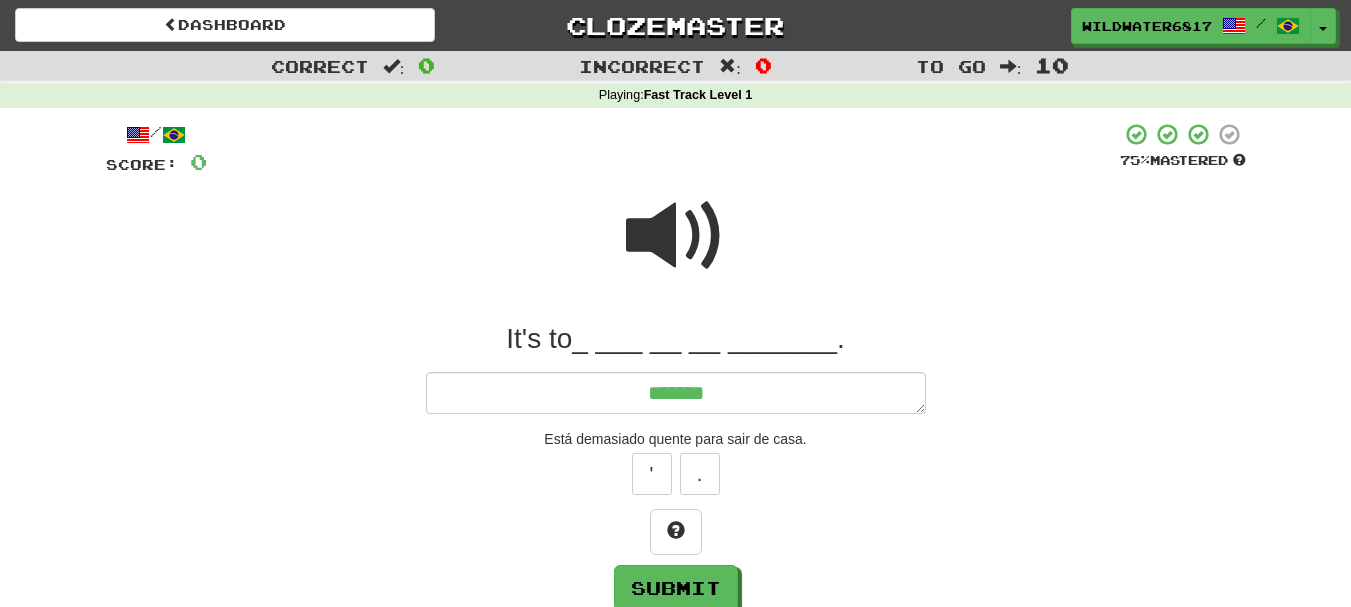 type on "*" 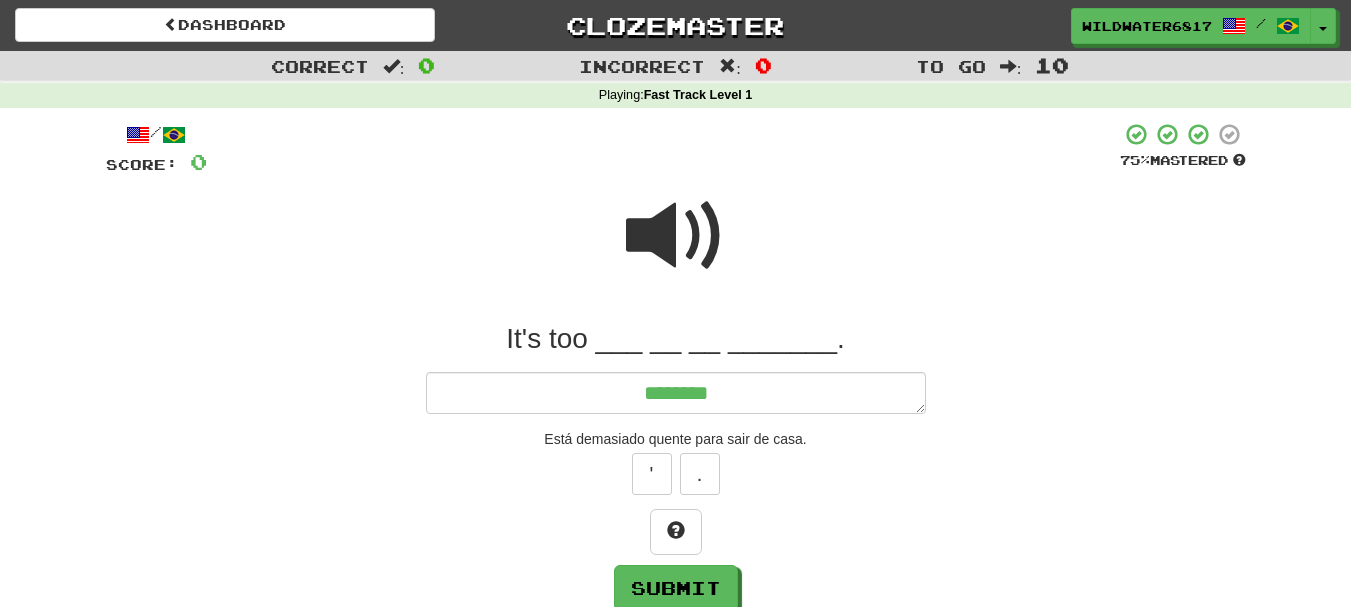 type on "*" 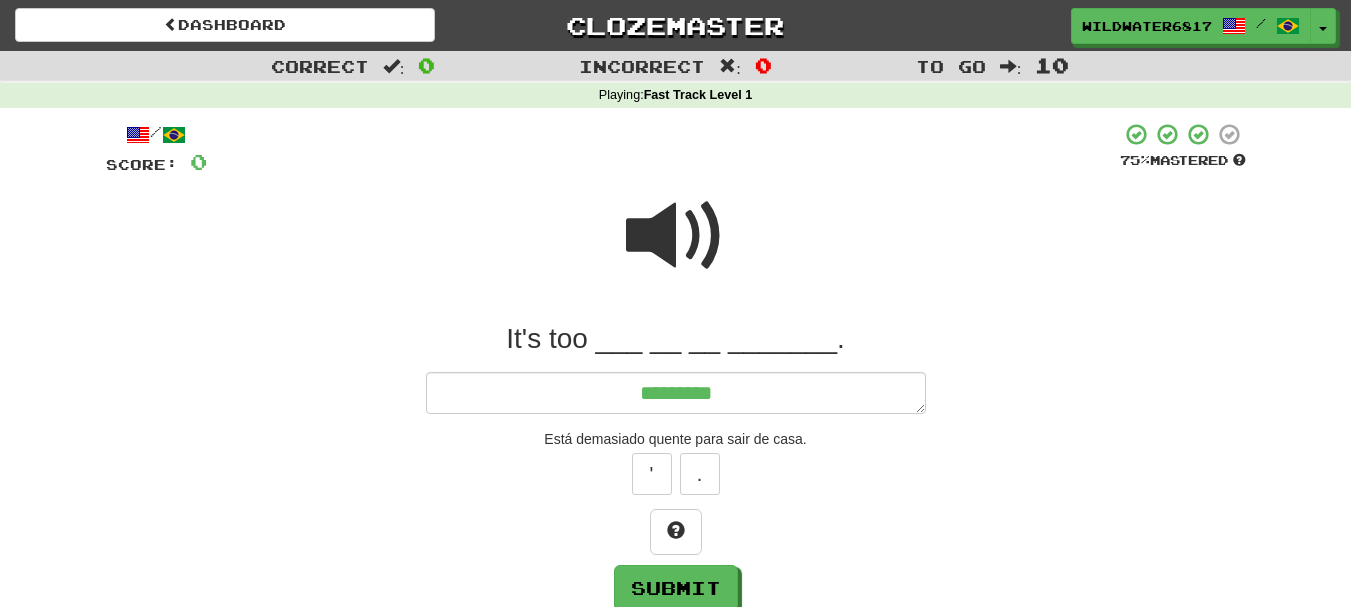 type on "*" 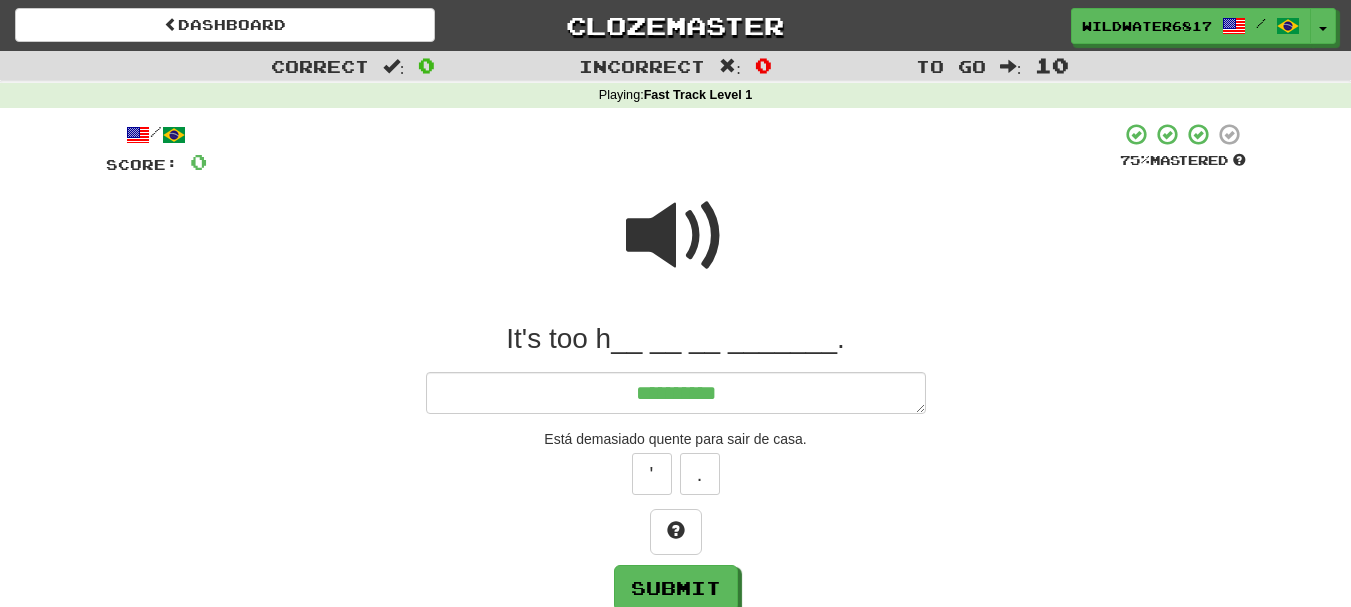 type on "*" 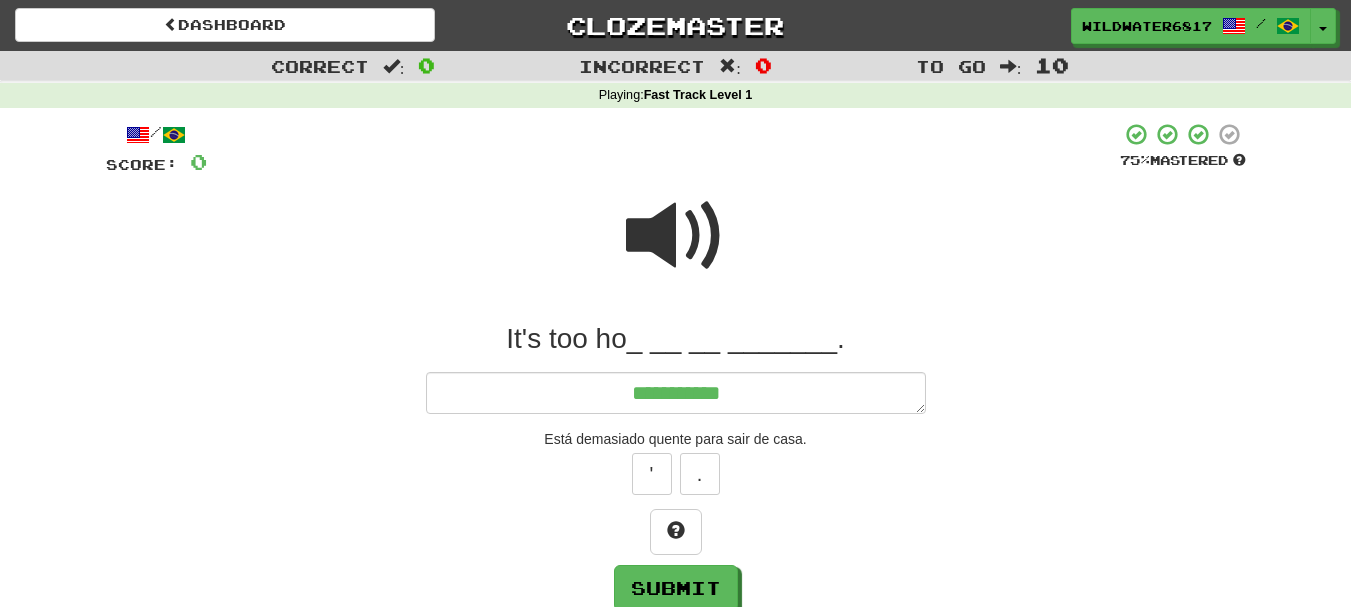 type on "*" 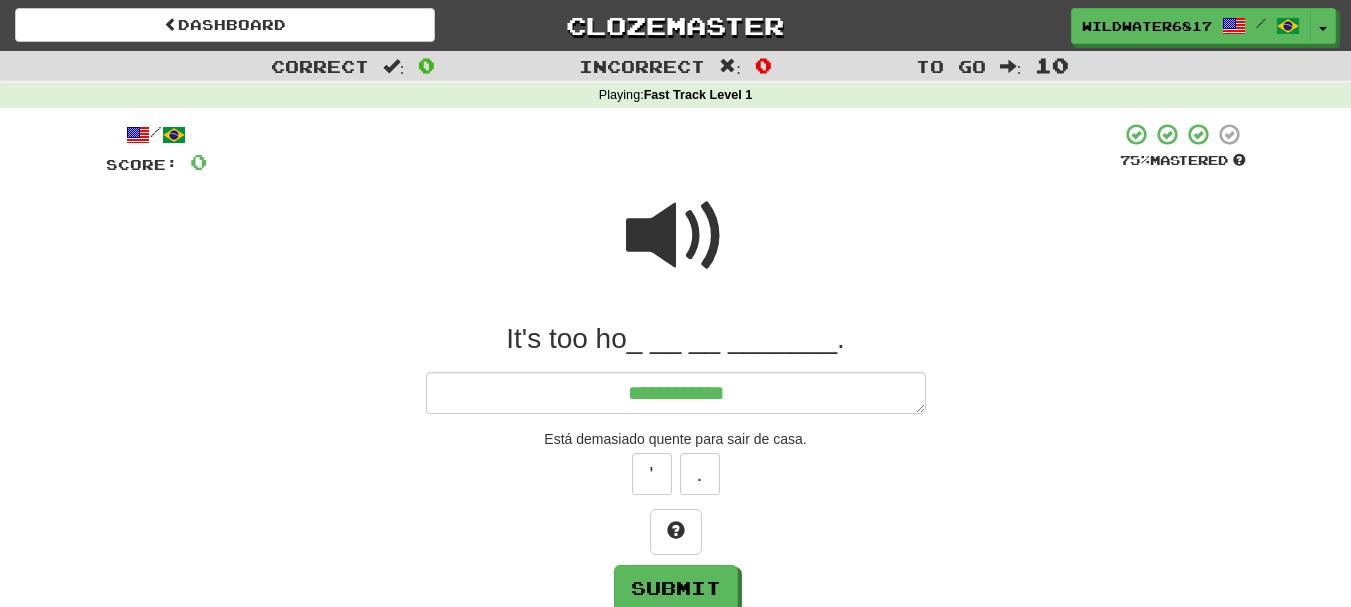 type on "**********" 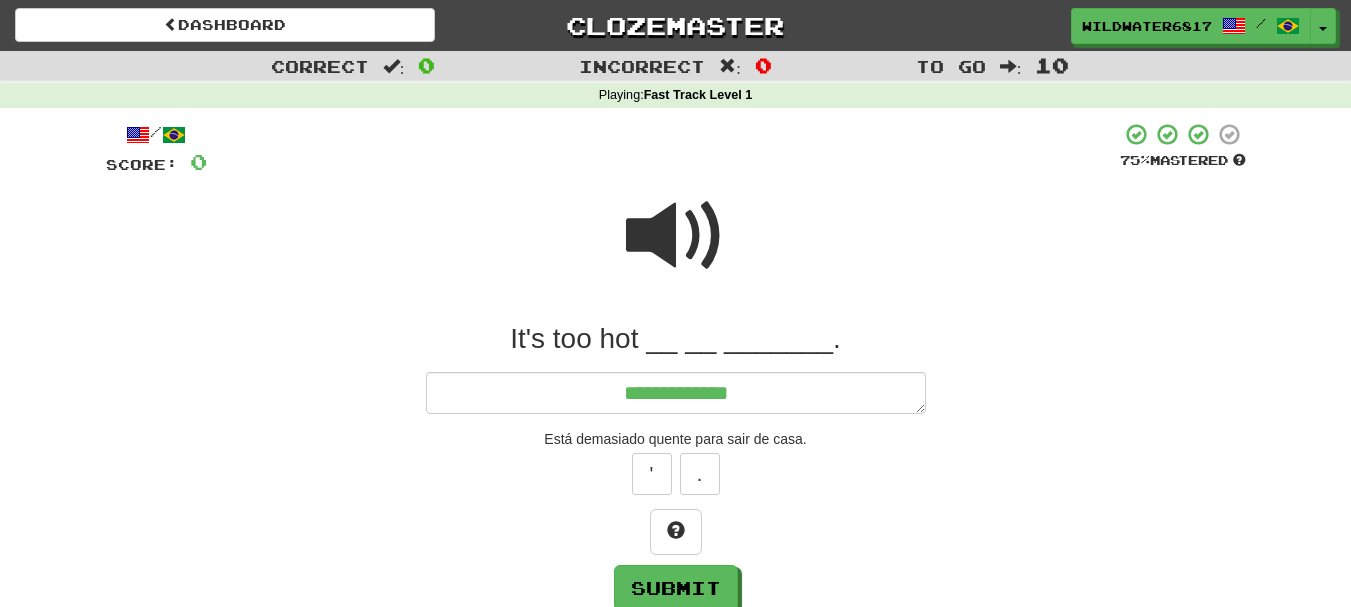 type on "*" 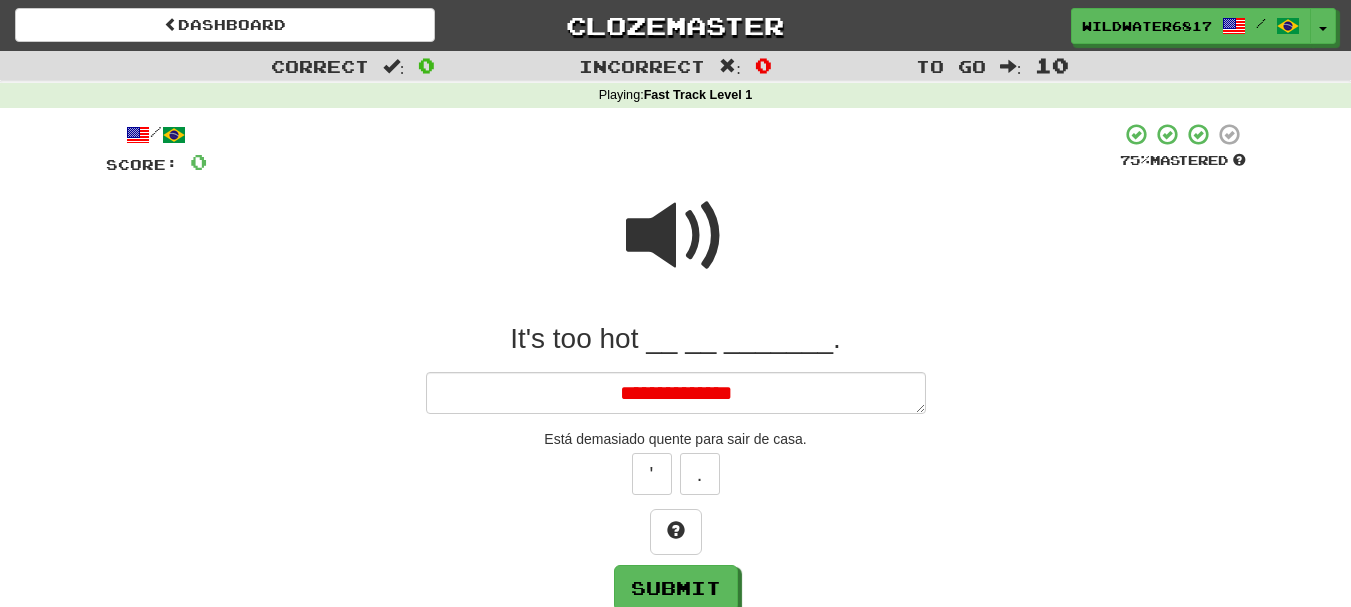 type on "*" 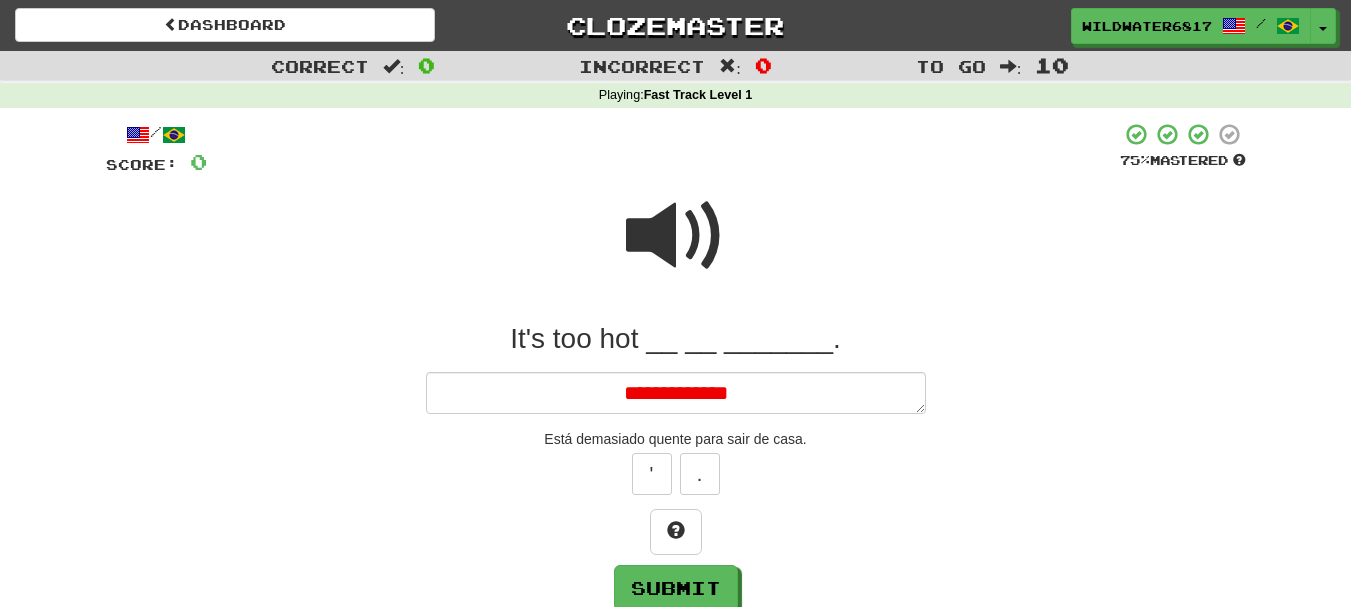 type on "*" 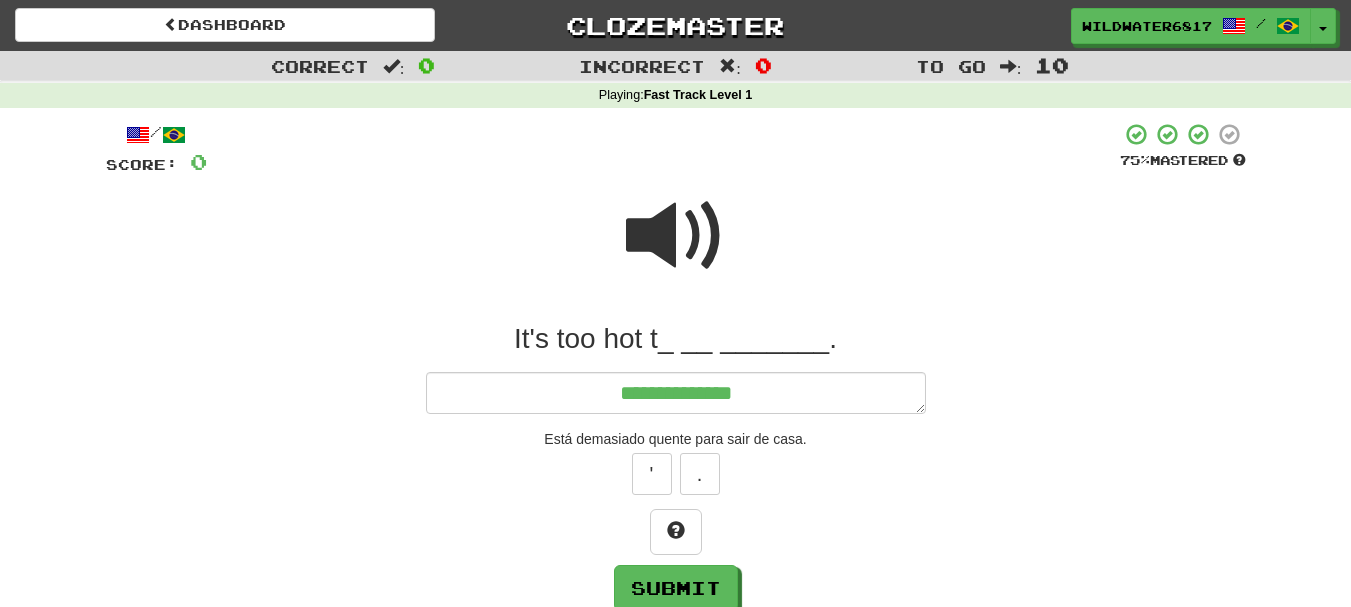 type on "*" 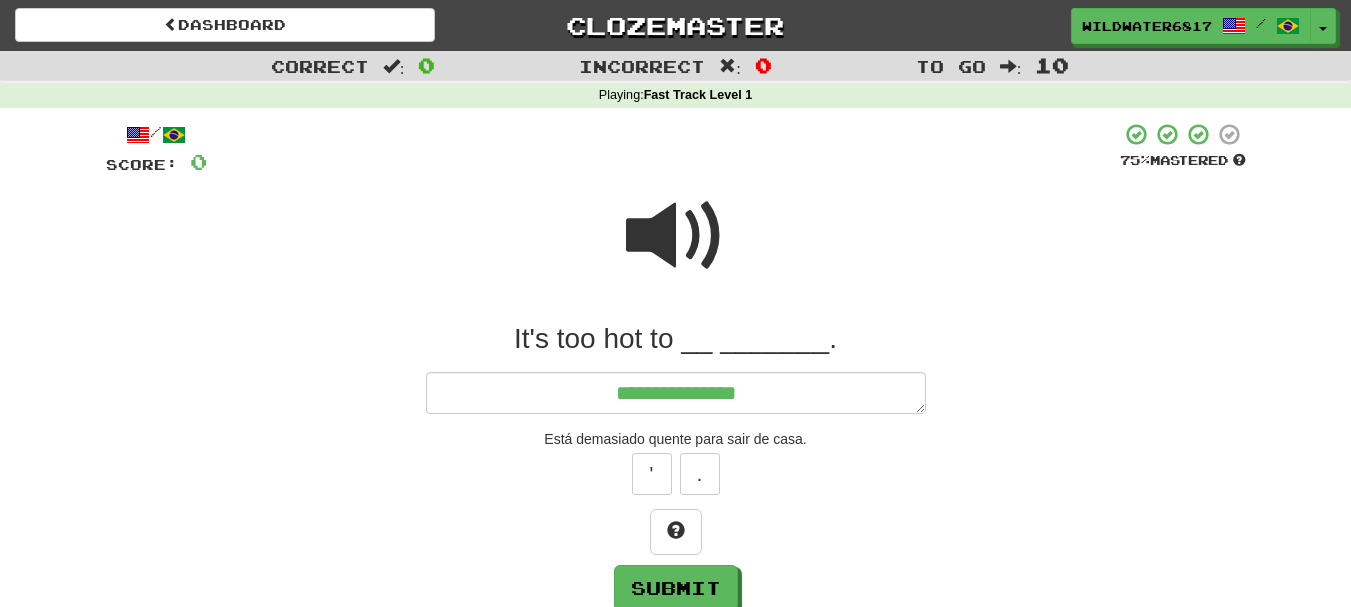 type on "*" 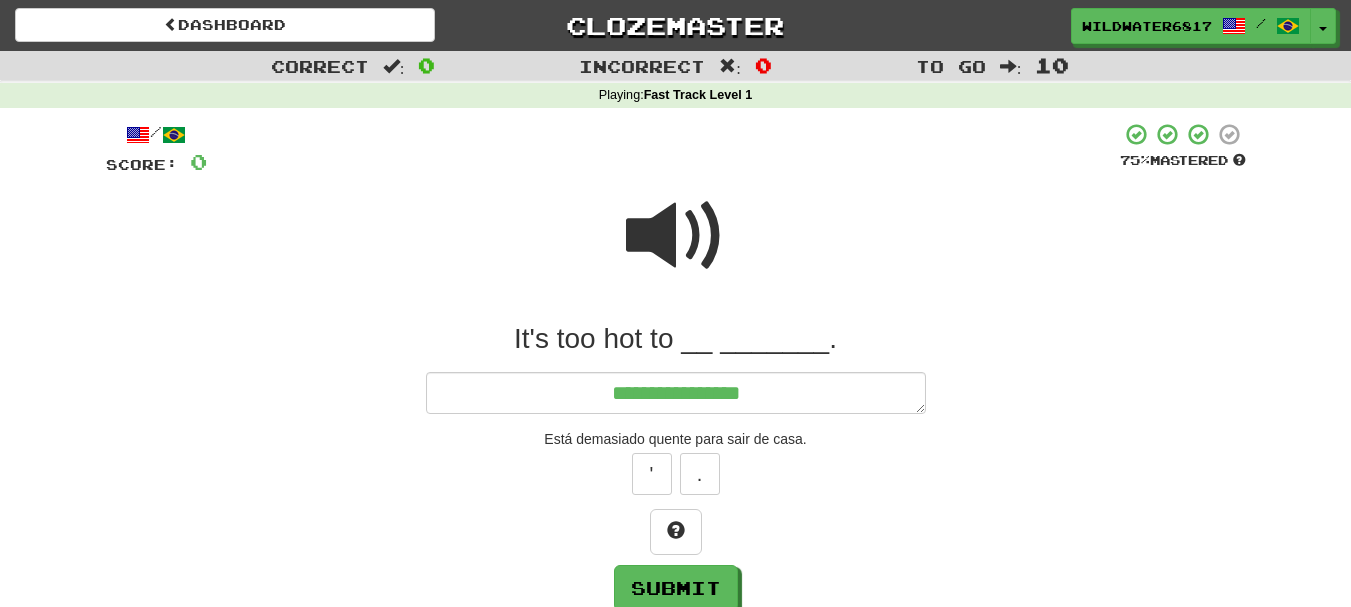 type on "*" 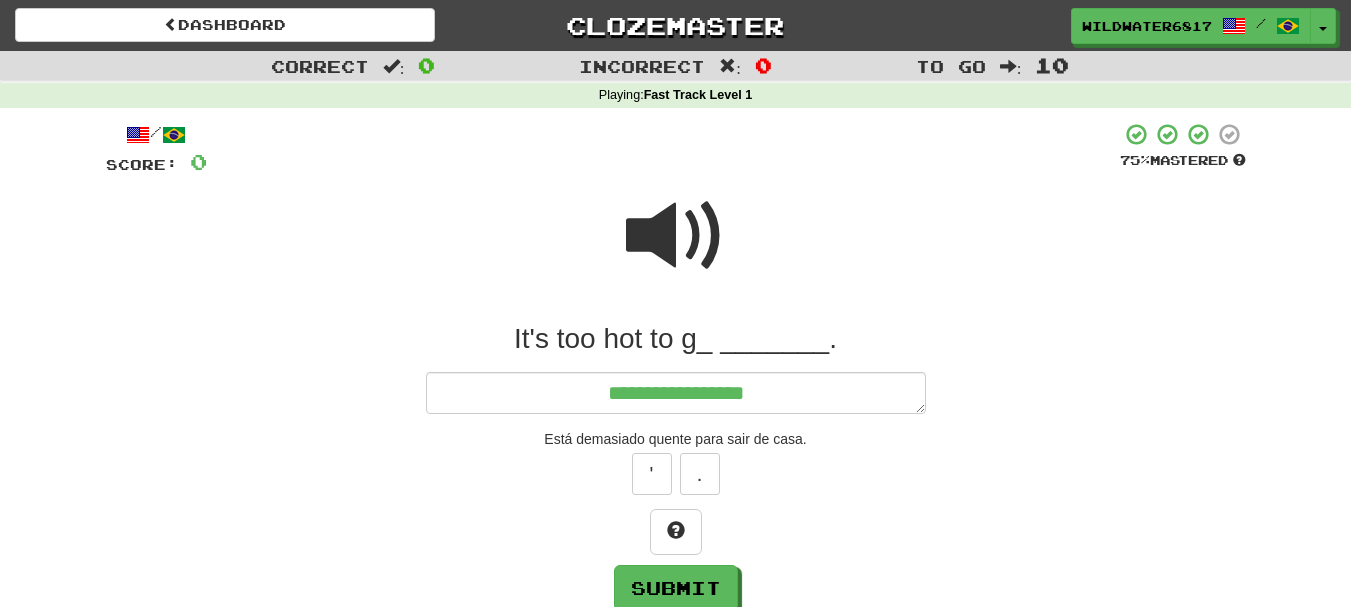 type on "*" 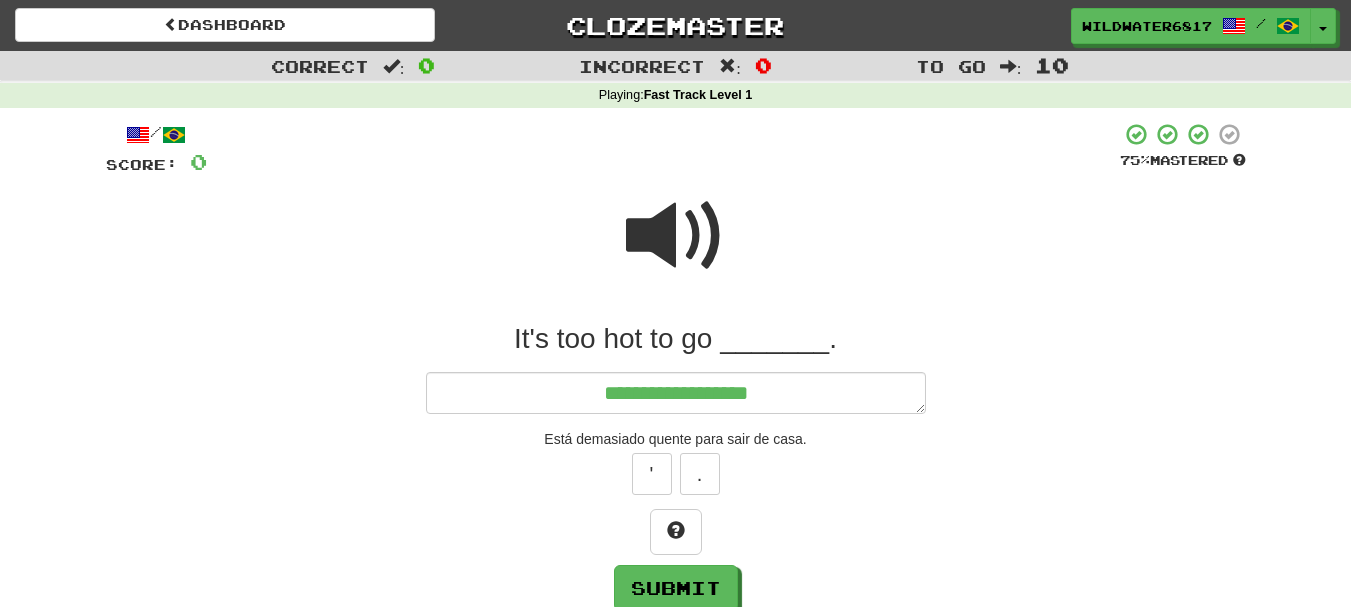 type on "*" 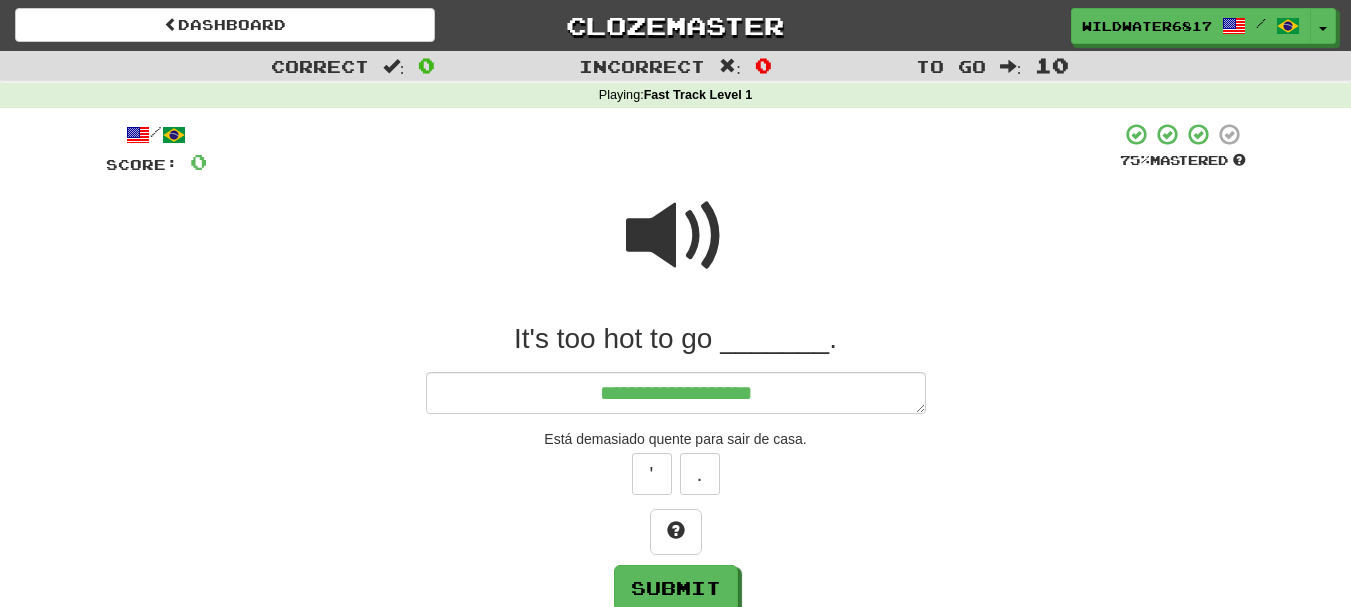 type on "*" 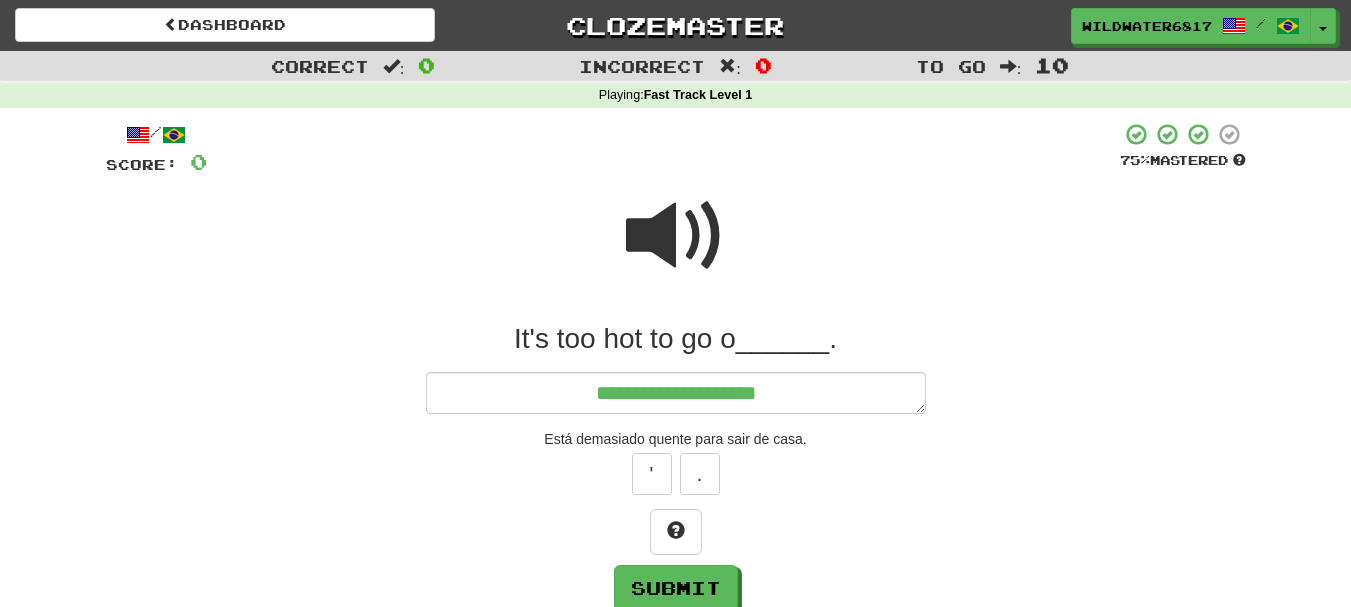 type on "*" 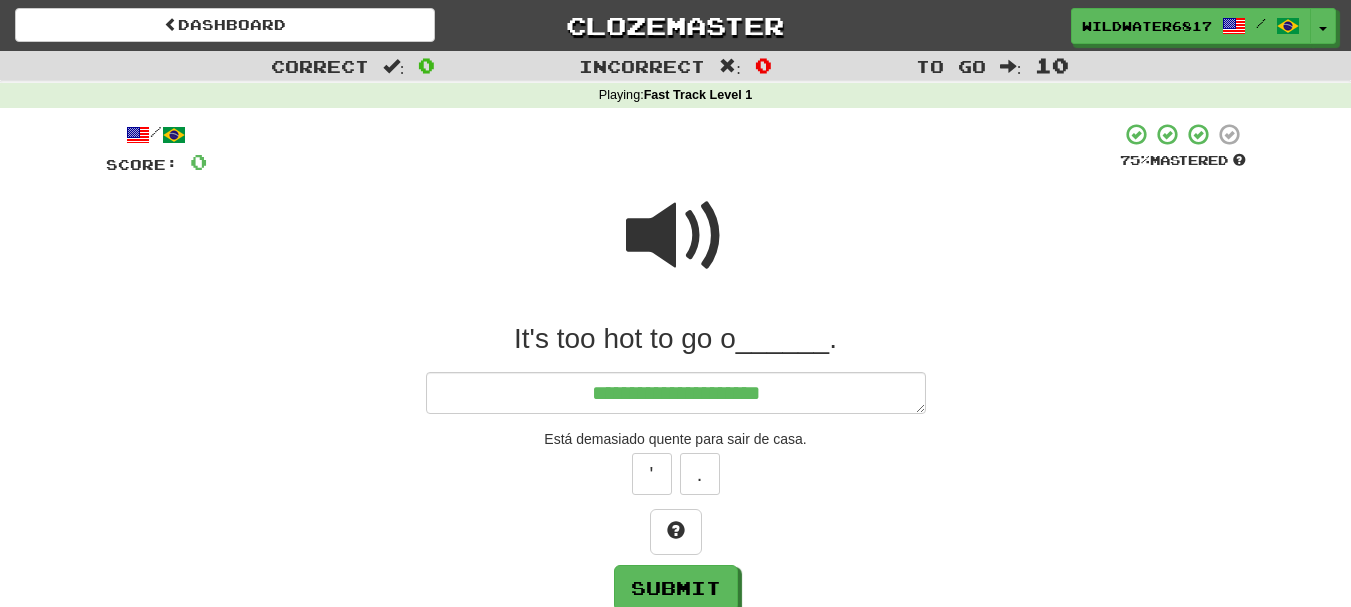 type on "*" 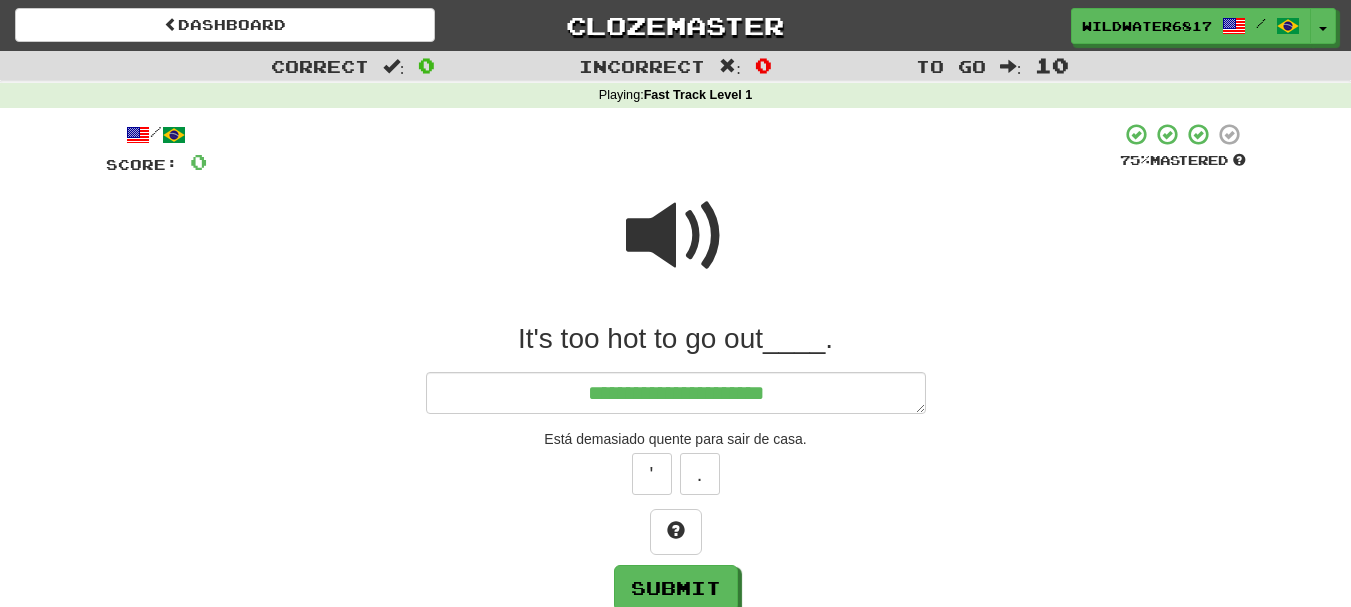 type on "*" 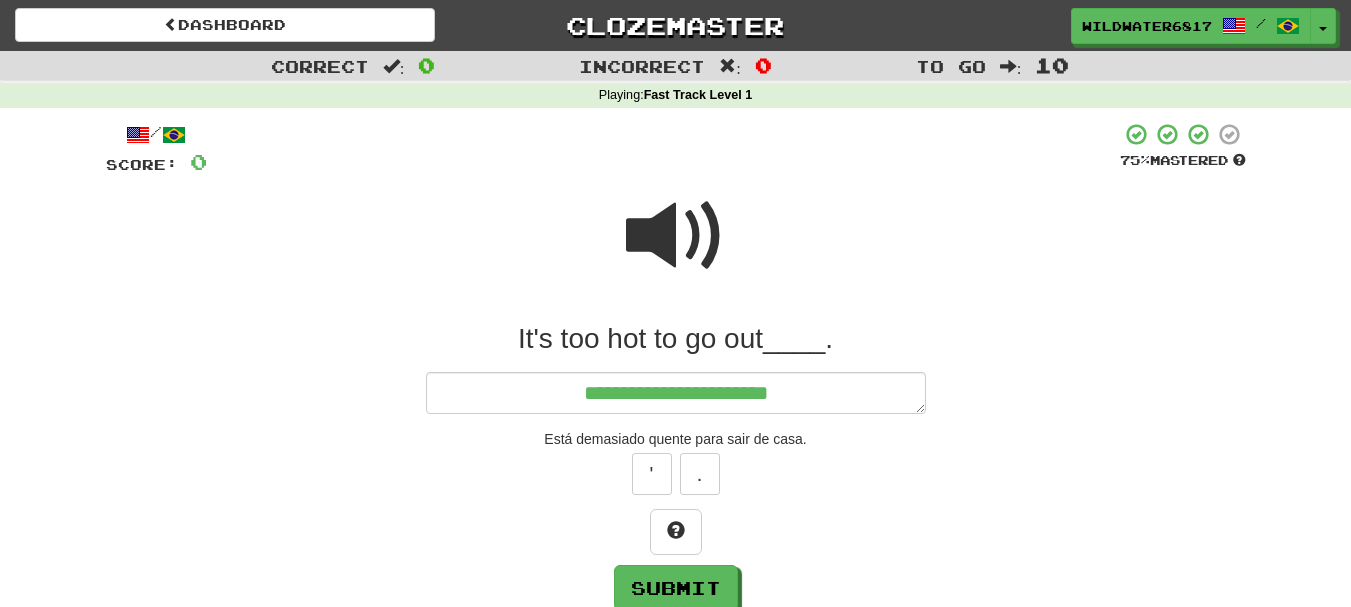 type on "*" 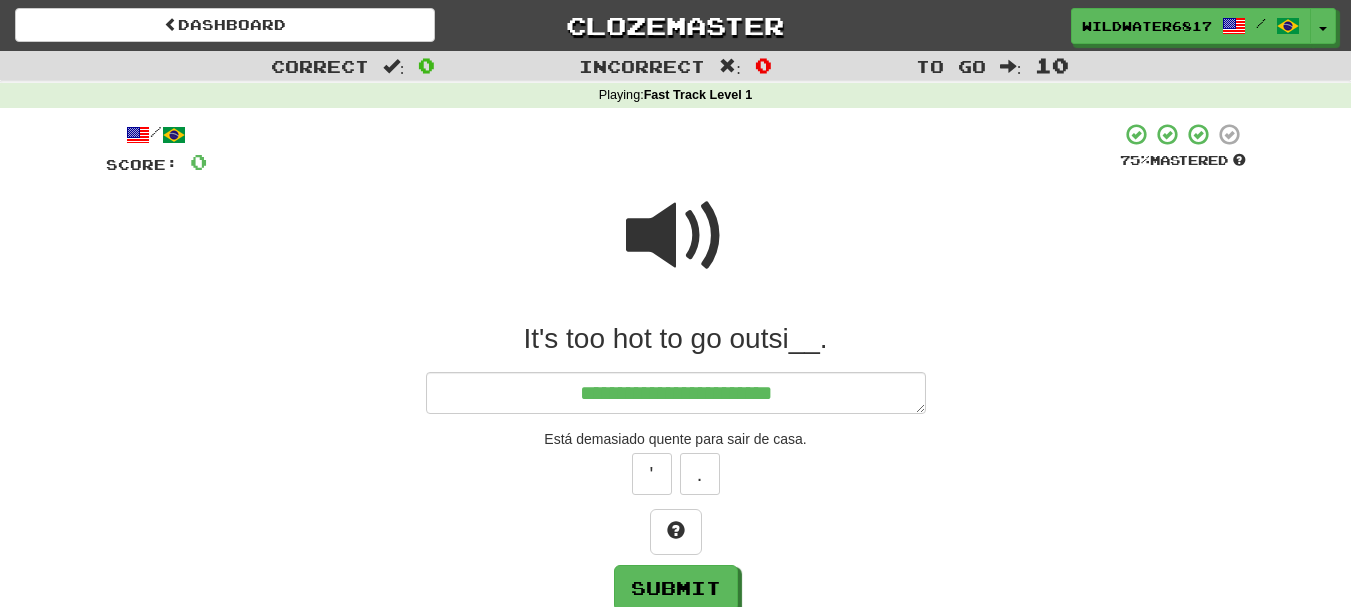 type on "*" 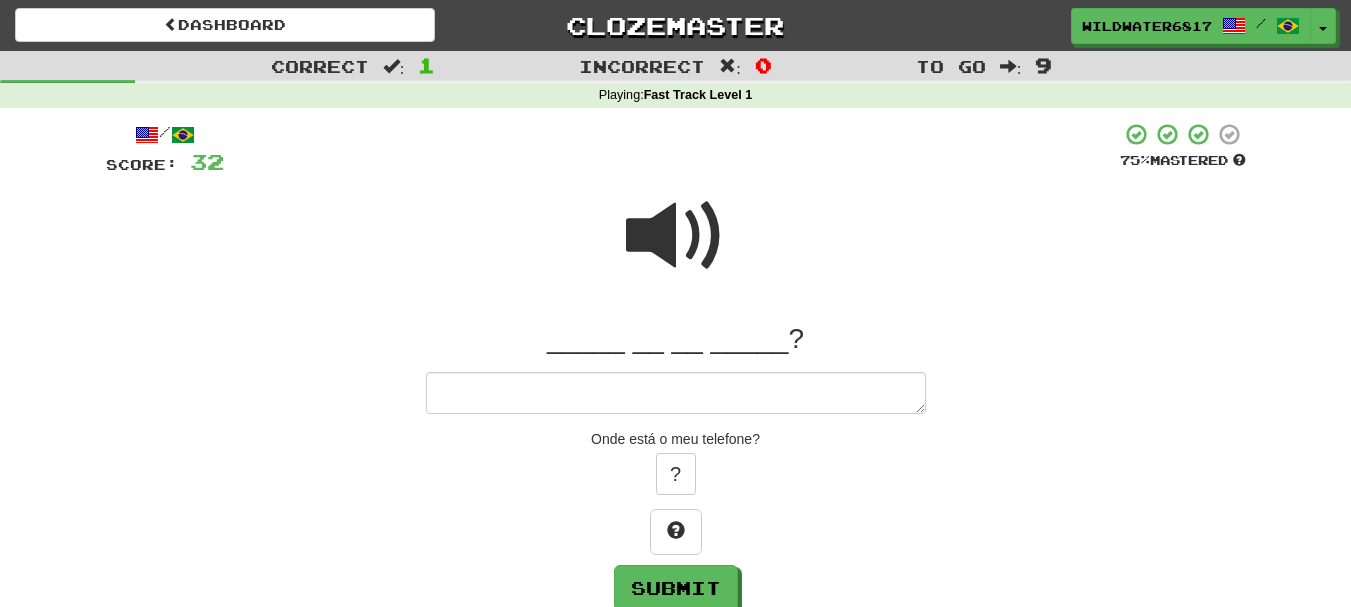 type on "*" 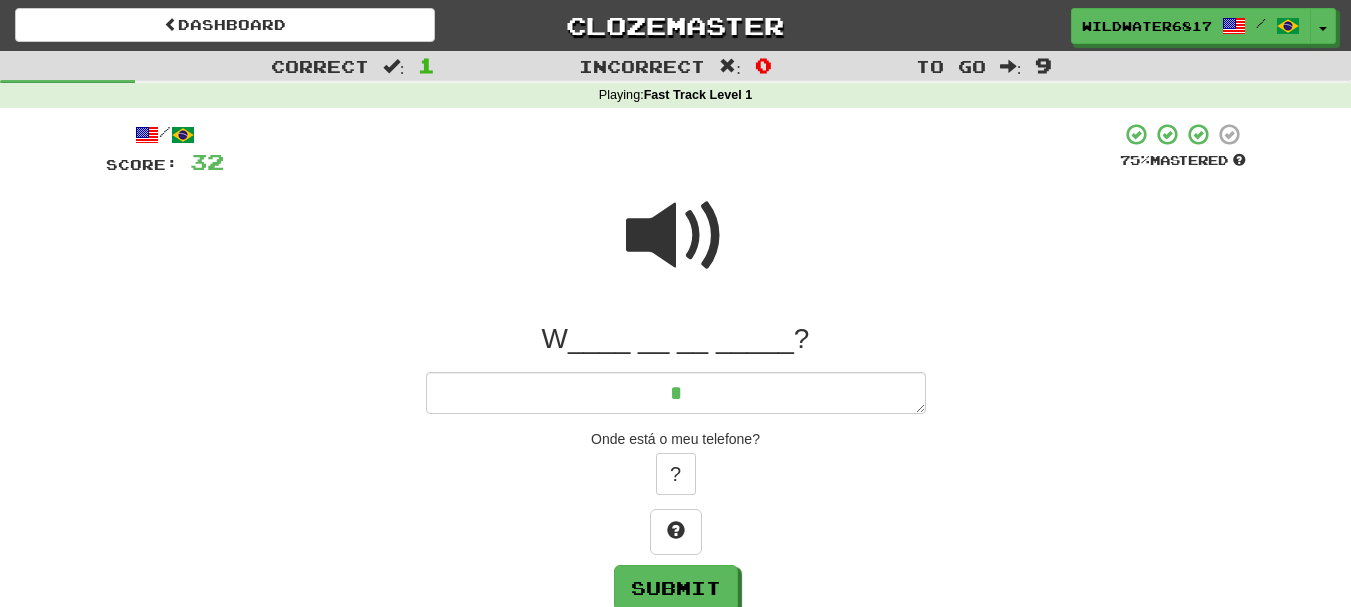 type on "*" 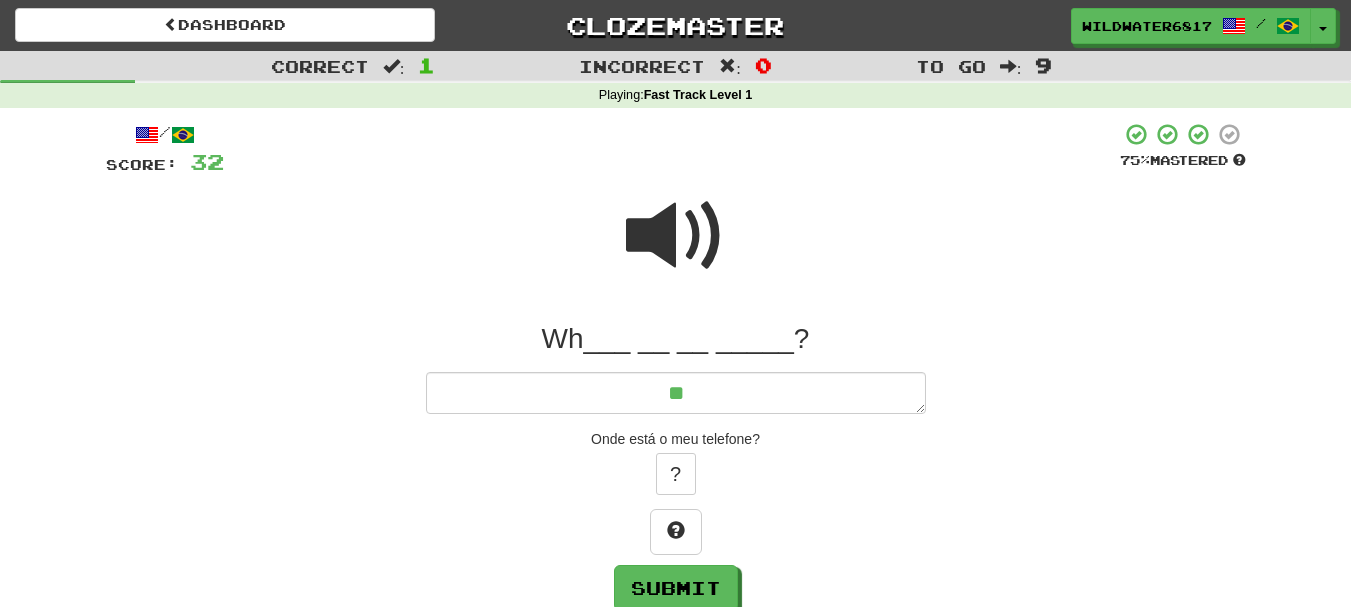 type on "*" 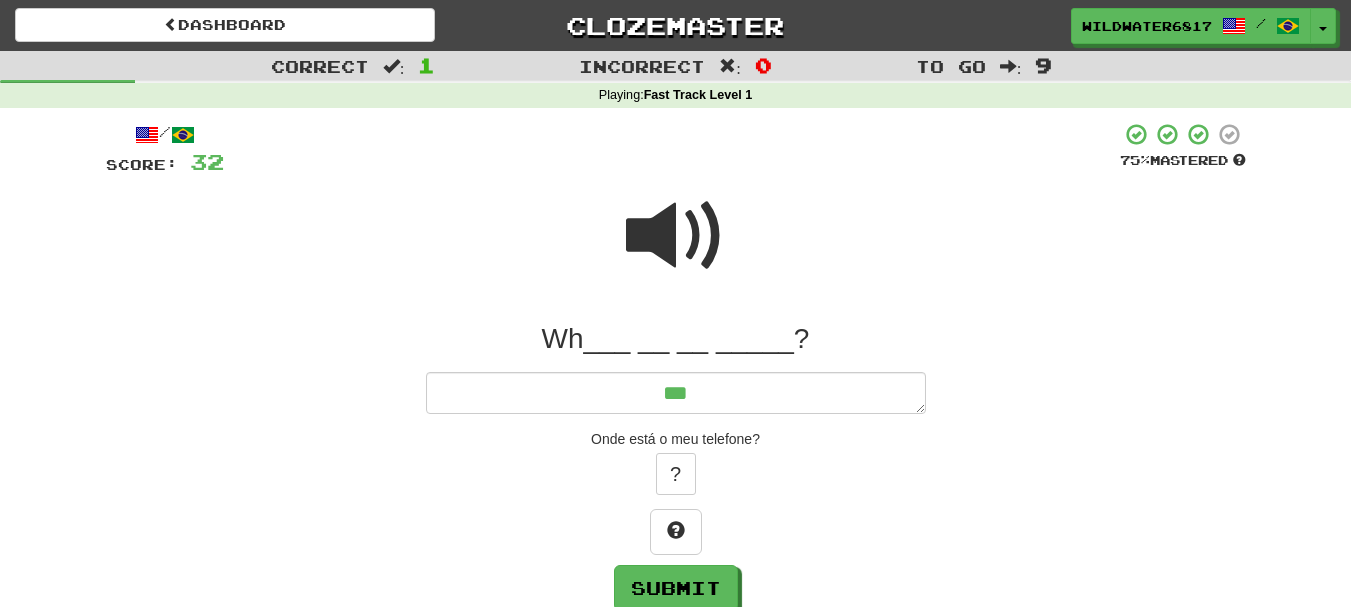 type on "****" 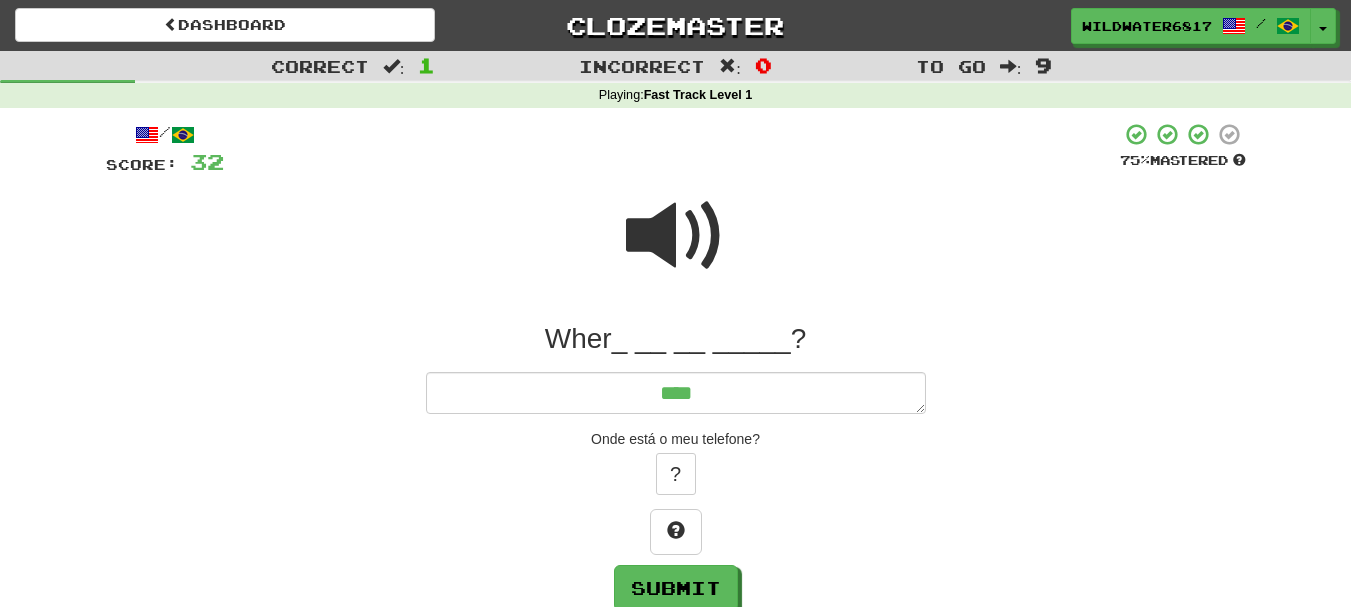 type on "*" 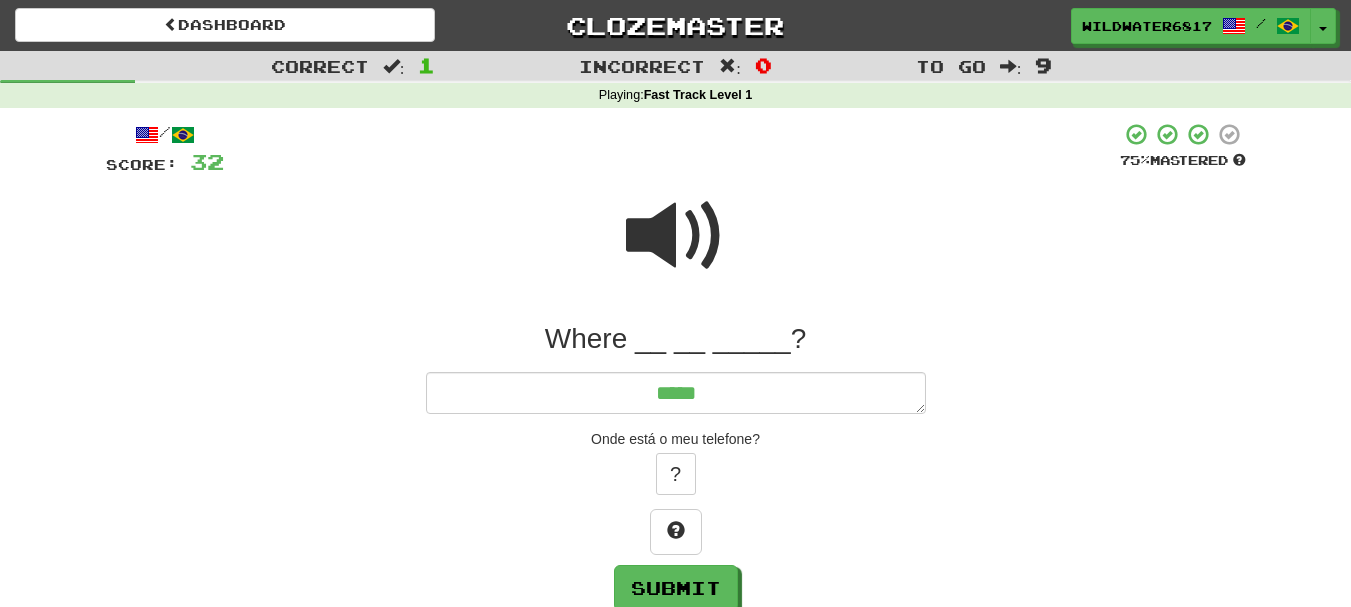 type on "*" 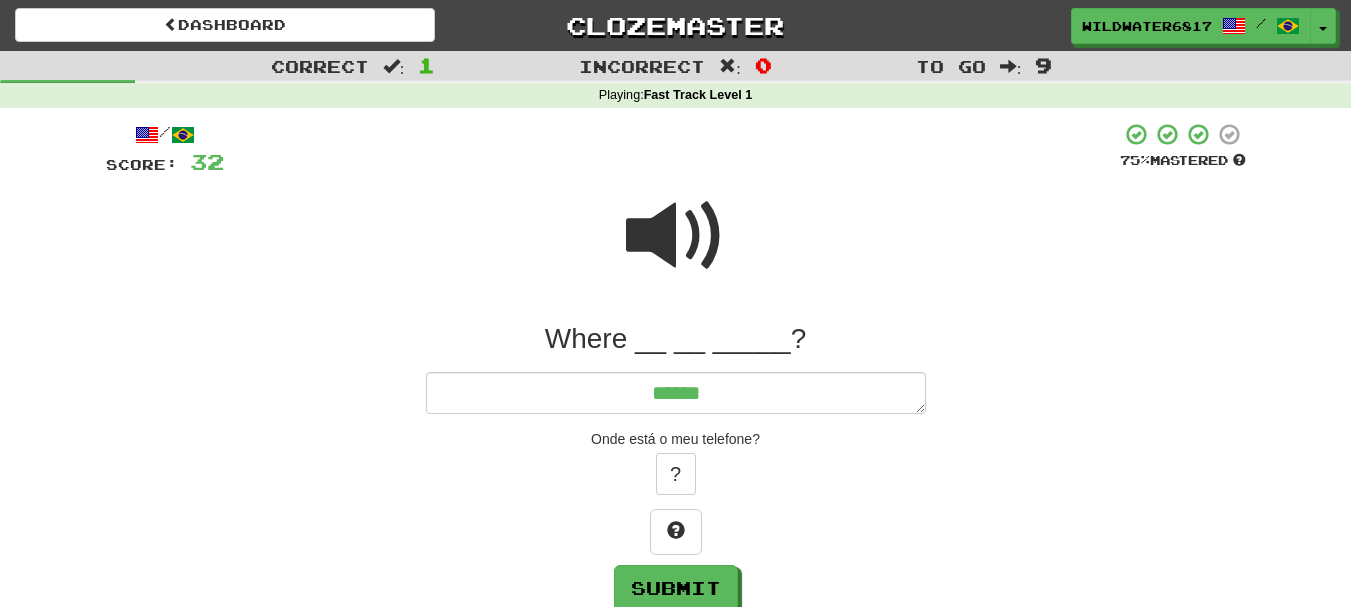 type on "*" 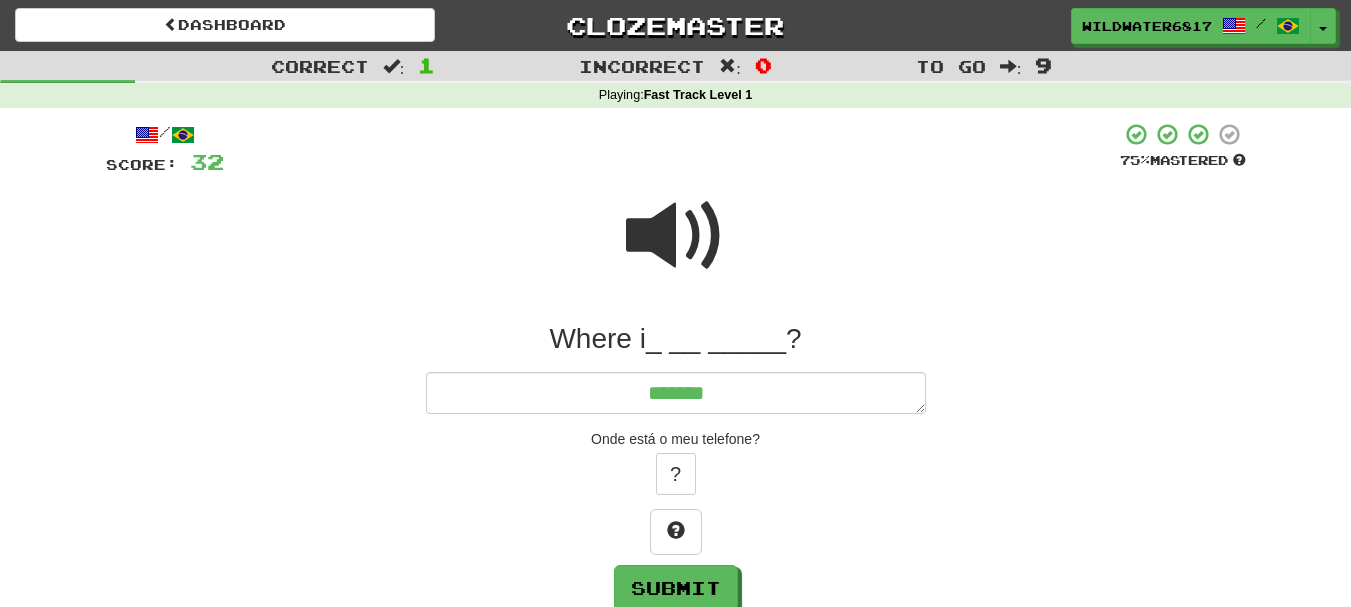 type on "*" 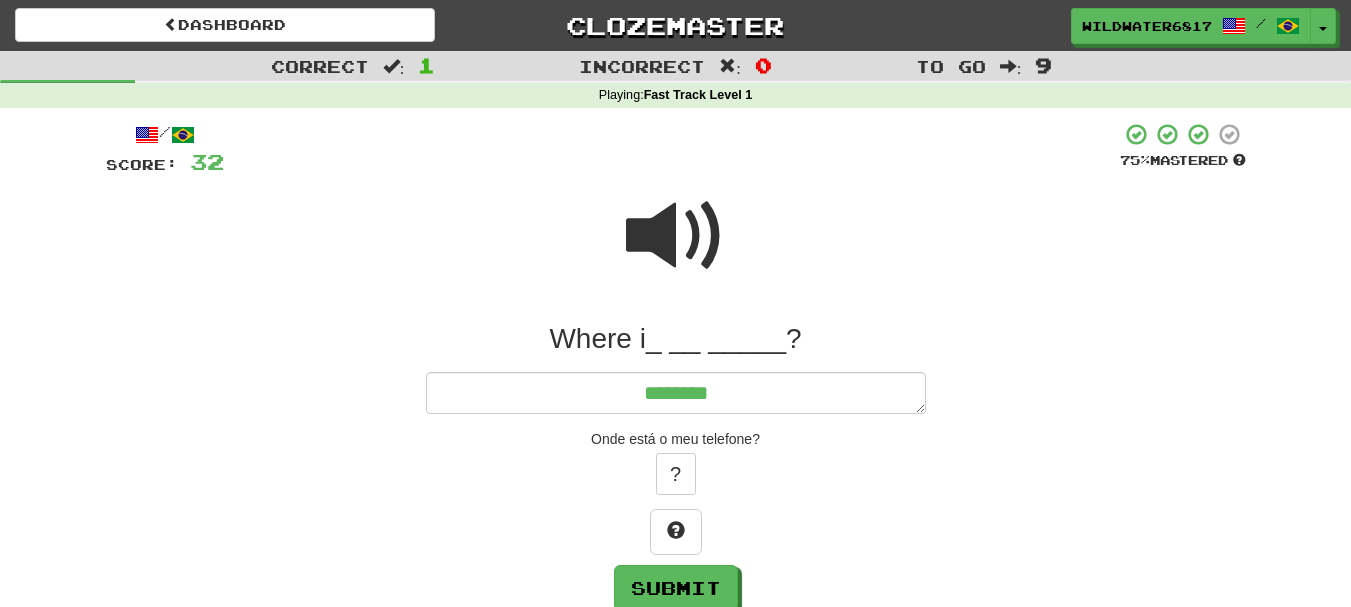 type on "********" 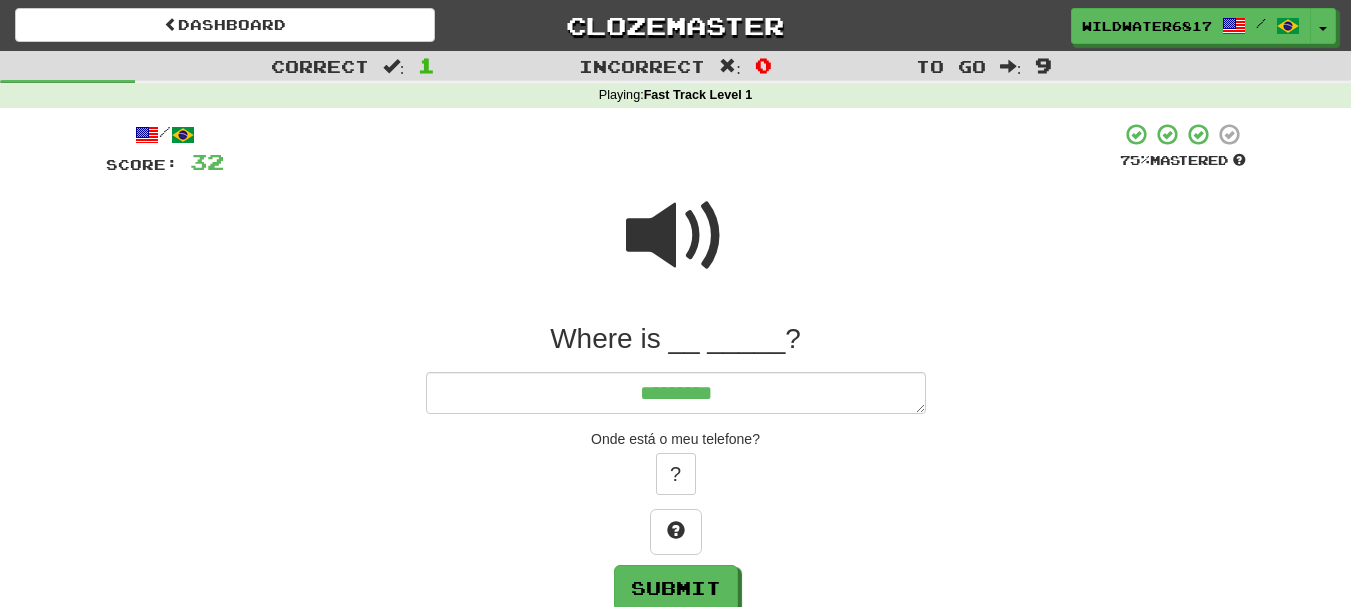 type on "*" 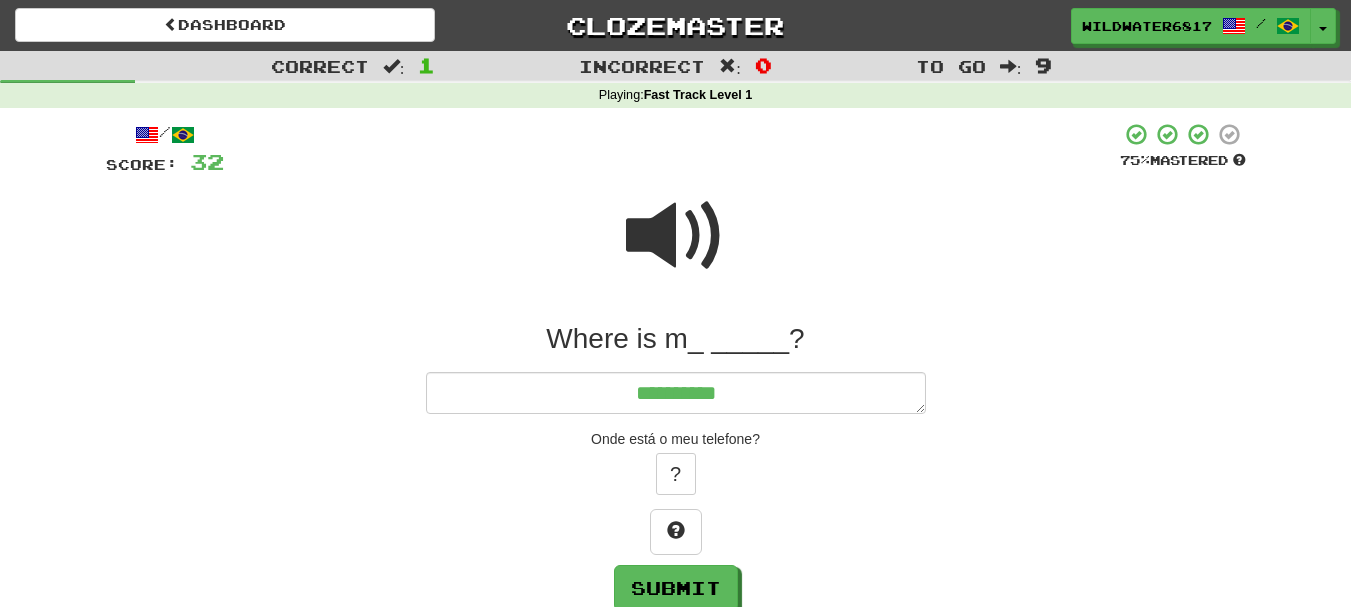 type on "*" 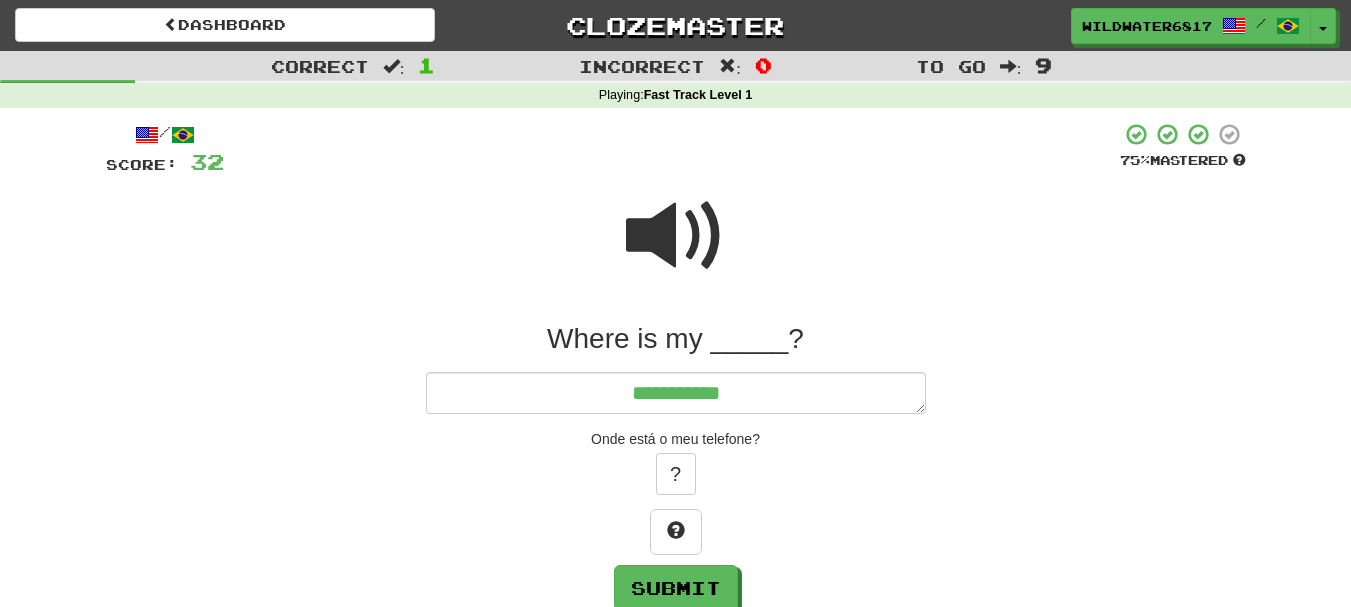 type on "*" 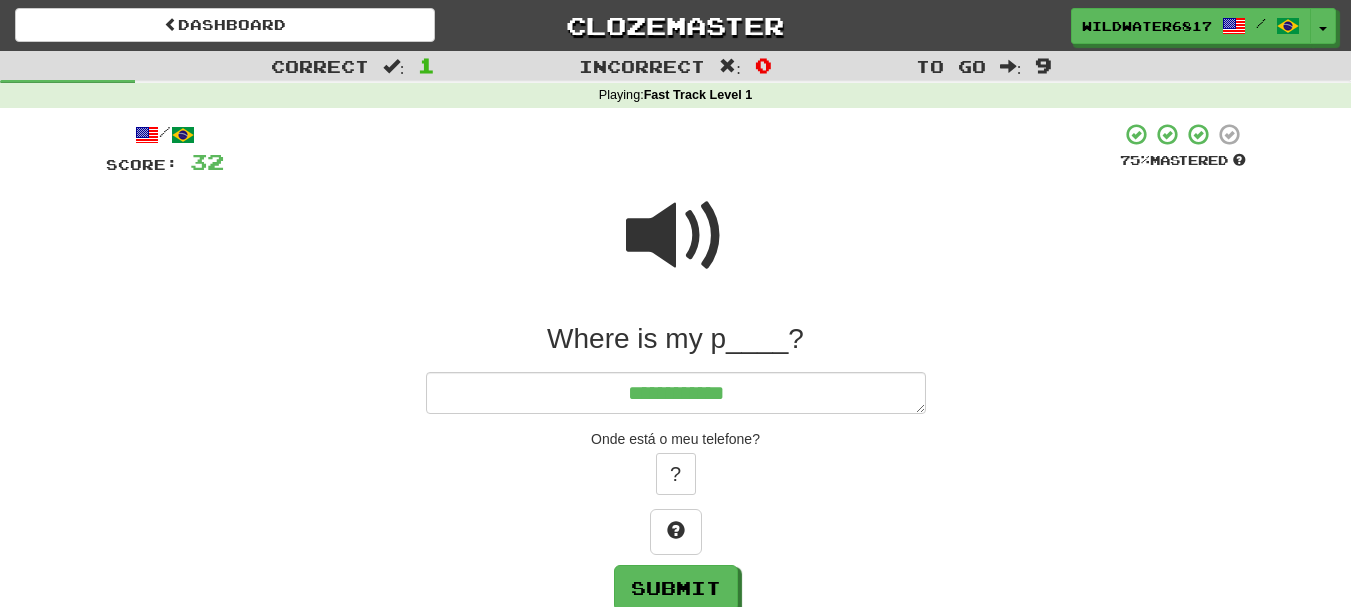 type on "*" 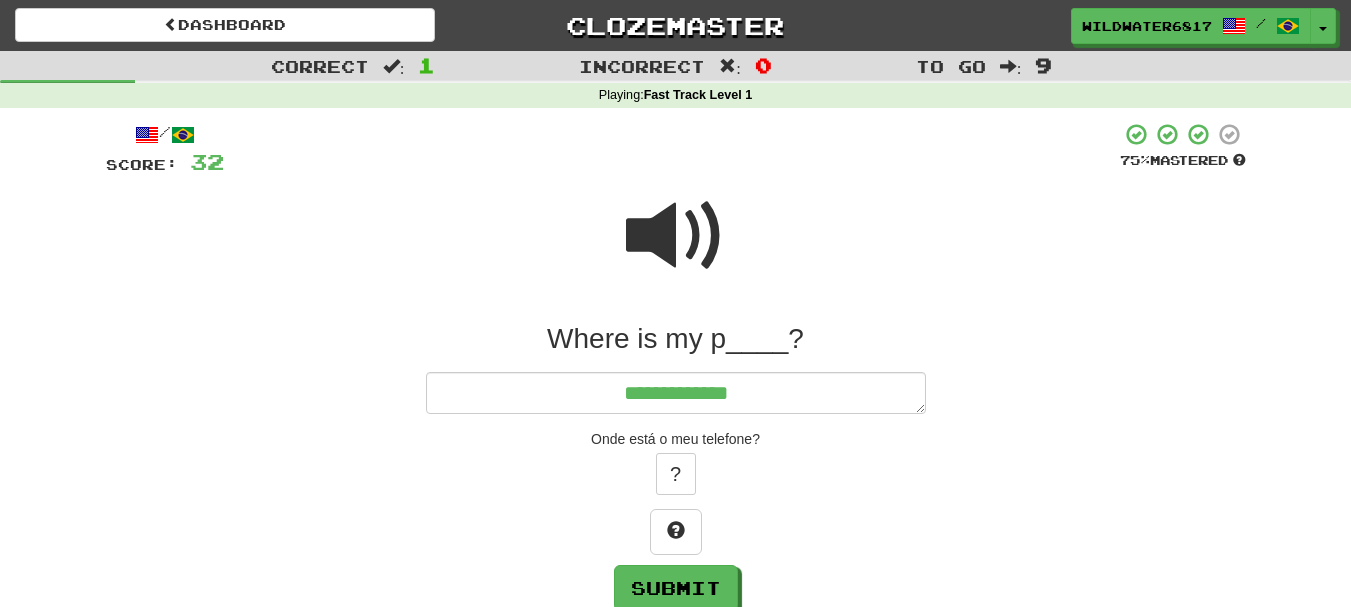 type on "*" 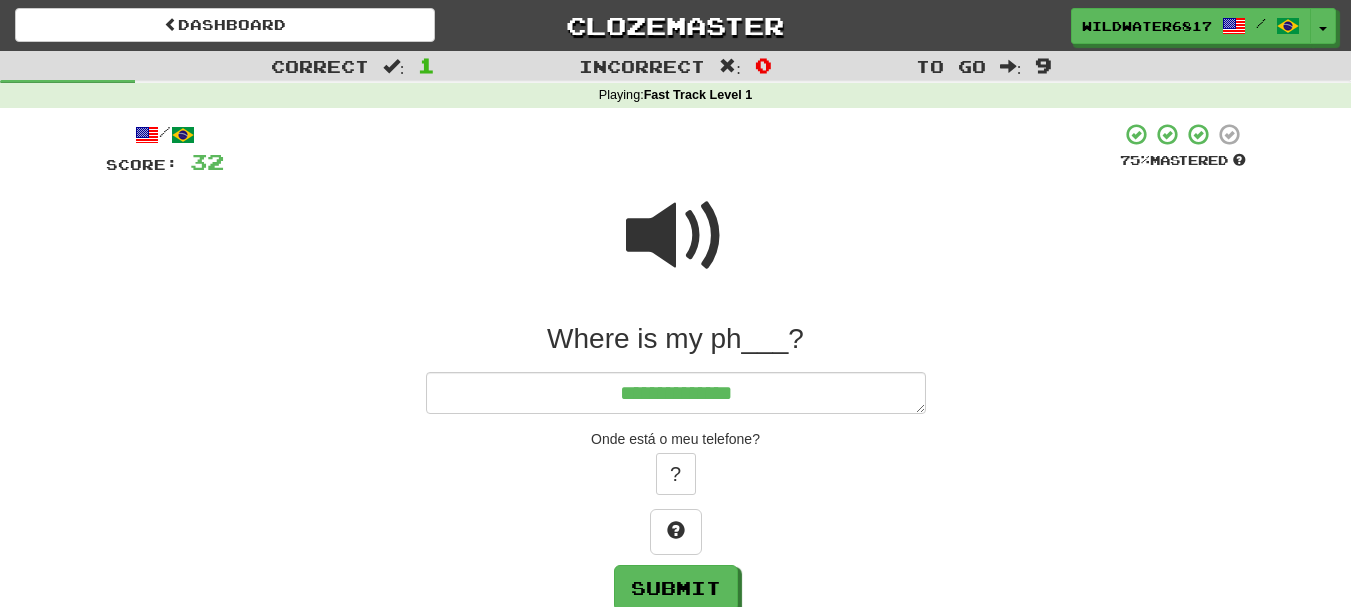 type on "*" 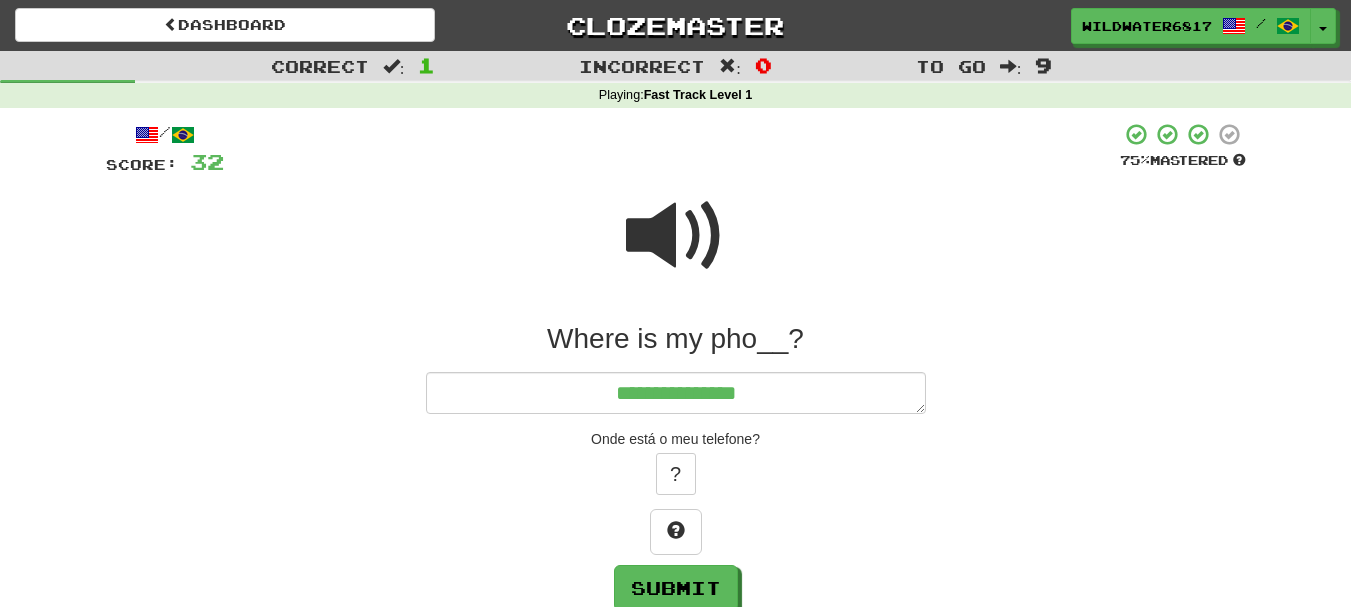 type on "*" 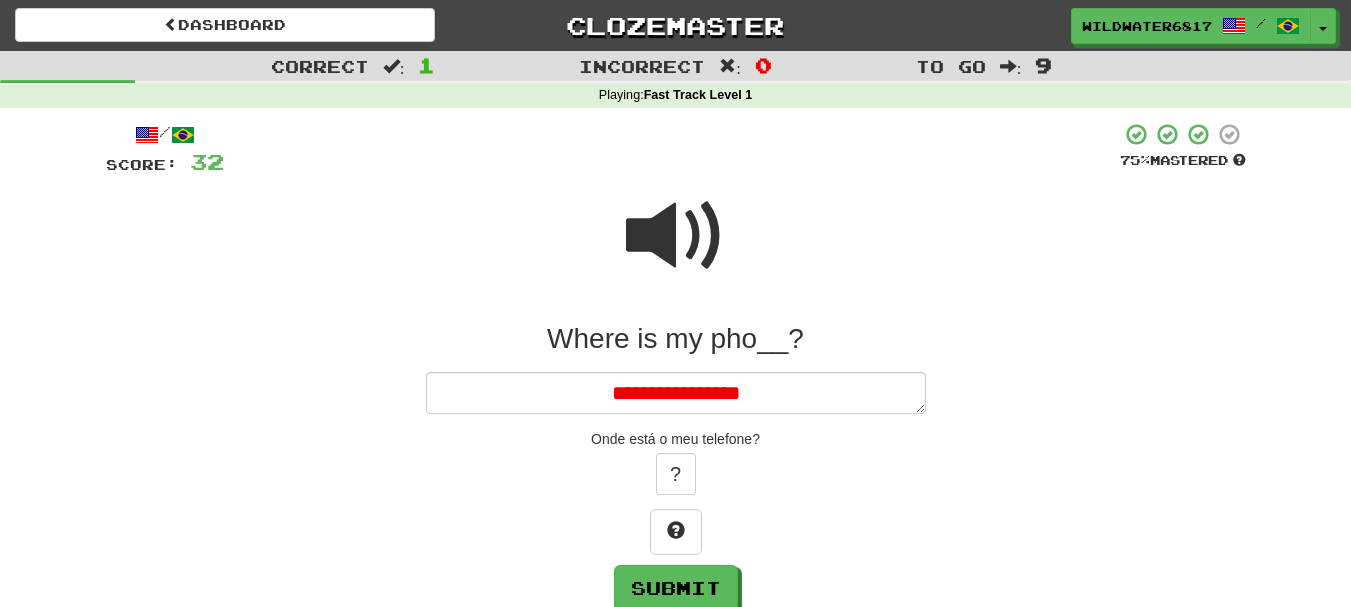 type on "*" 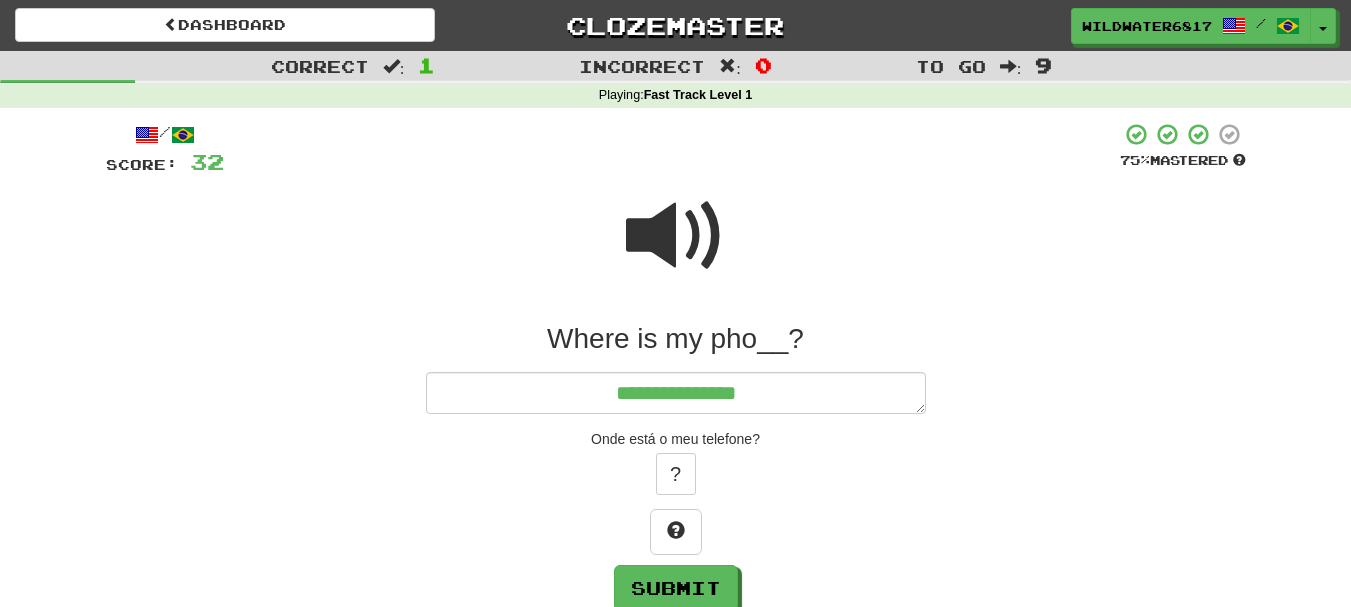 type on "*" 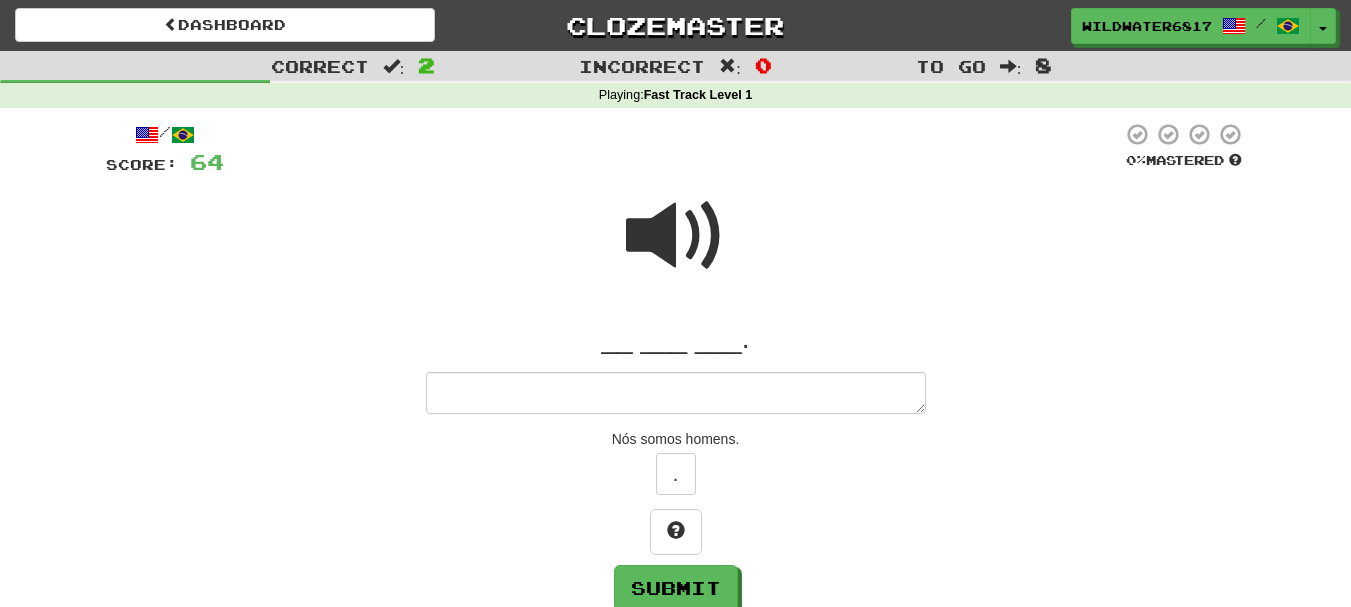 type on "*" 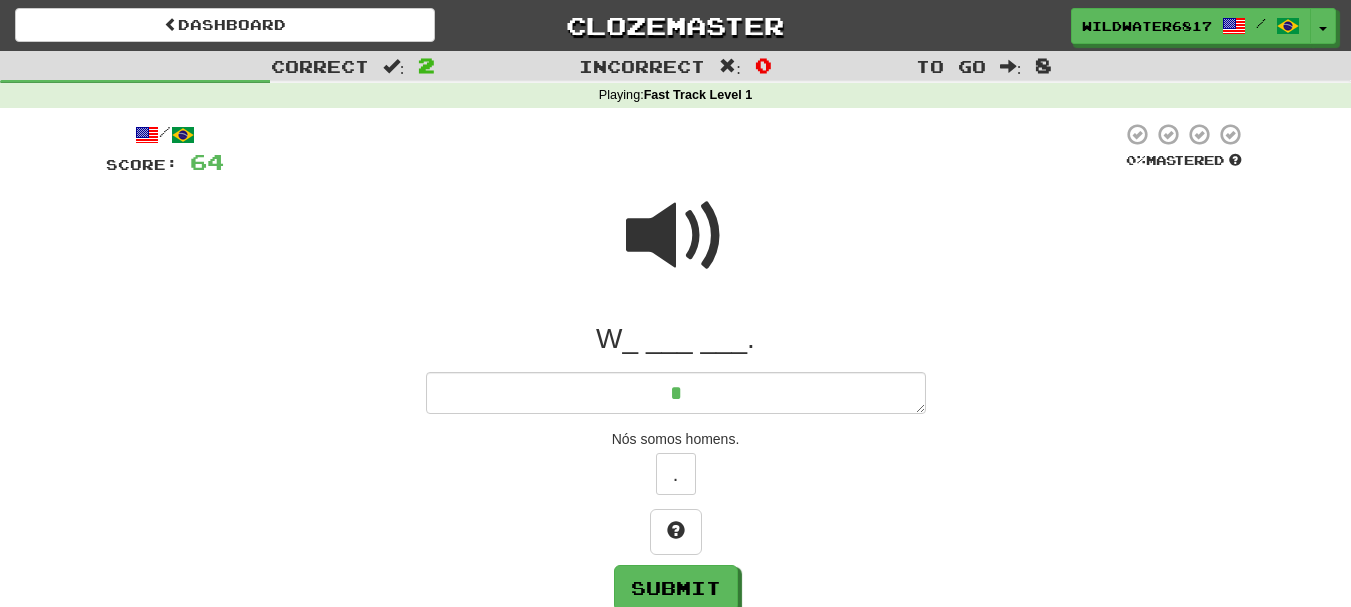type on "*" 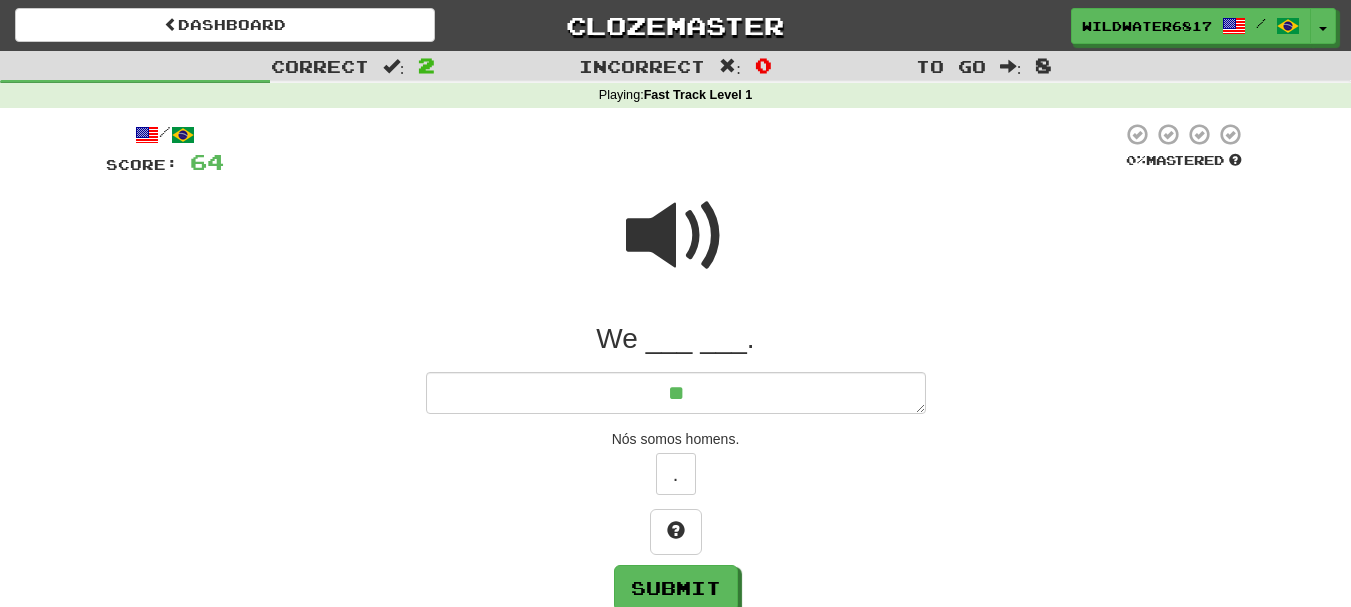 type on "*" 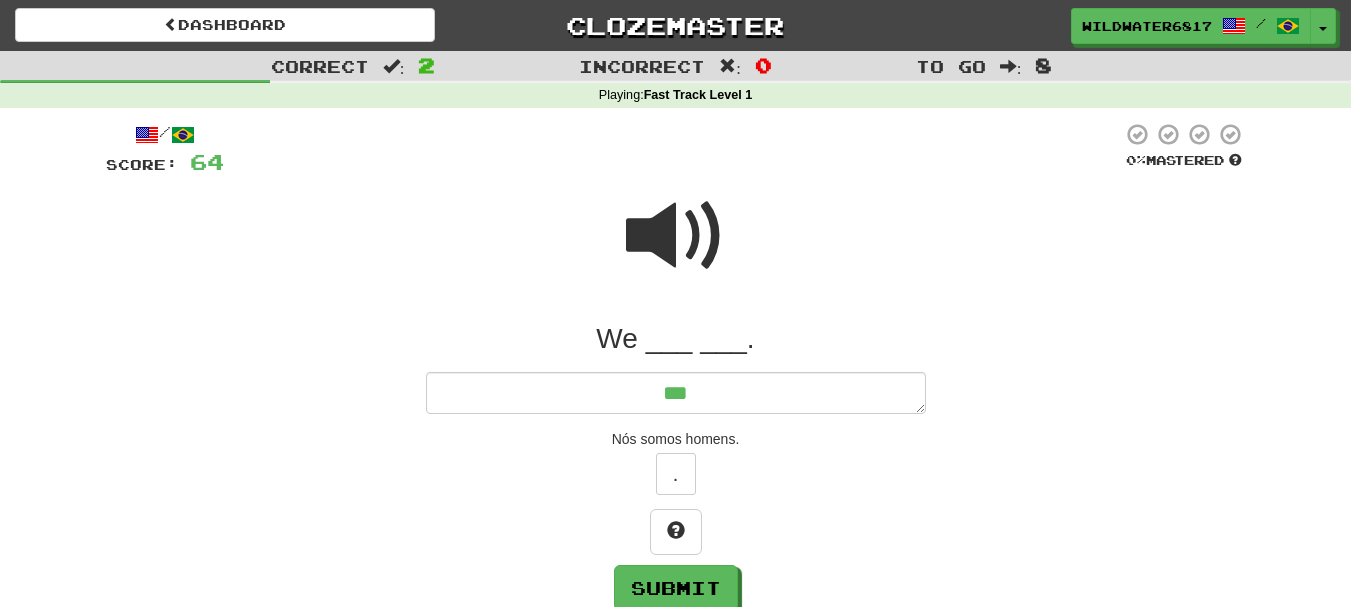 type on "*" 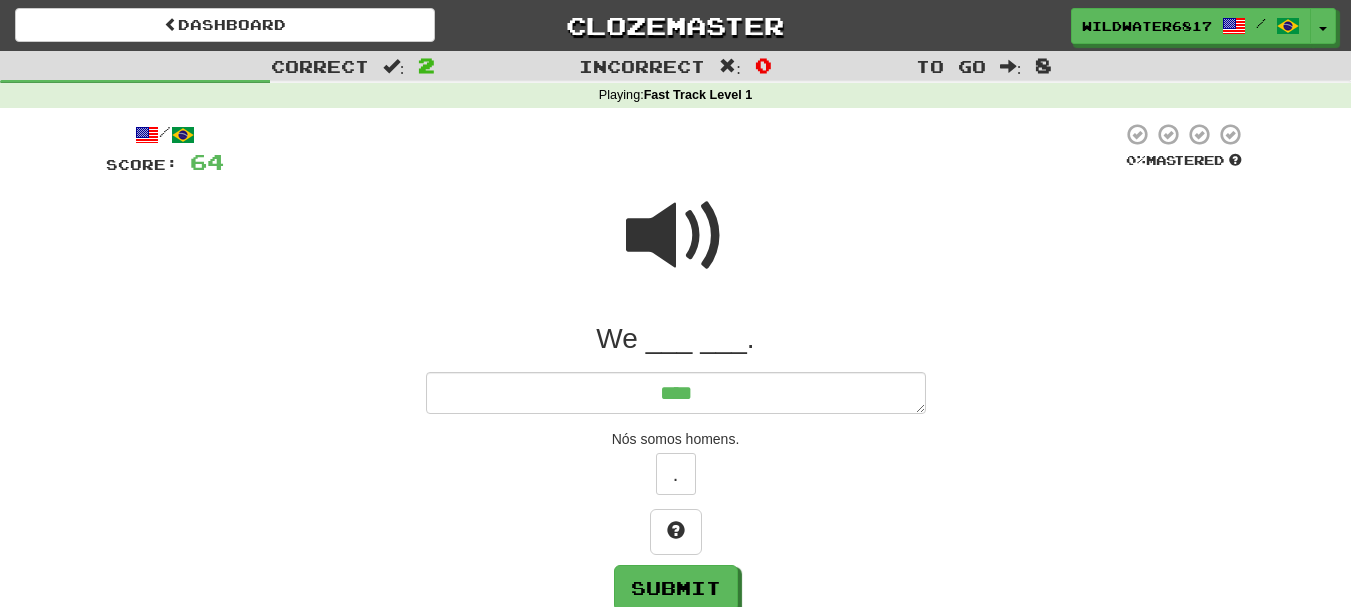 type on "*" 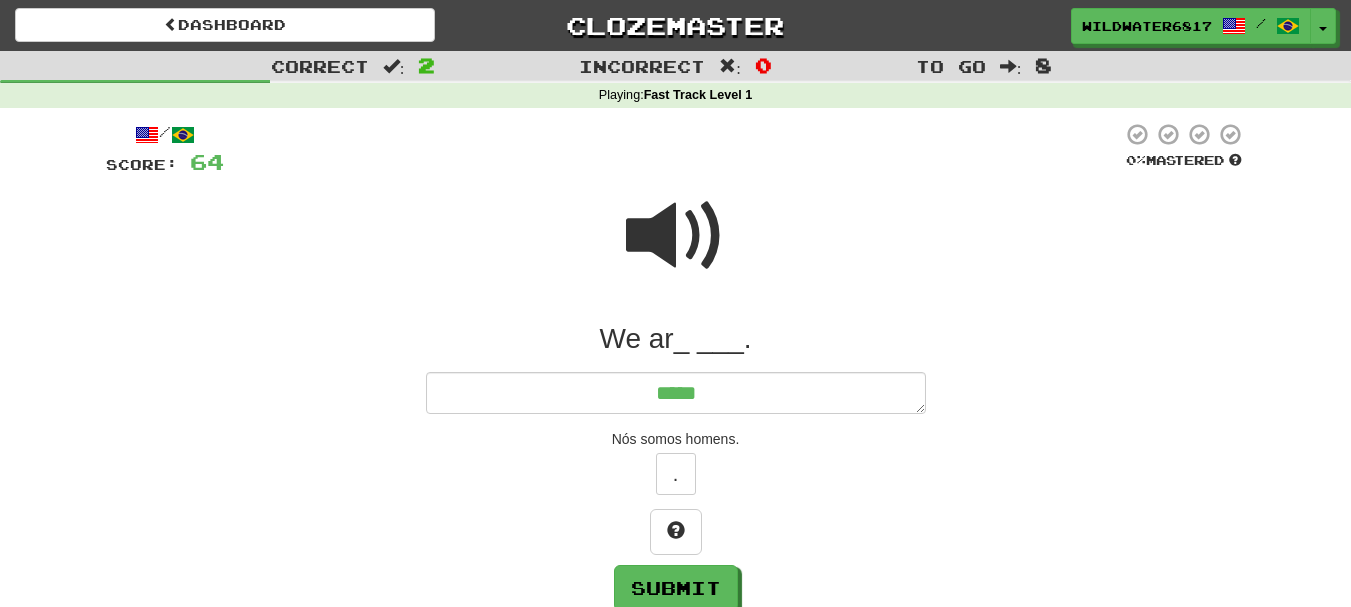 type on "******" 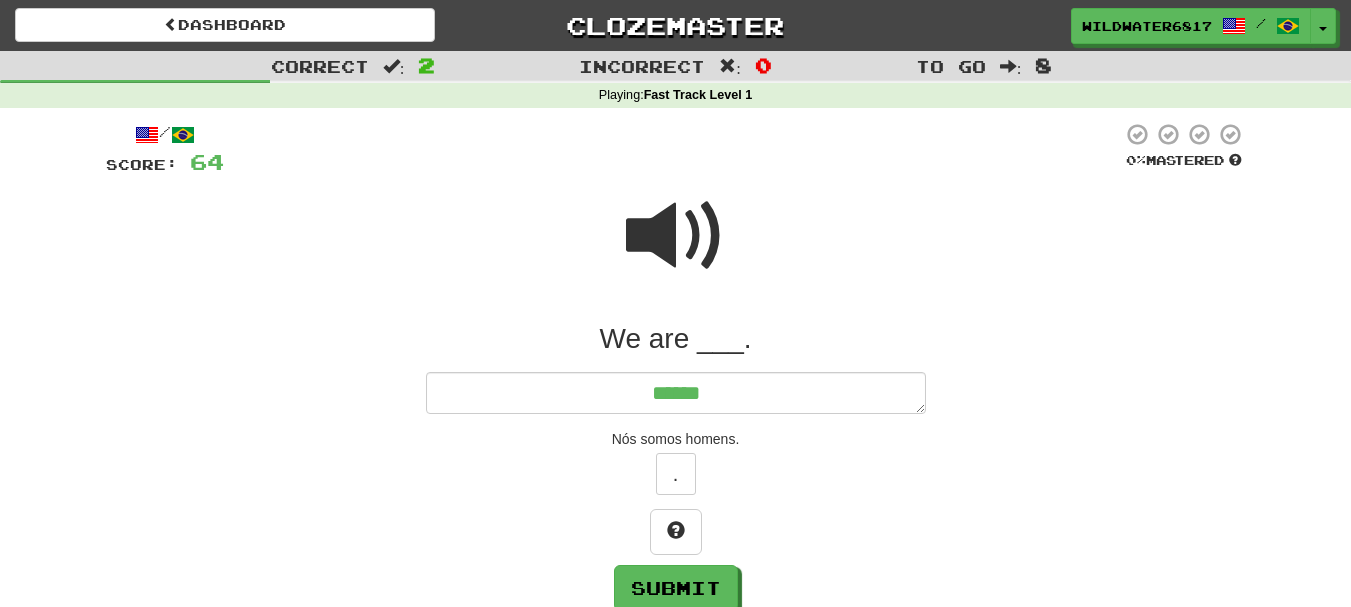 type on "*" 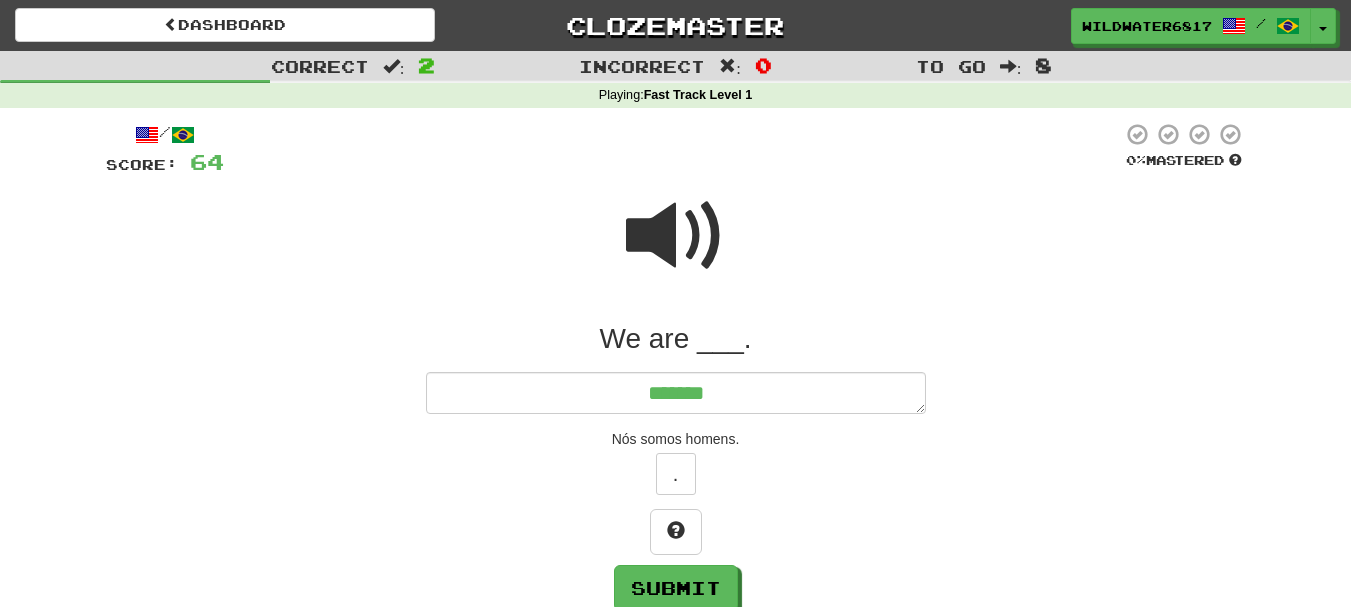 type on "*" 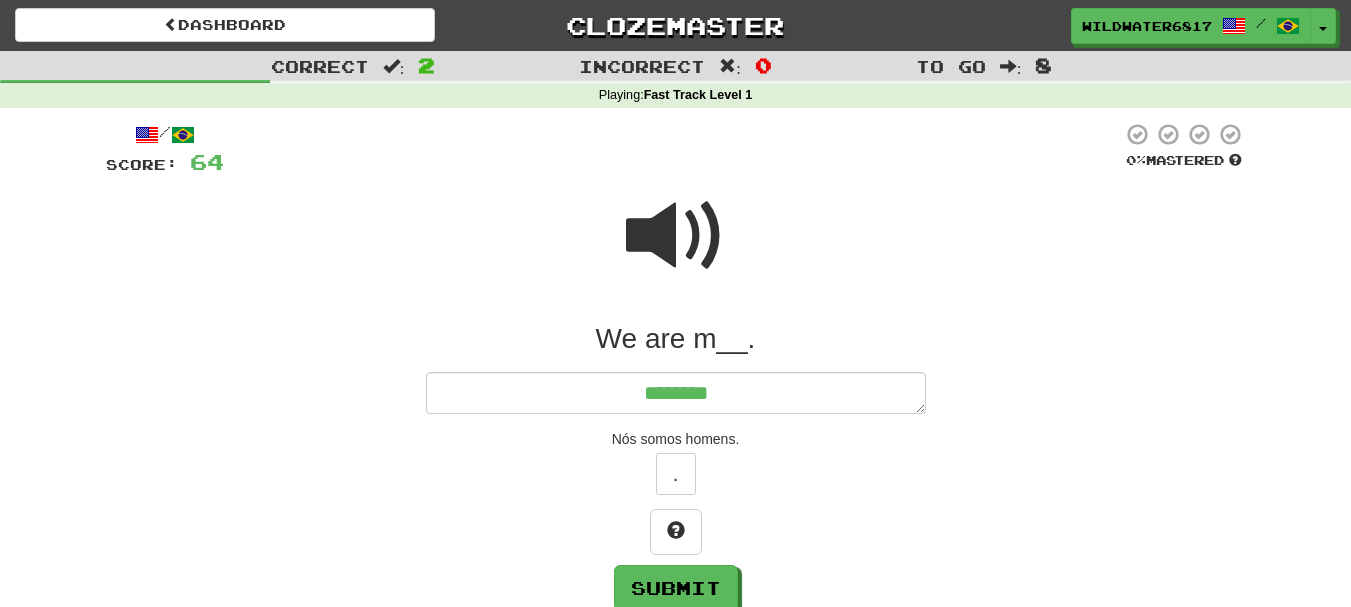 type on "*" 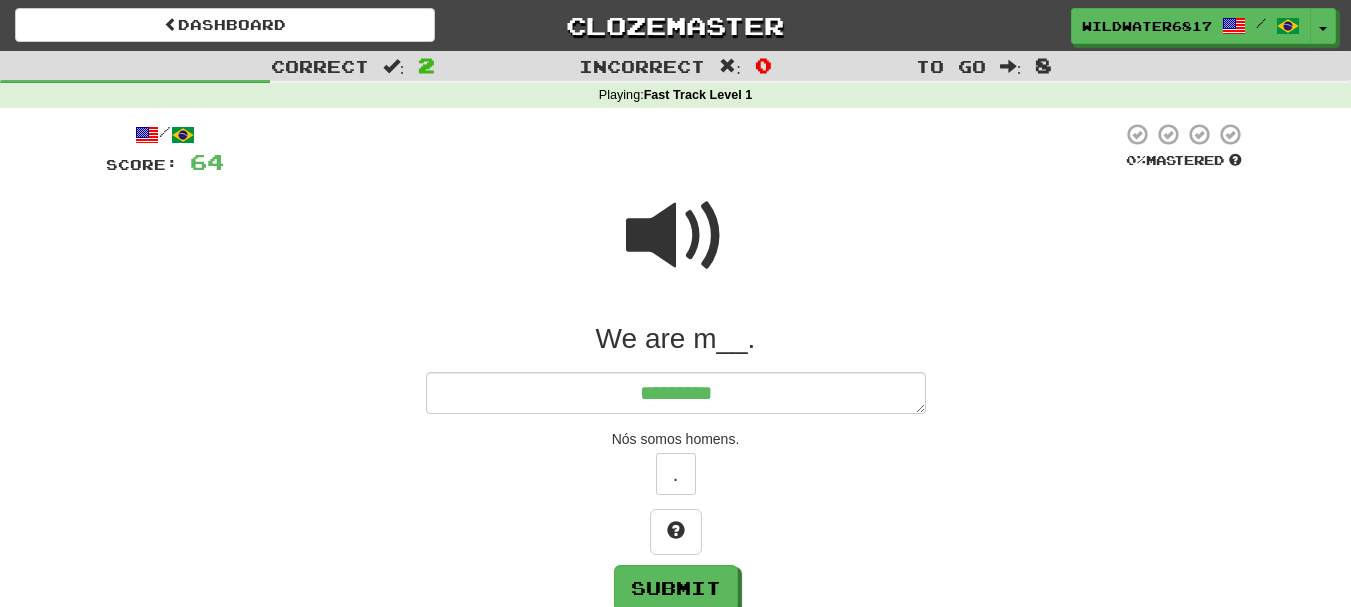 type on "*" 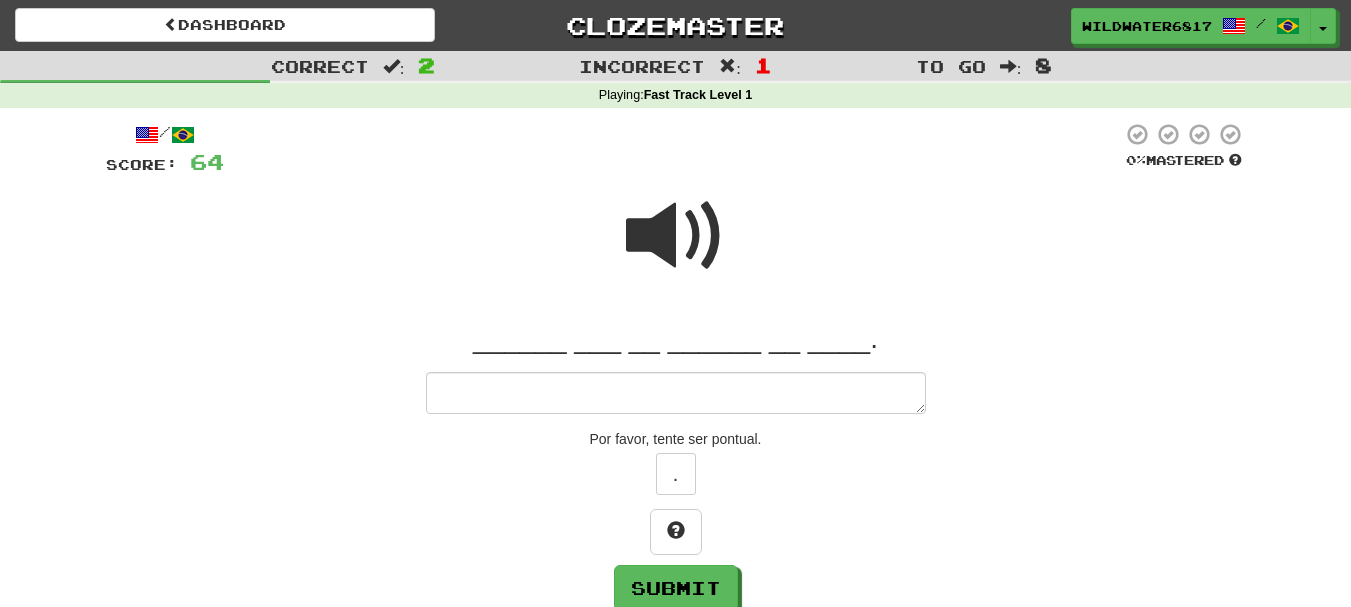 type on "*" 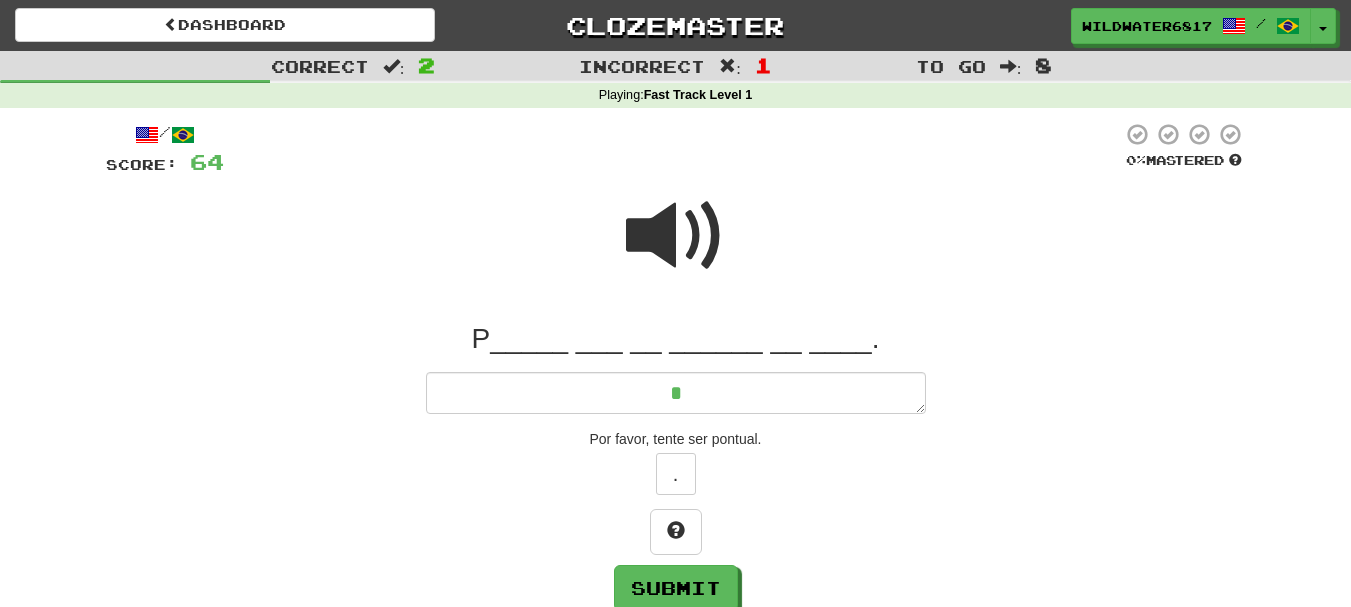 type on "*" 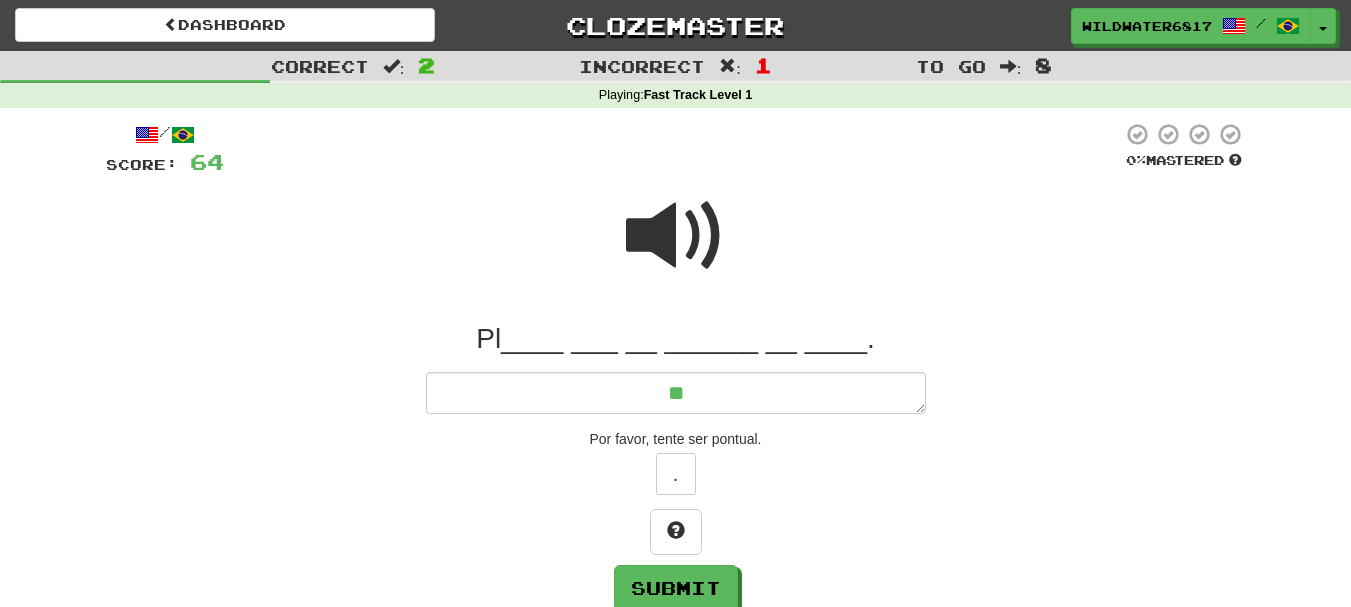 type on "*" 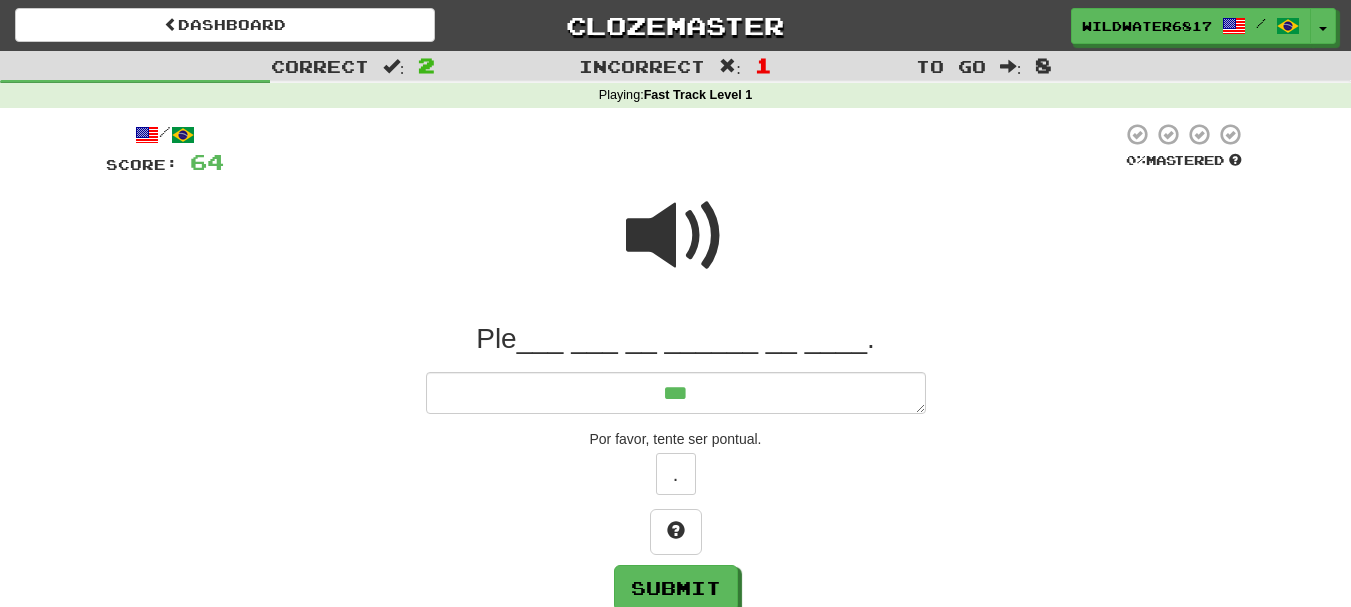 type on "*" 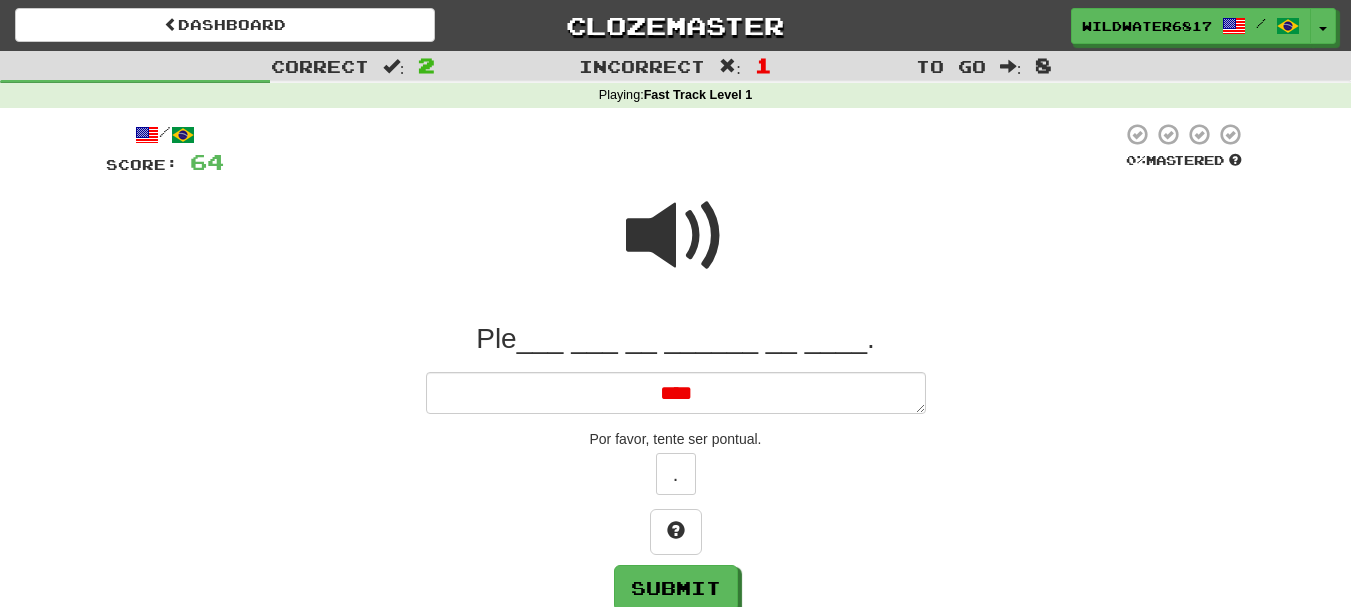 type on "*" 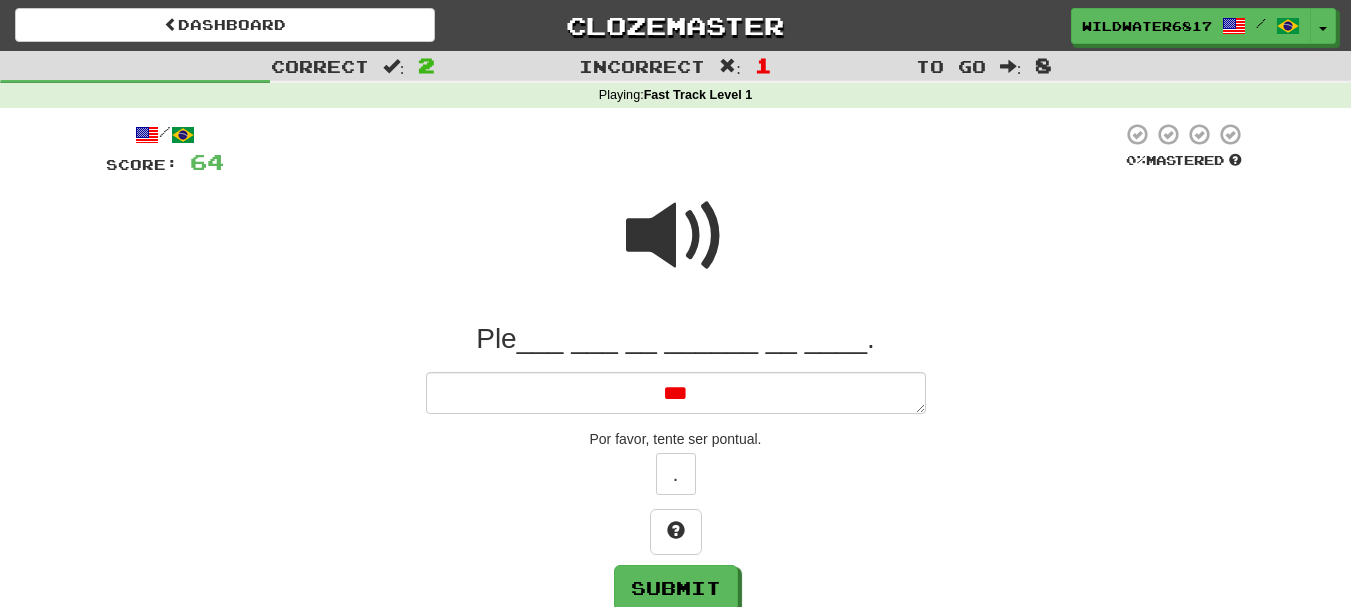 type on "****" 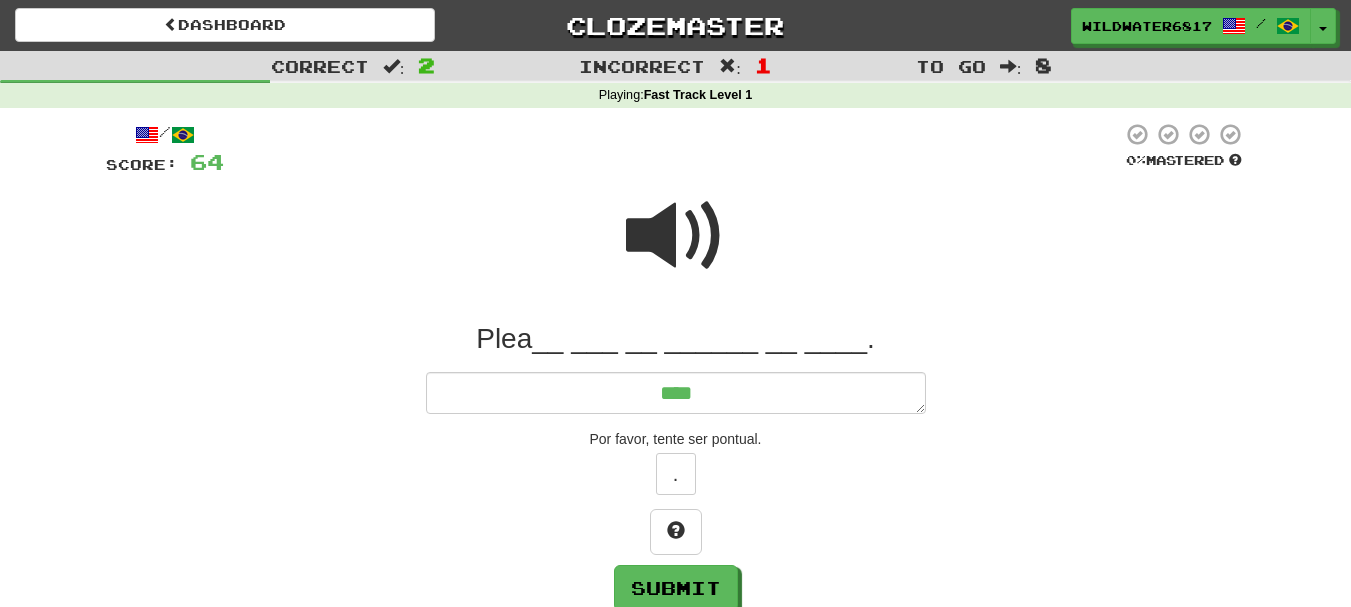 type on "*" 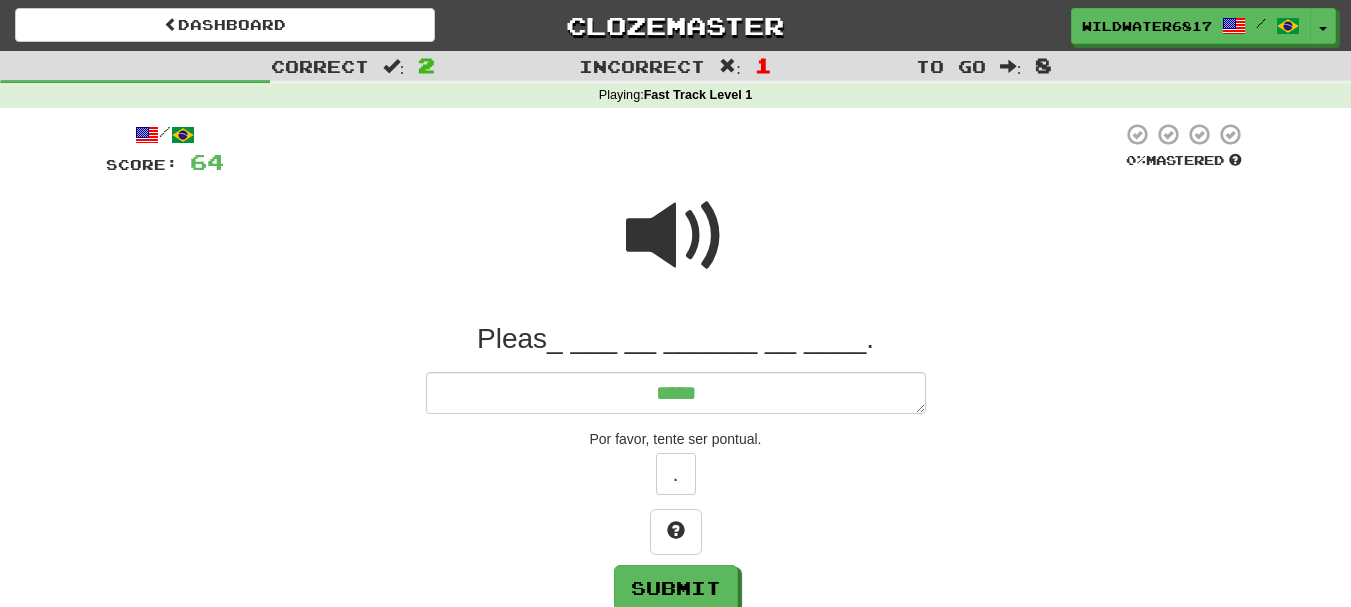 type on "*" 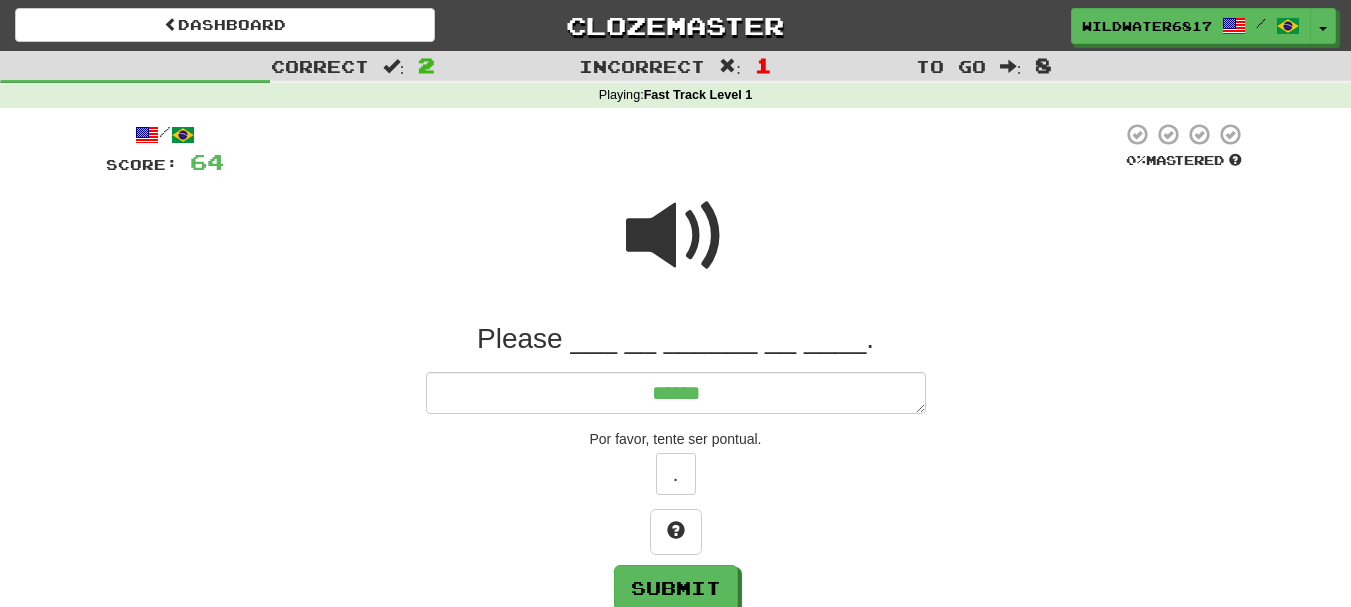 type on "*" 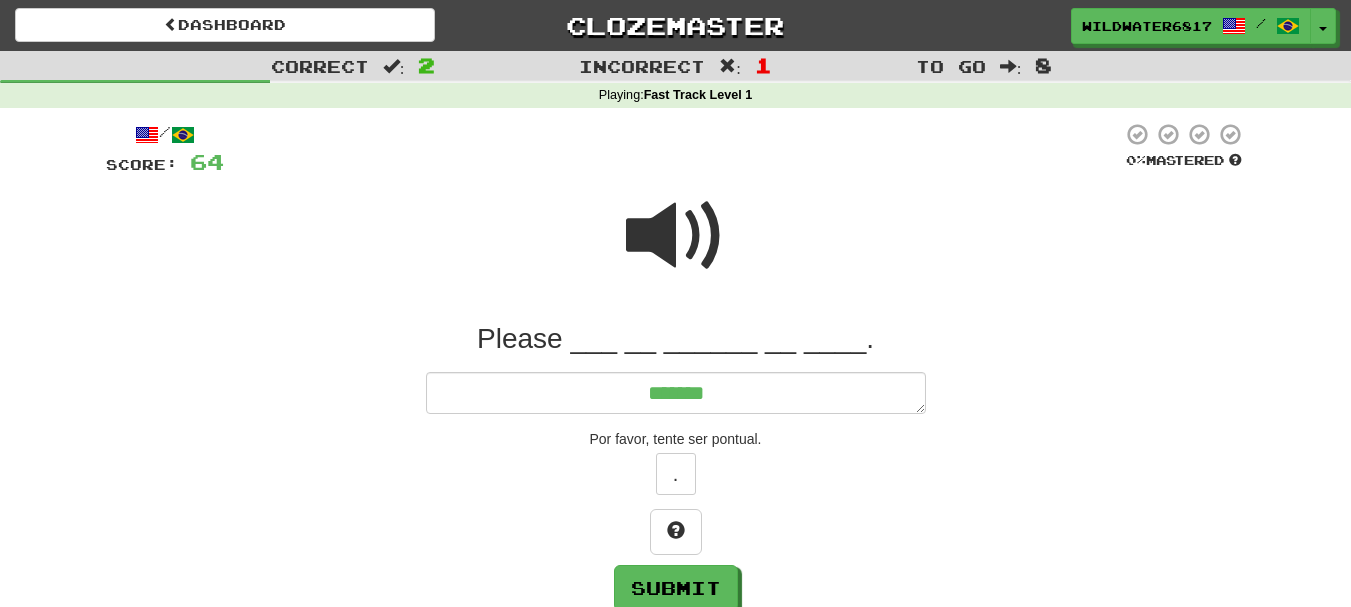 type on "*" 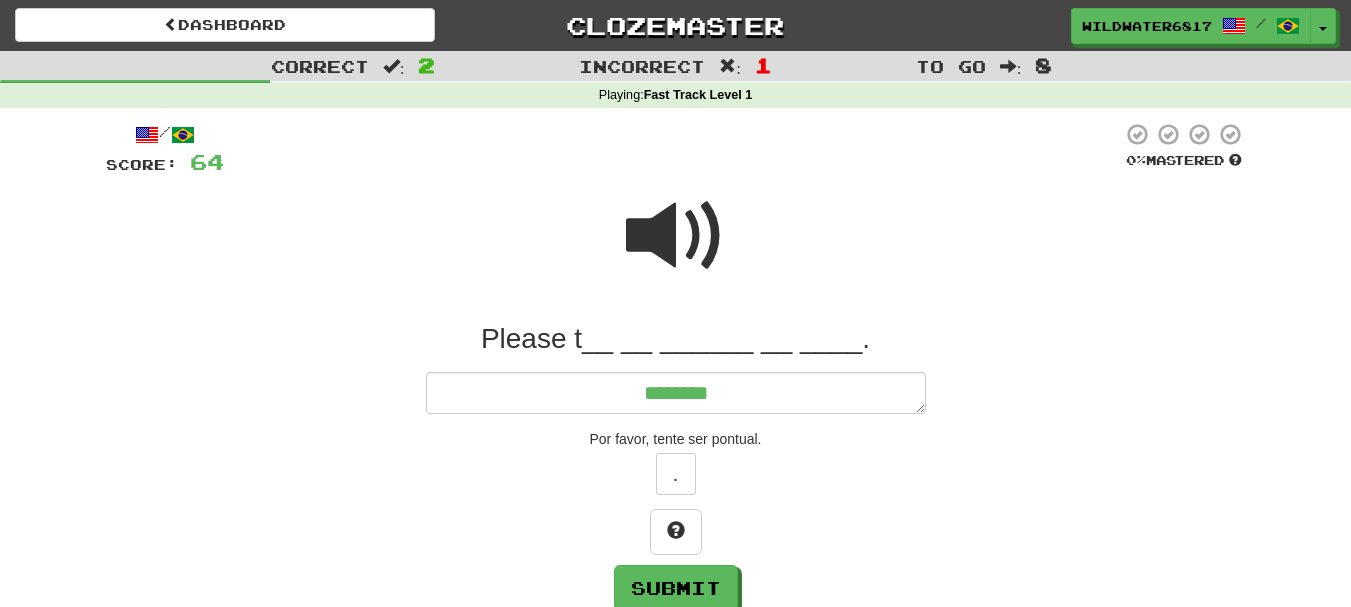 type on "*" 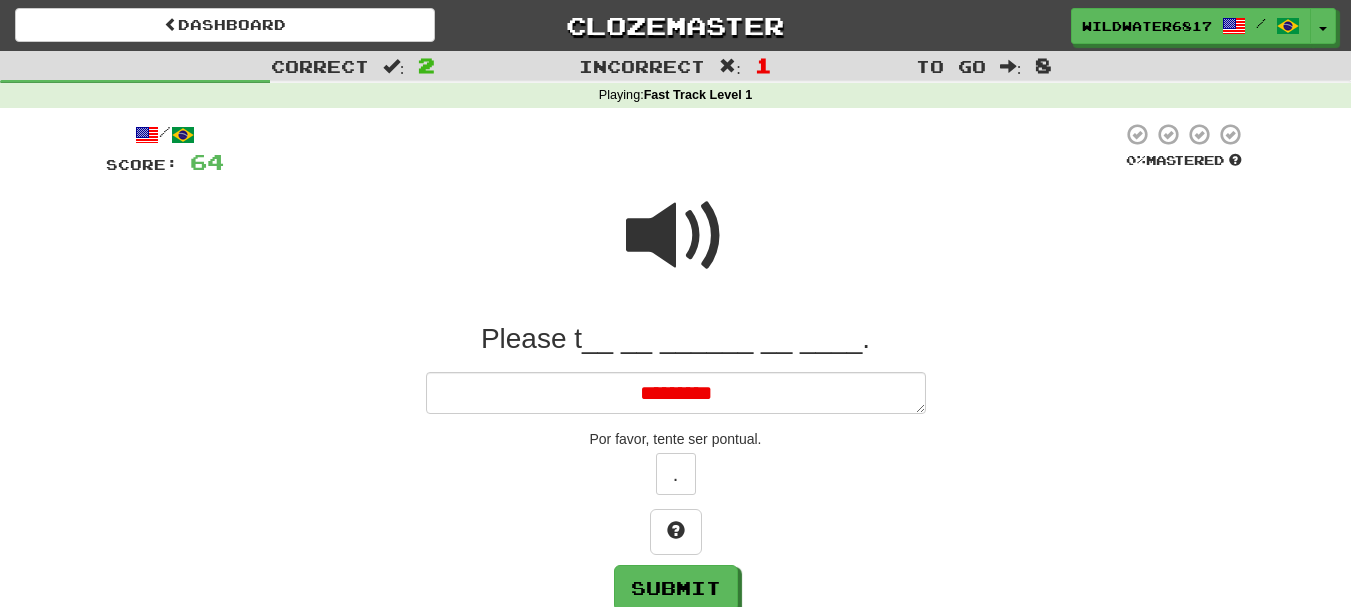 type on "*" 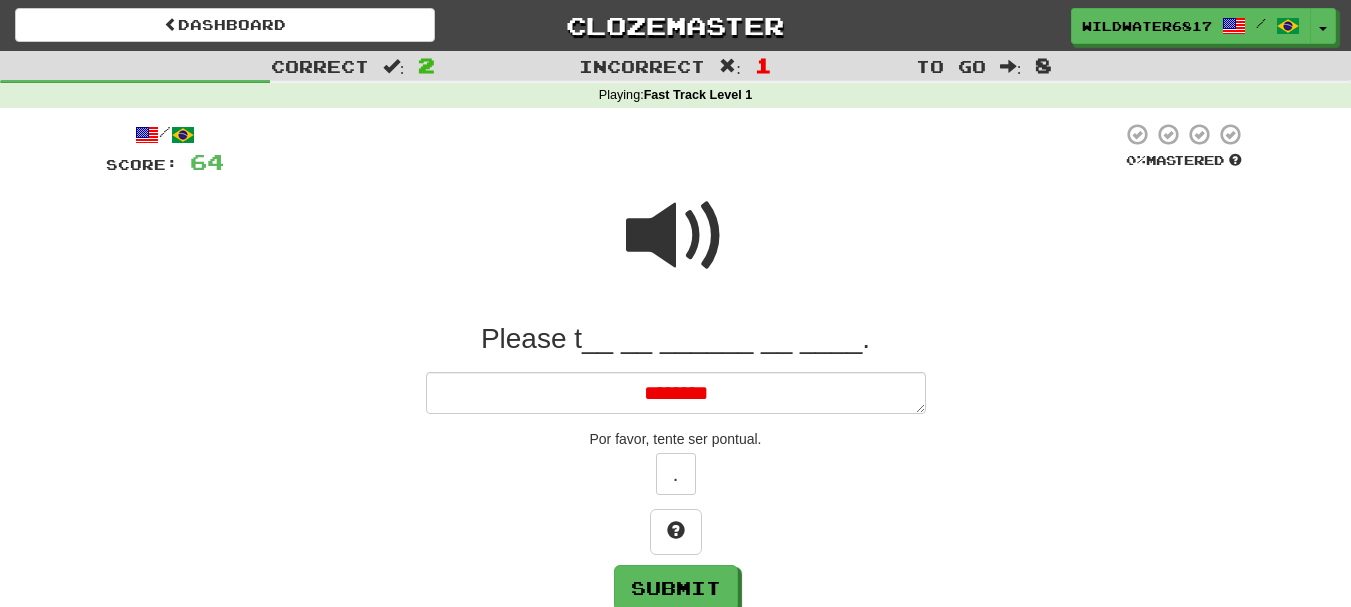 type on "*" 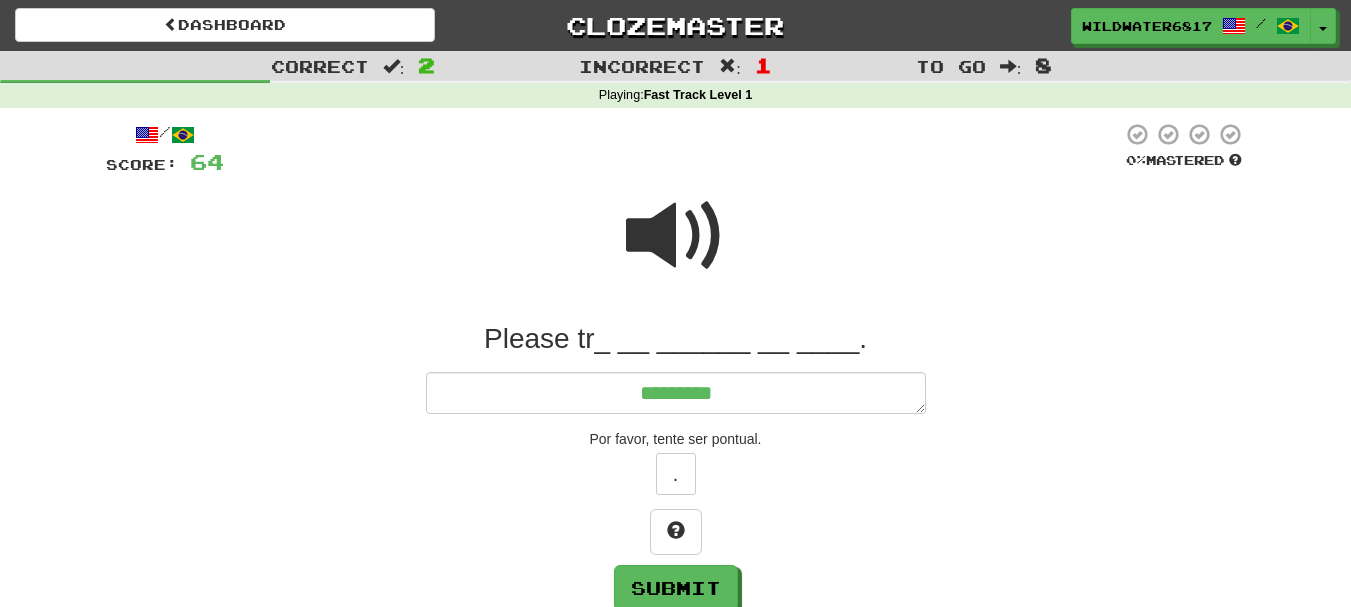 type on "*" 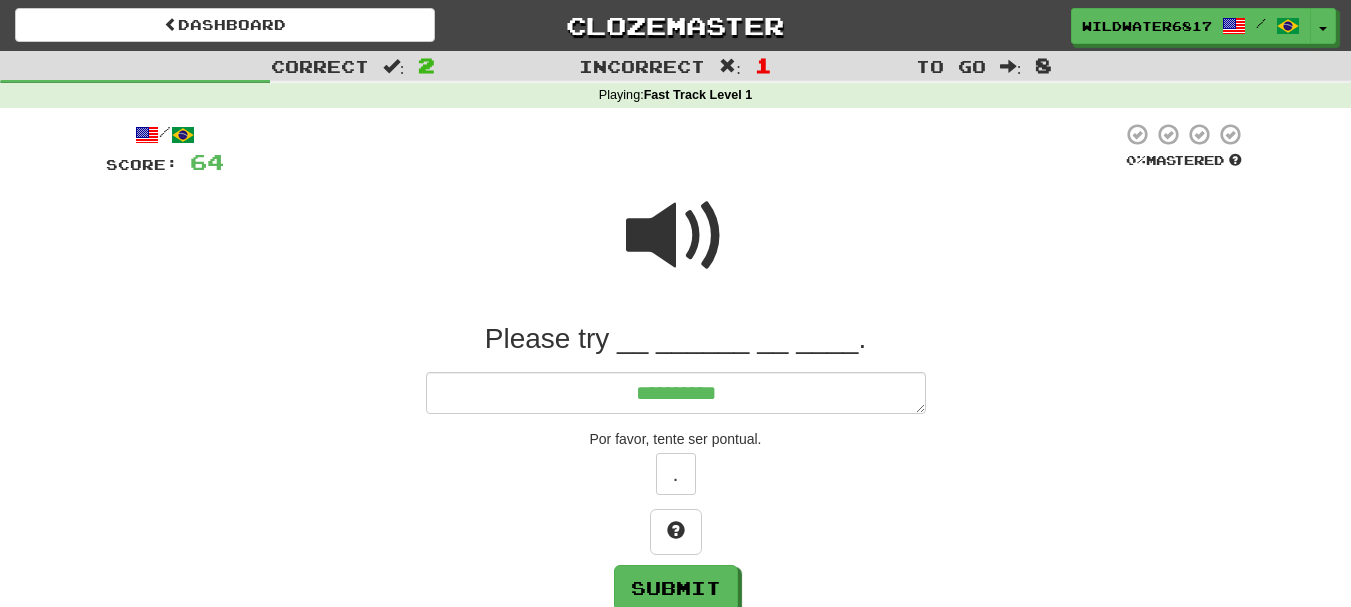 type on "*" 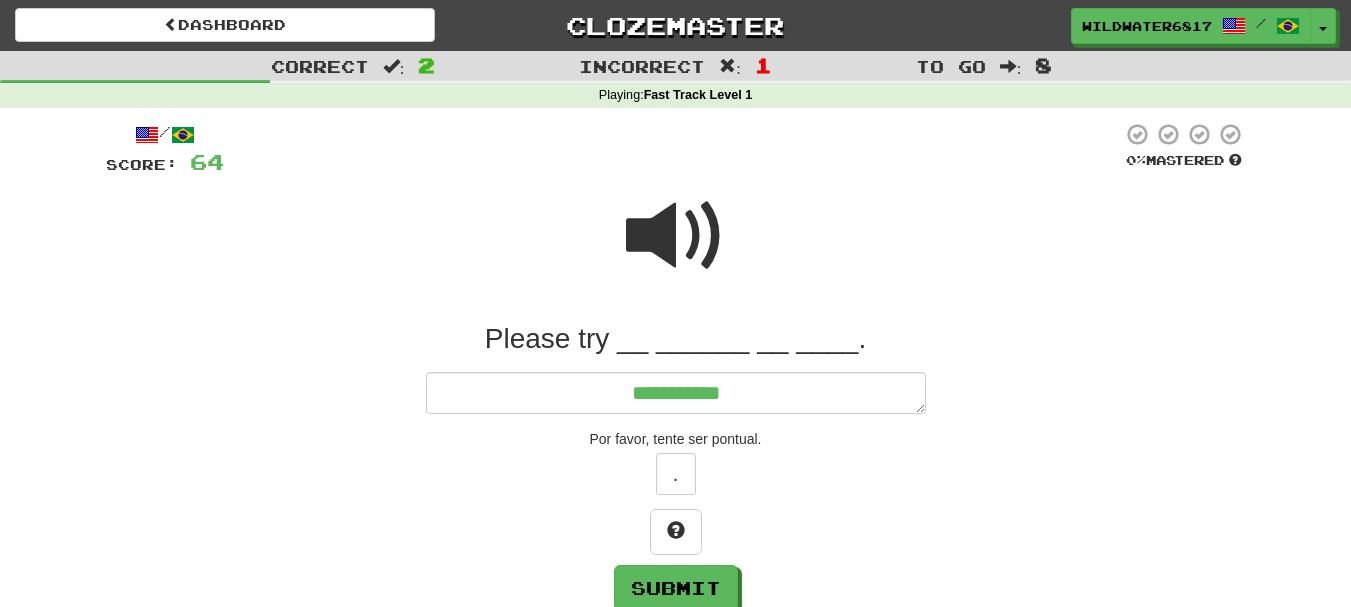 type on "*" 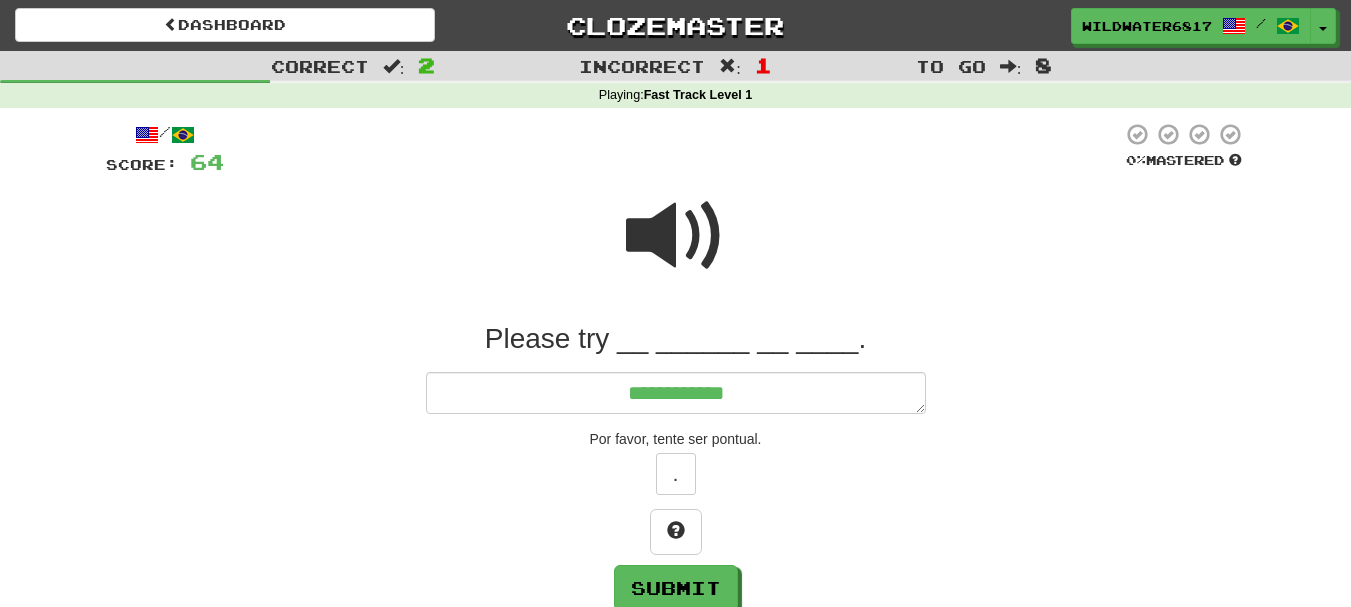 type on "*" 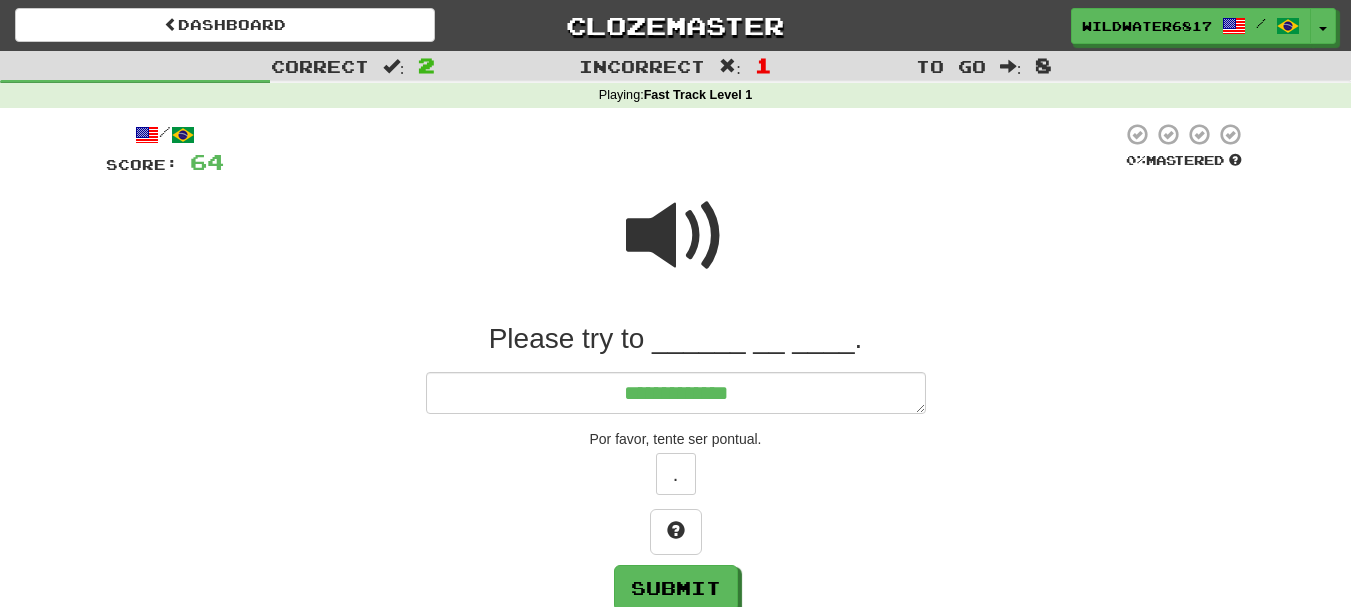 type on "*" 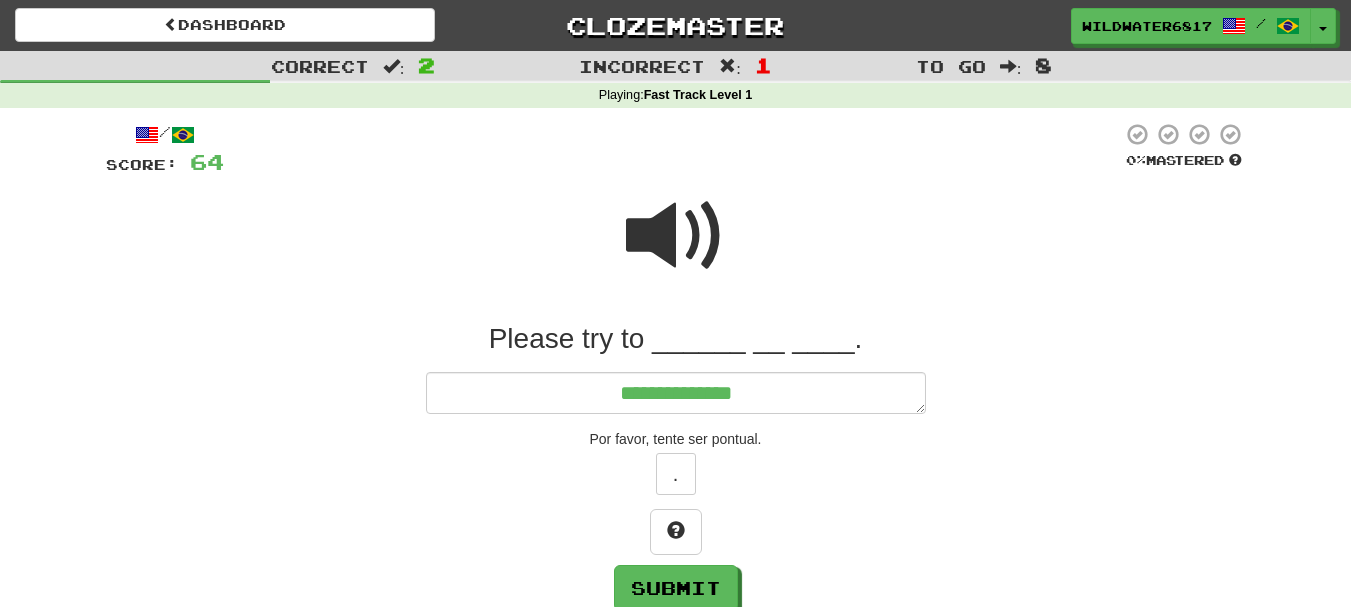 type on "*" 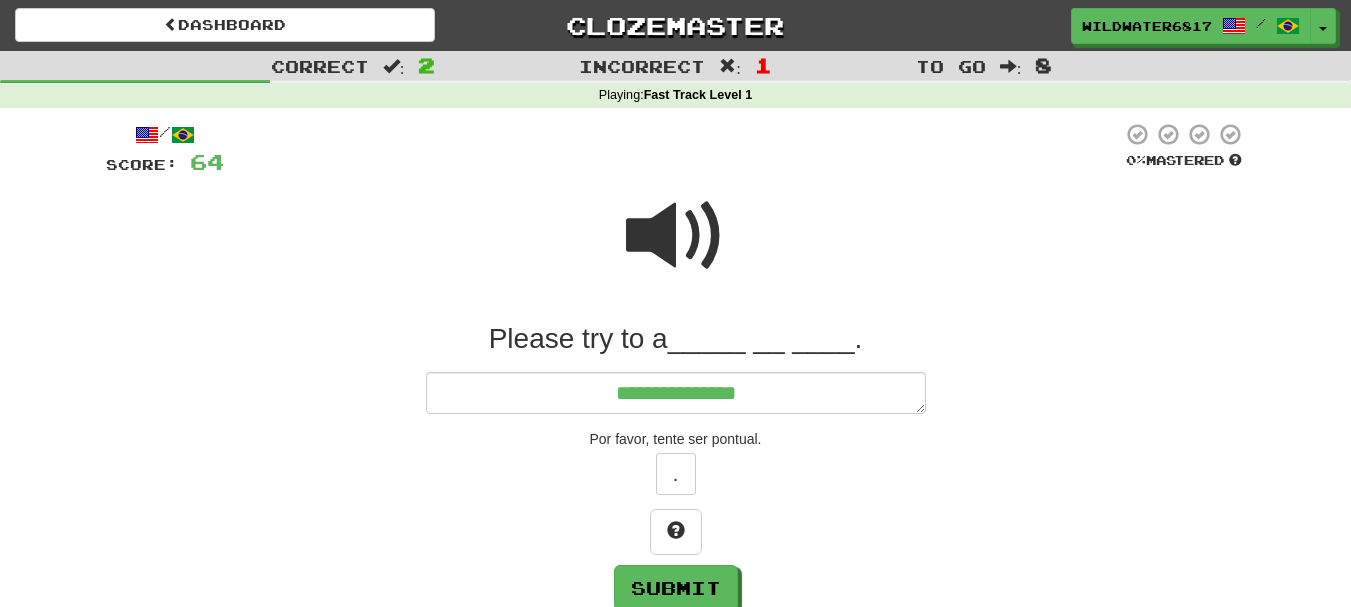 type on "*" 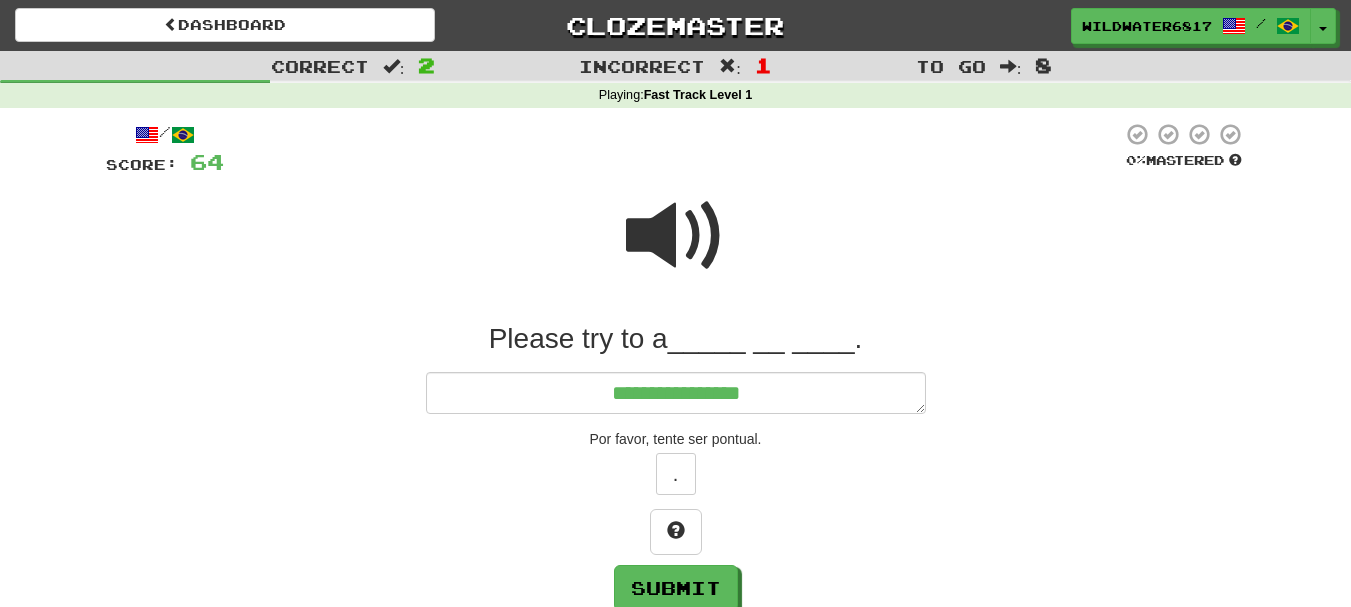 type on "*" 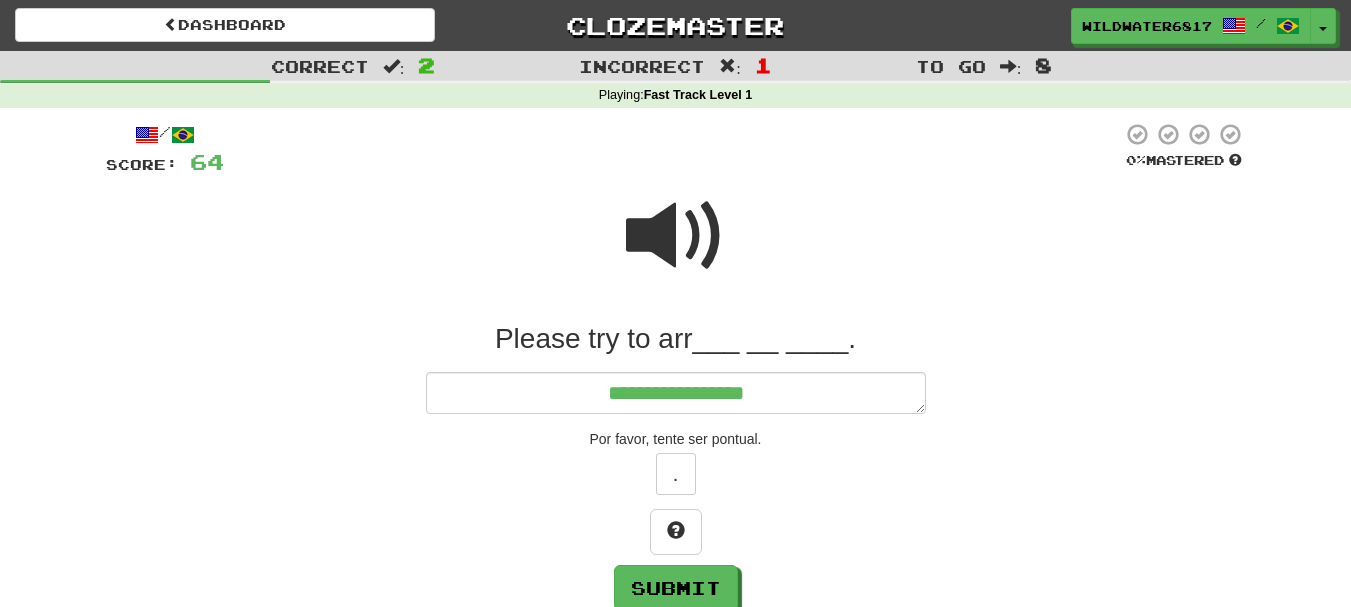 type on "**********" 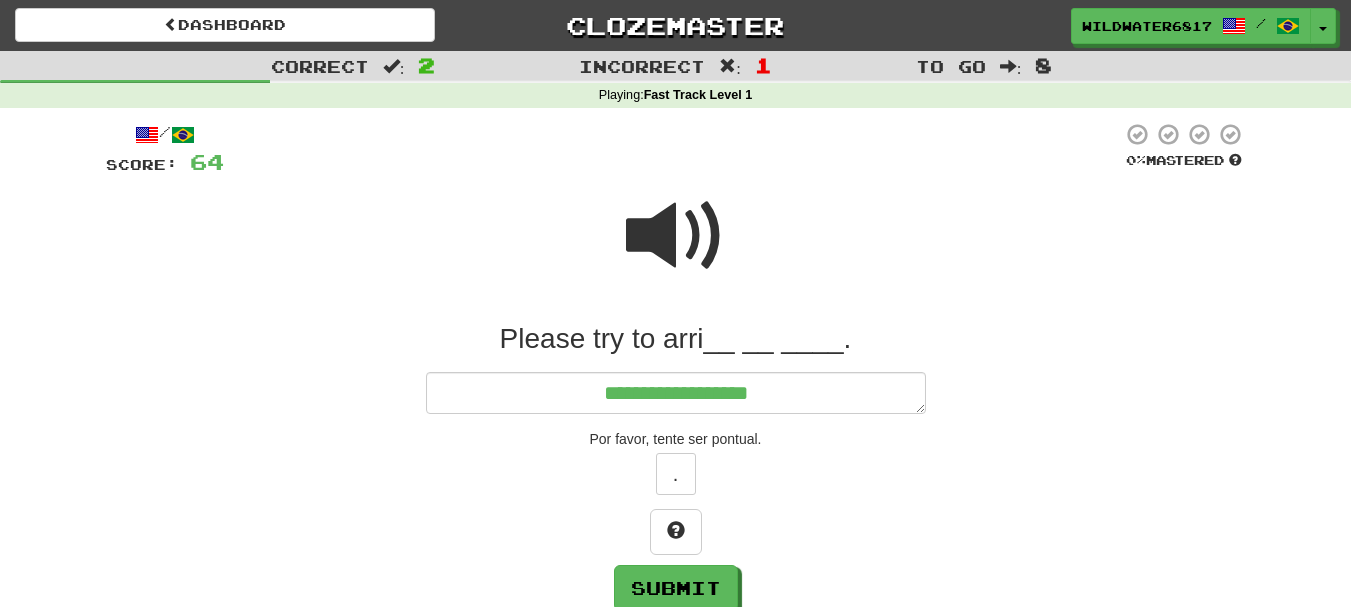 type on "*" 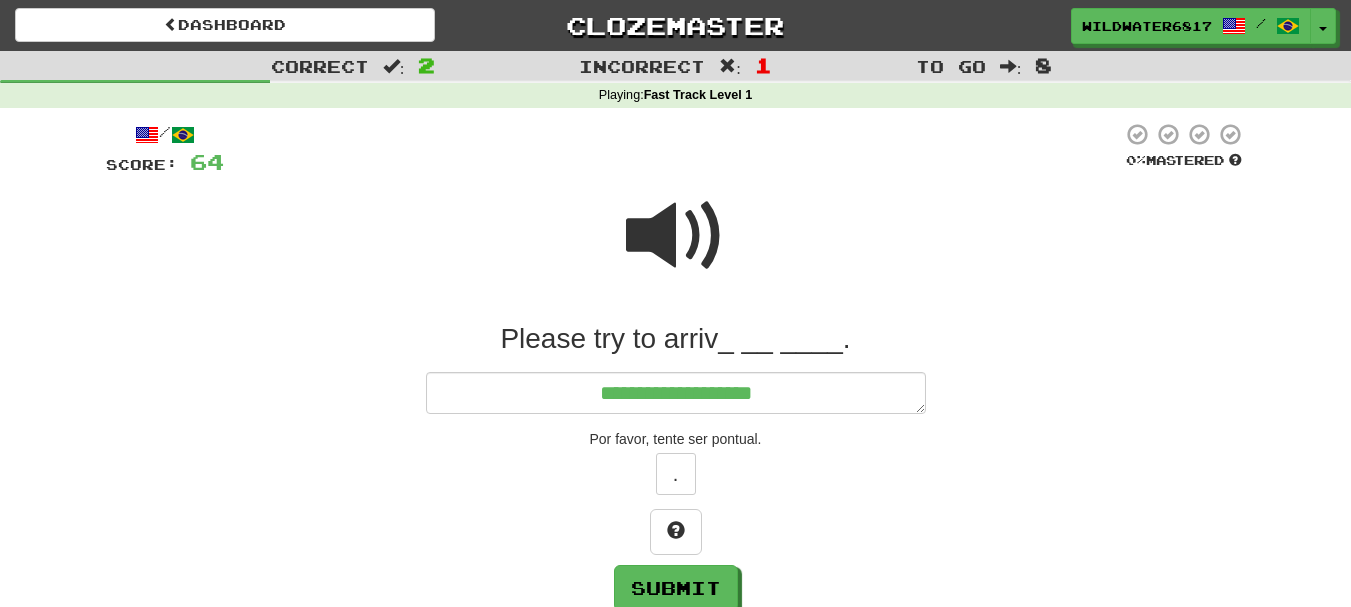 type on "*" 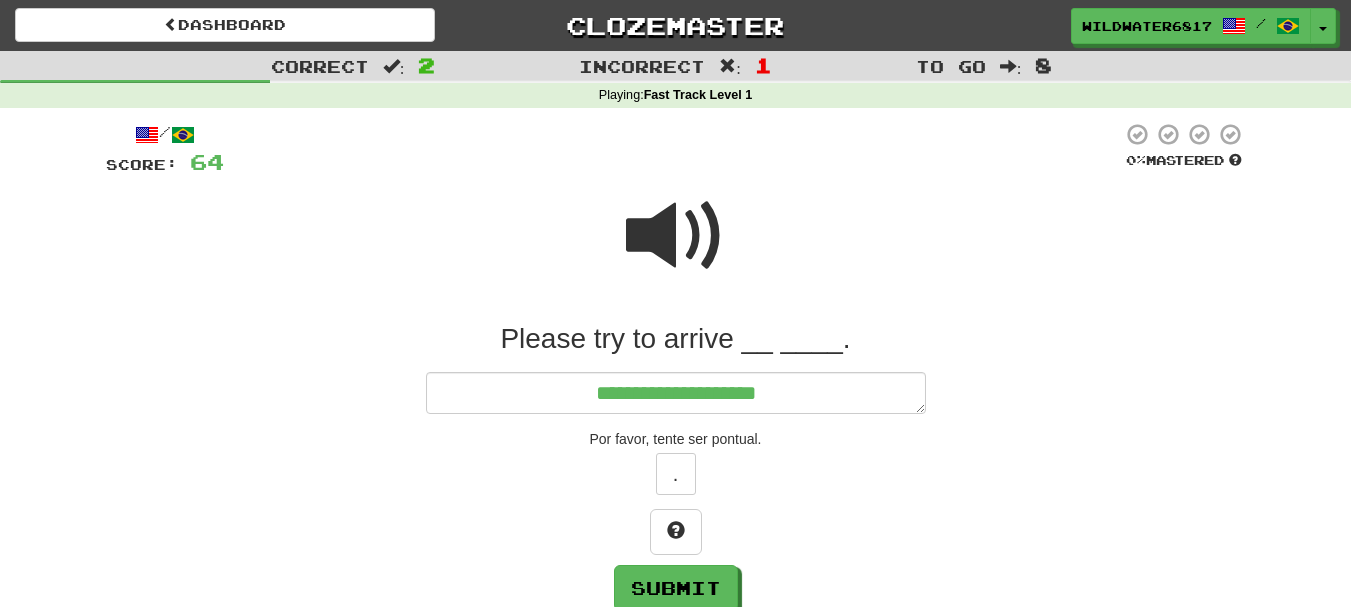 type on "*" 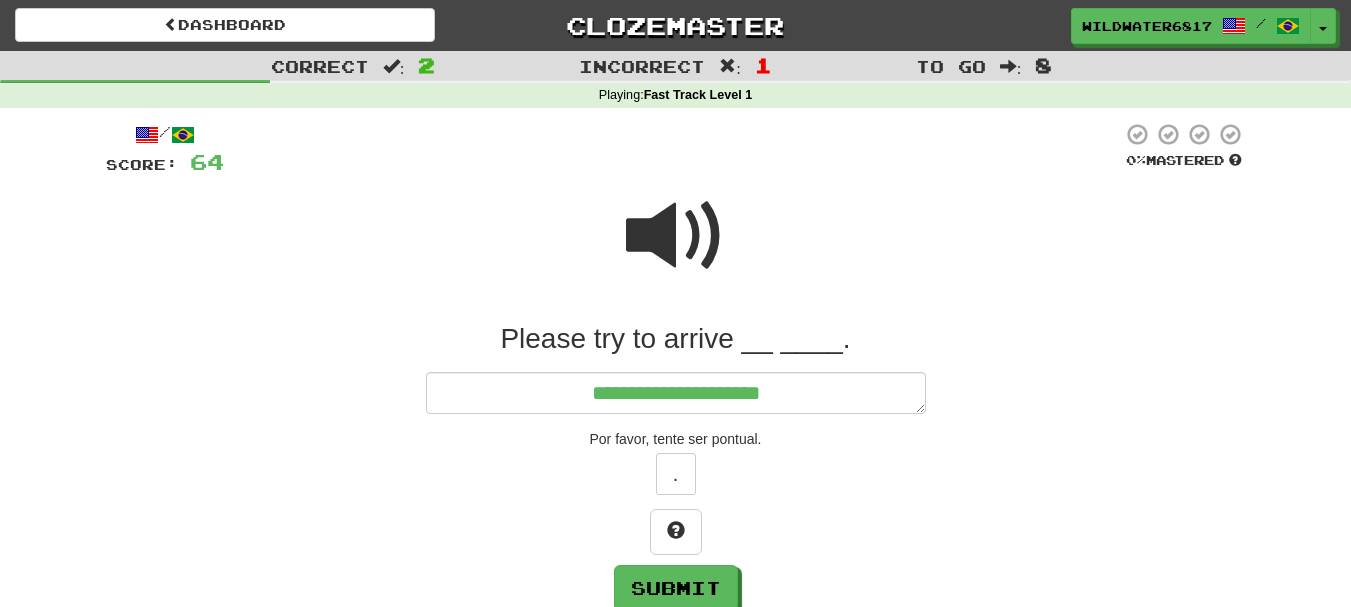 type on "*" 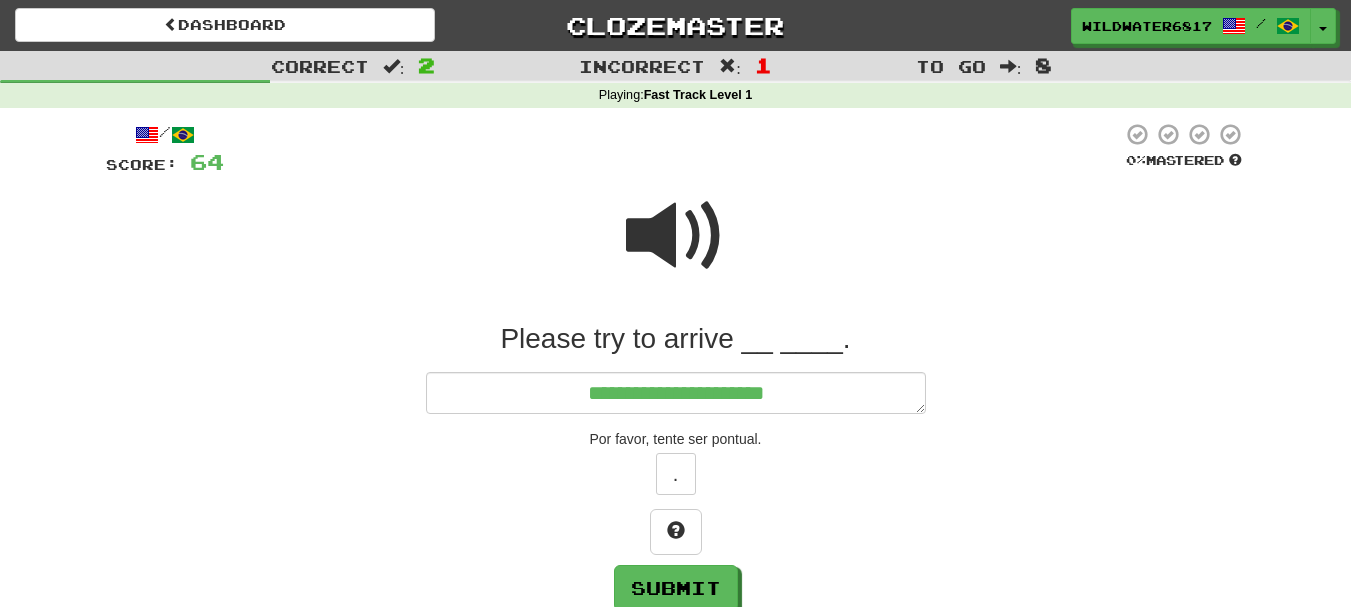 type on "*" 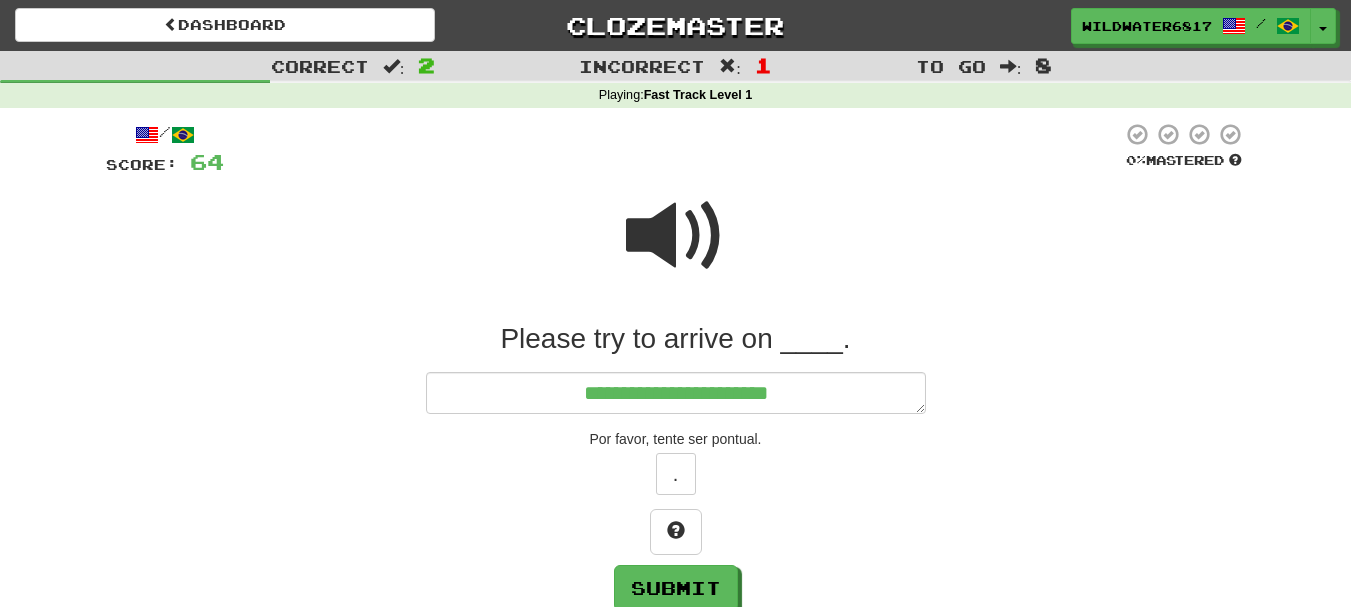 type on "*" 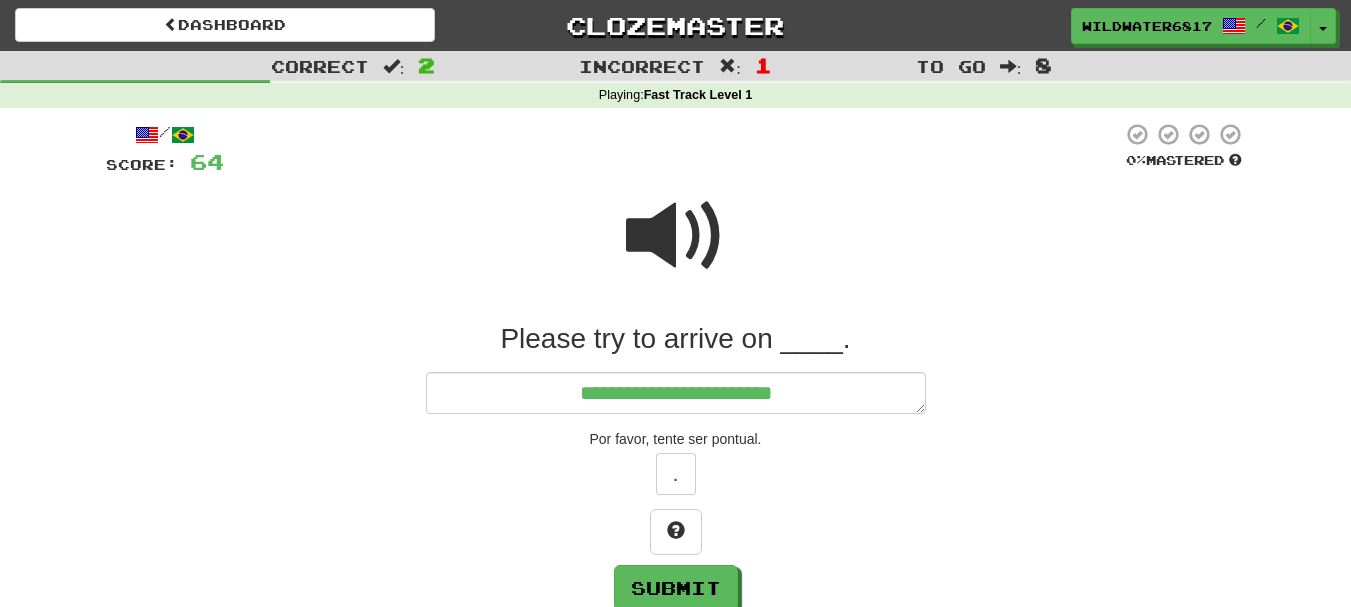 type on "*" 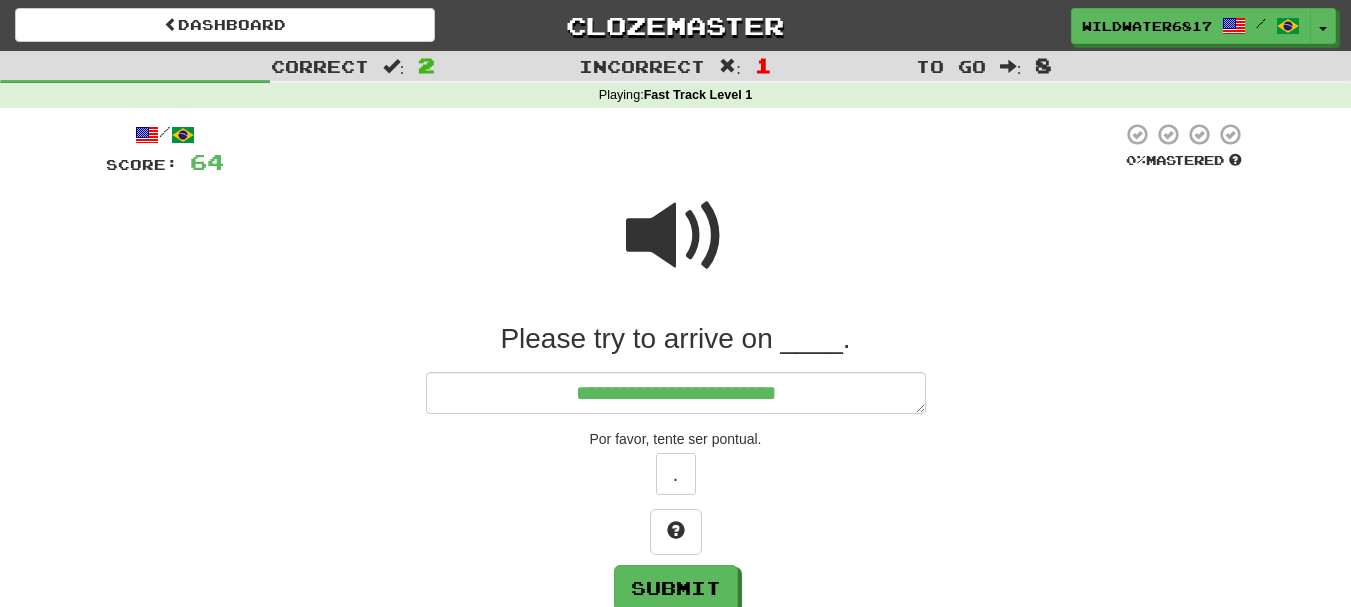 type on "**********" 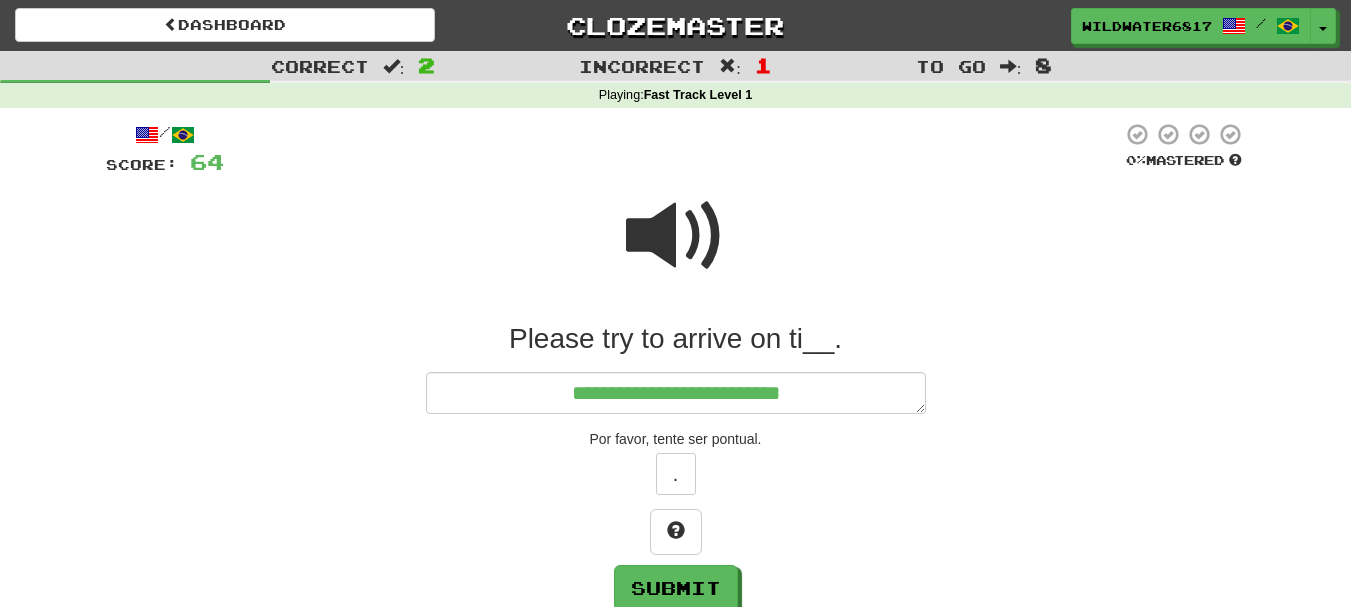 type on "*" 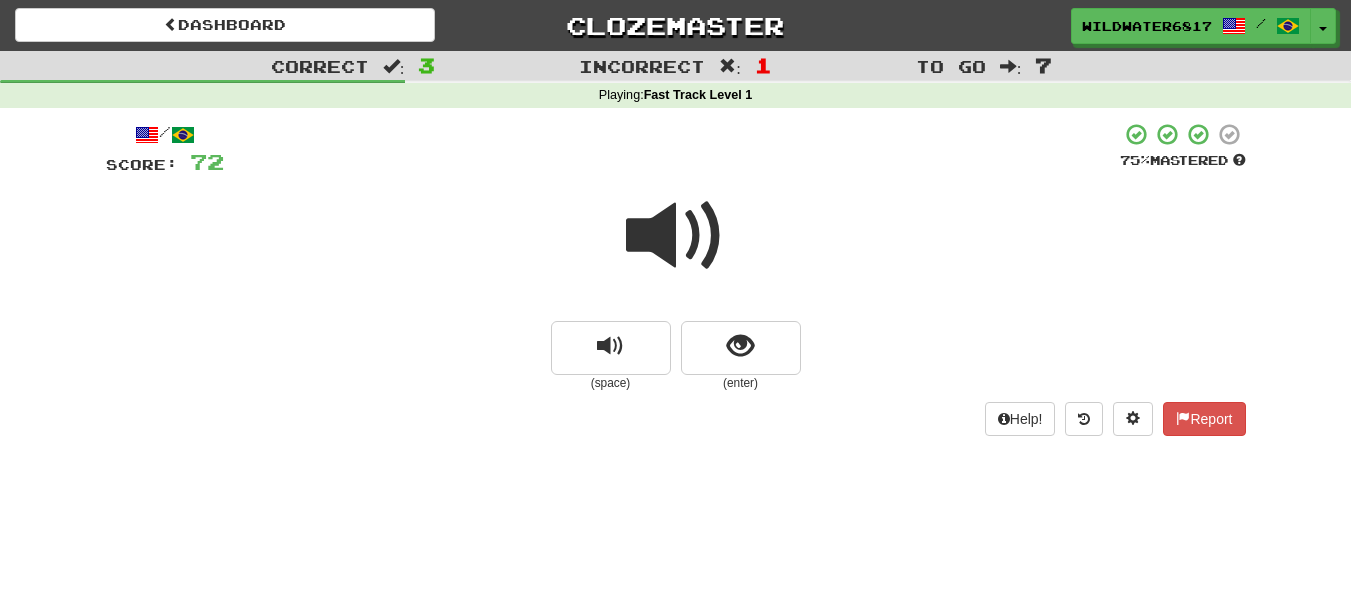 click at bounding box center [676, 236] 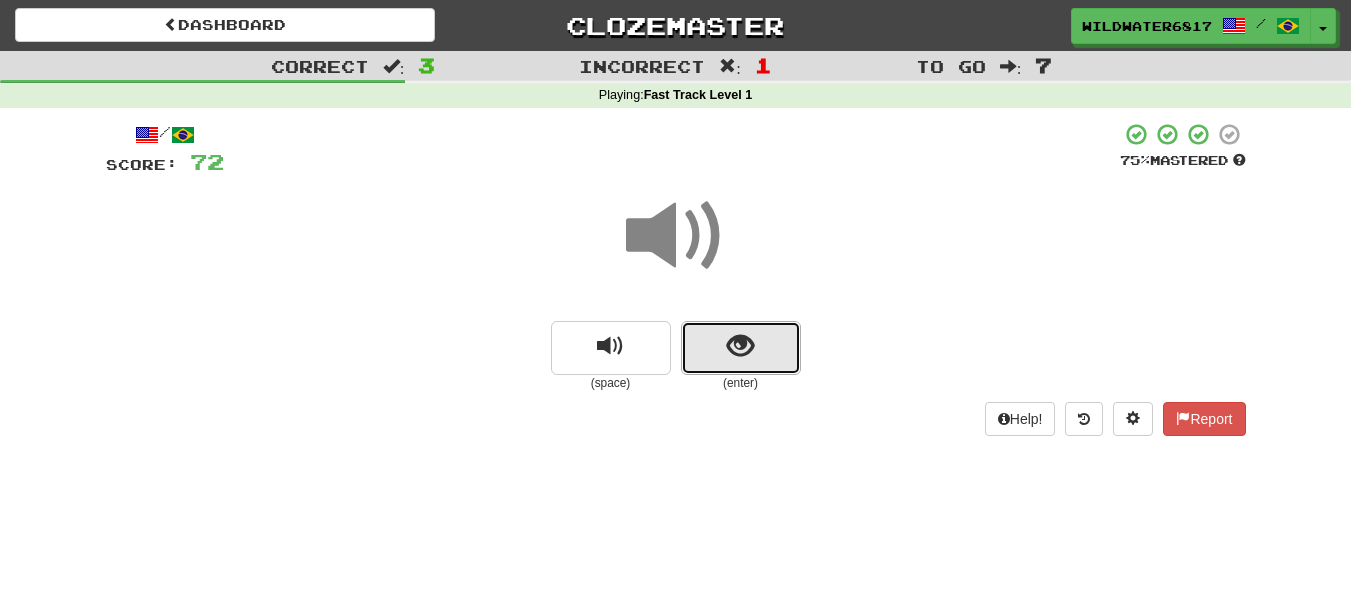 click at bounding box center (740, 346) 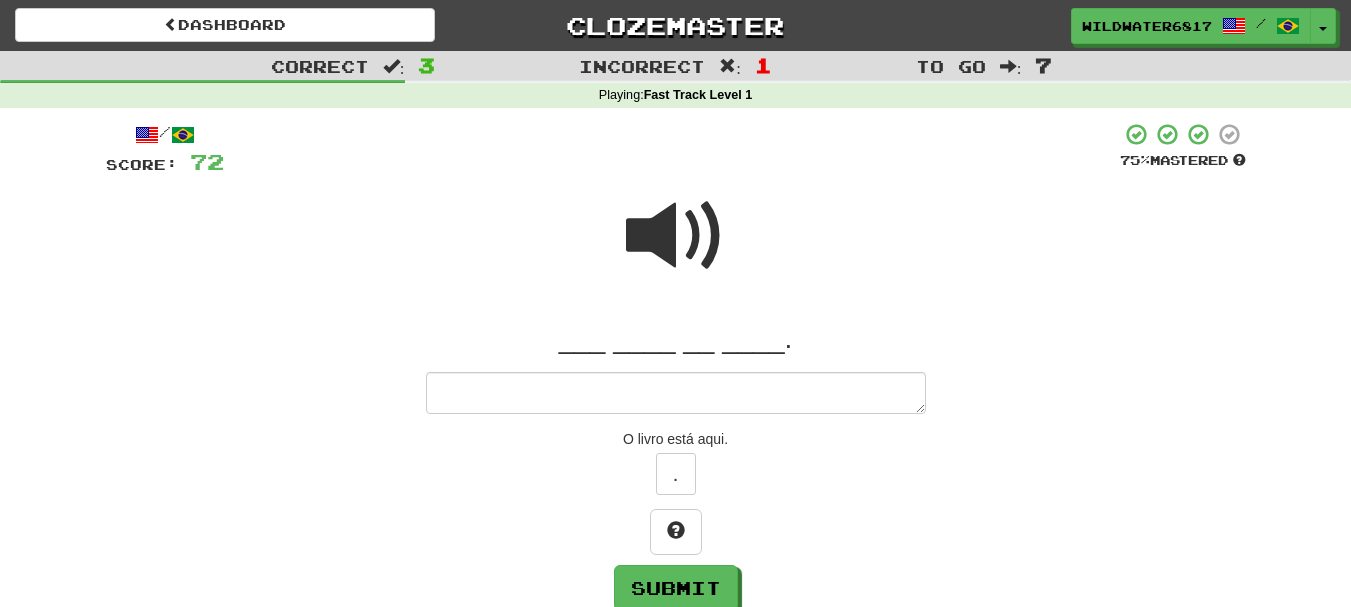 type on "*" 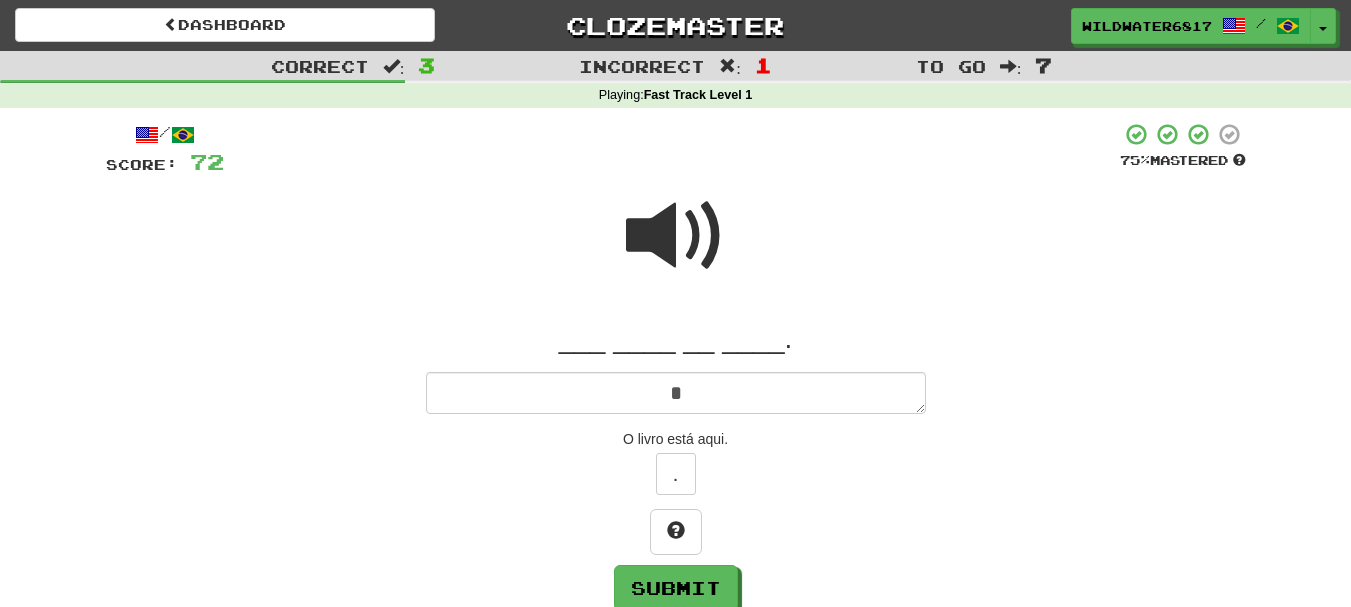 type on "*" 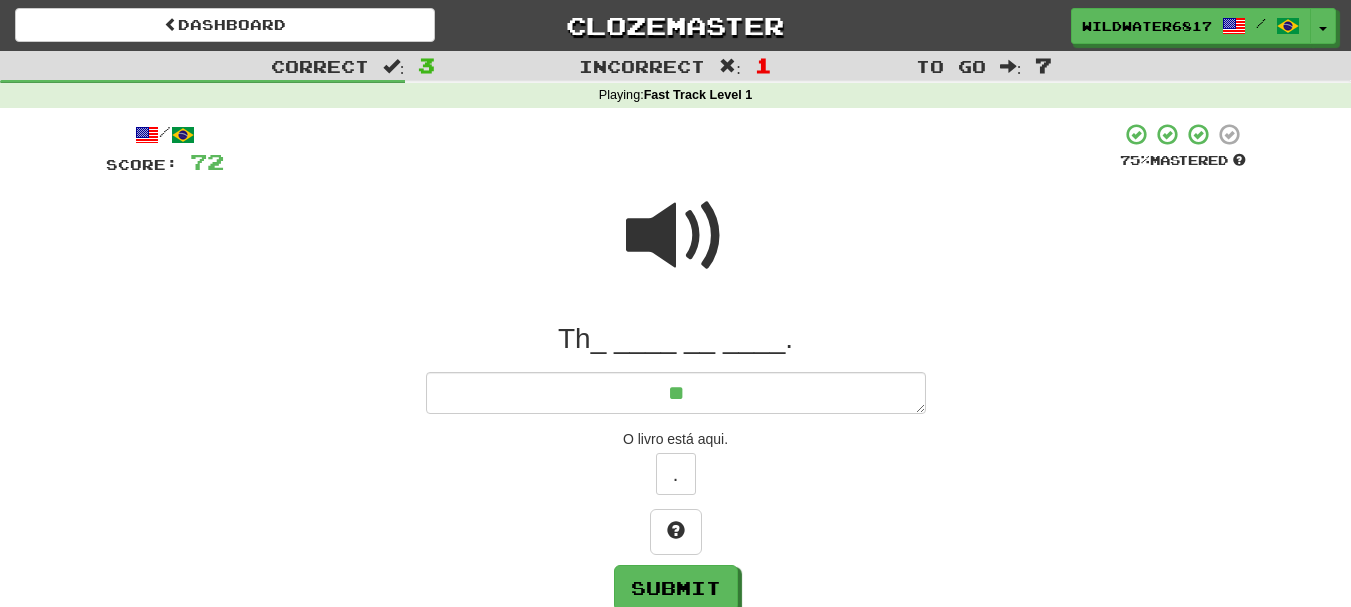 type on "*" 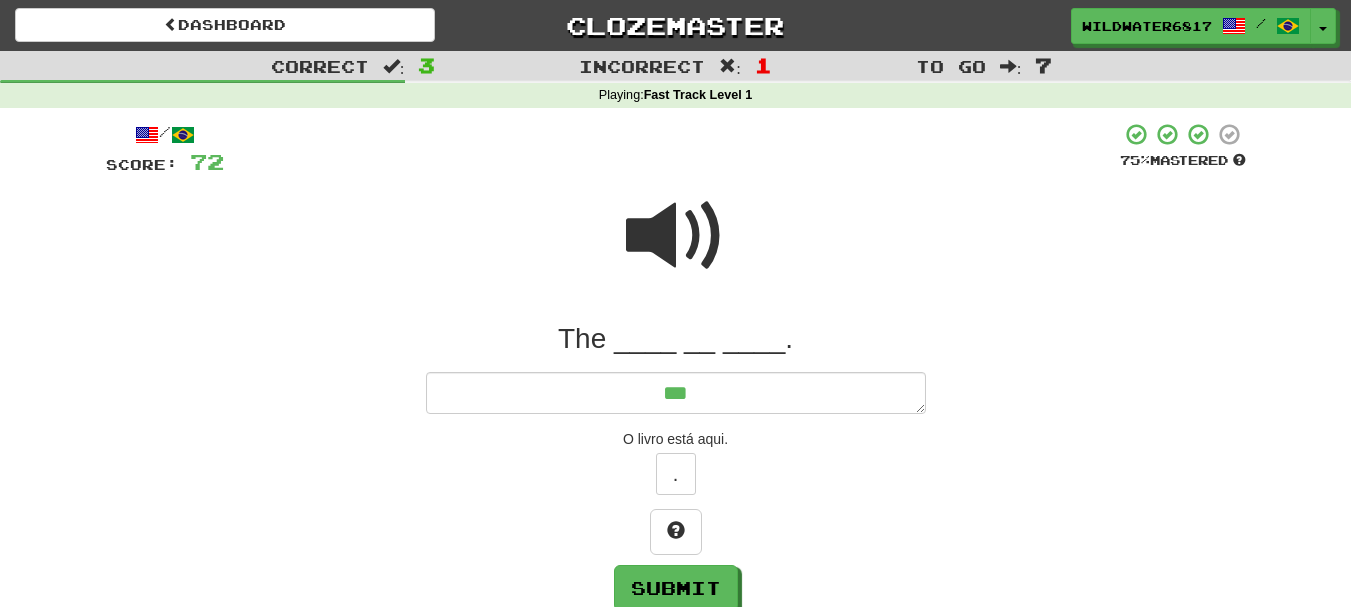 type on "*" 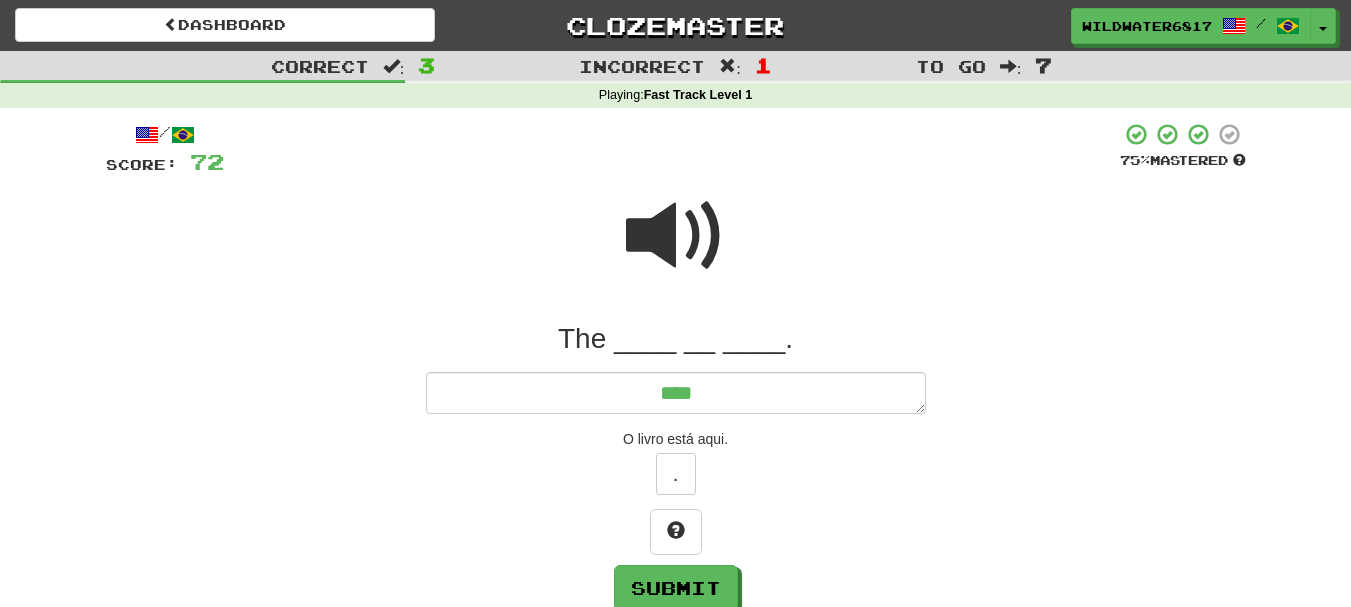 type on "*" 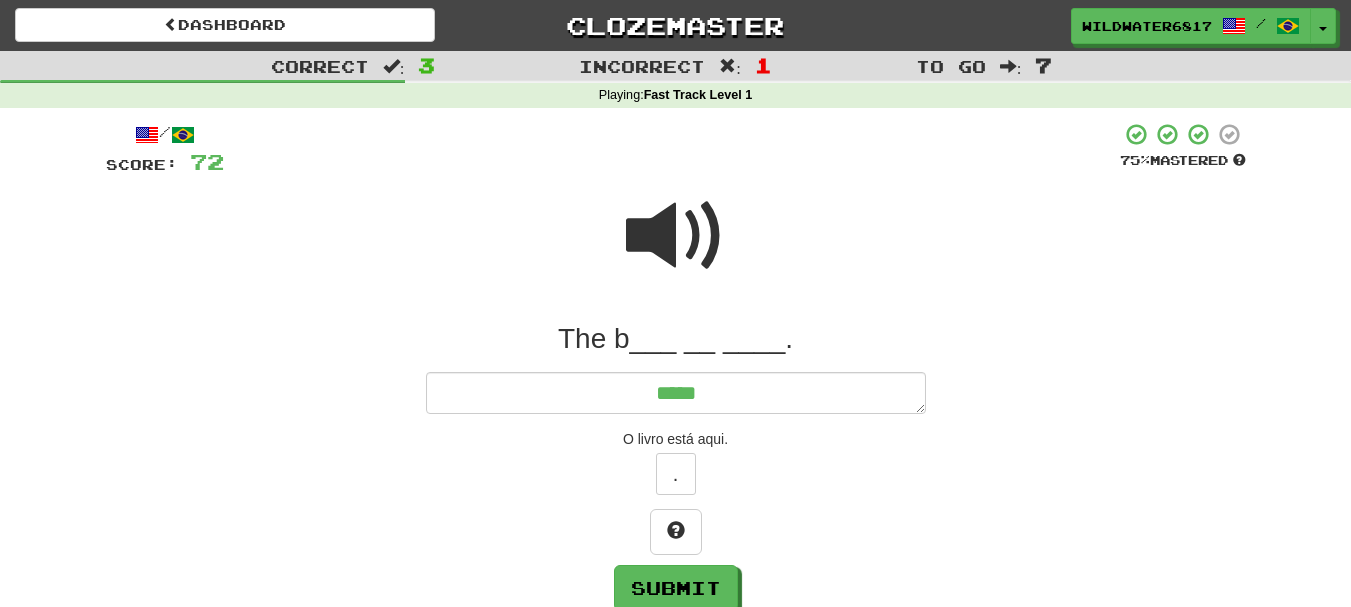 type on "*" 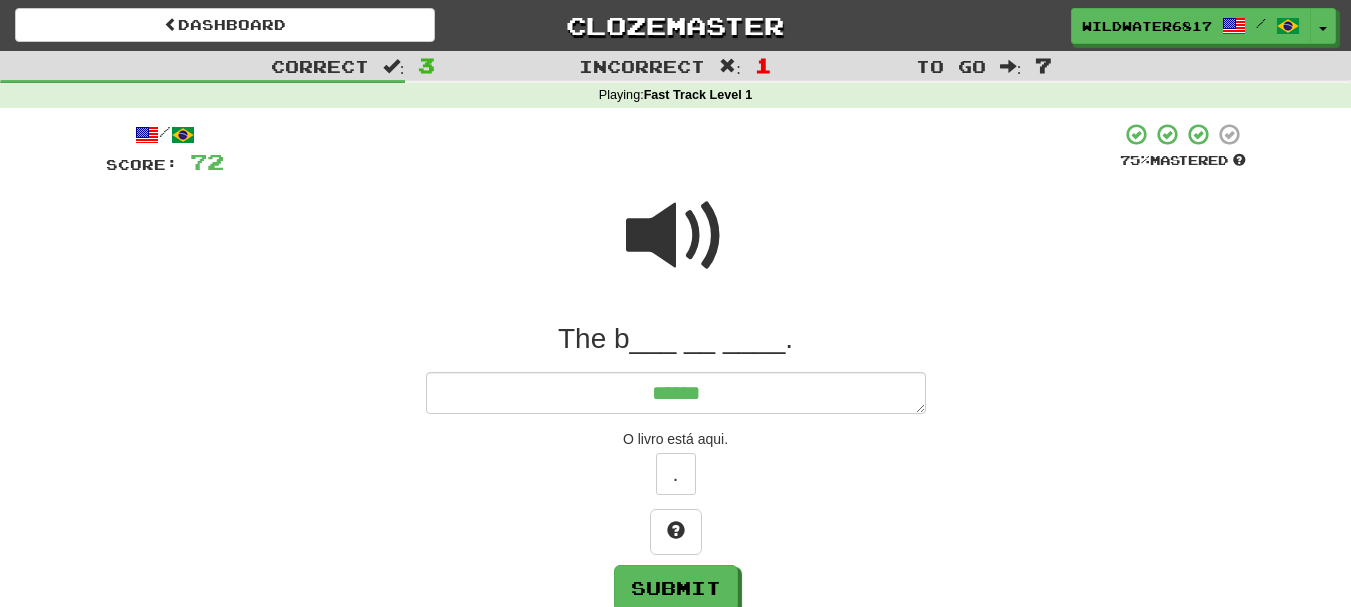 type on "*" 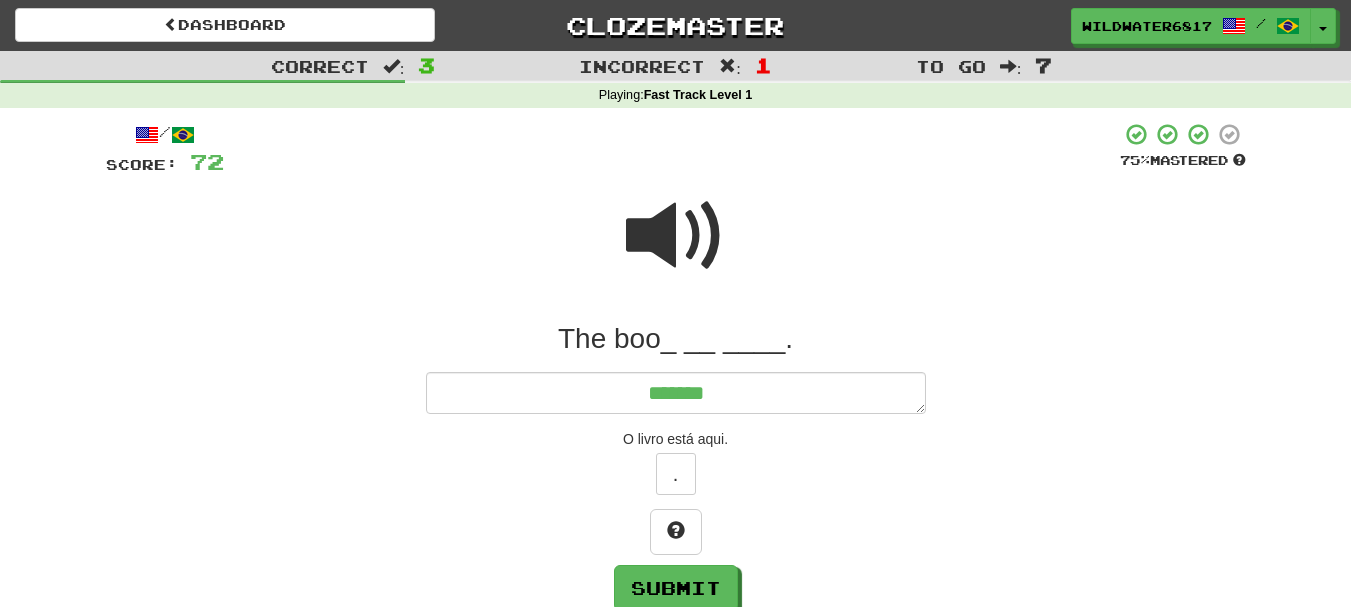 type on "*" 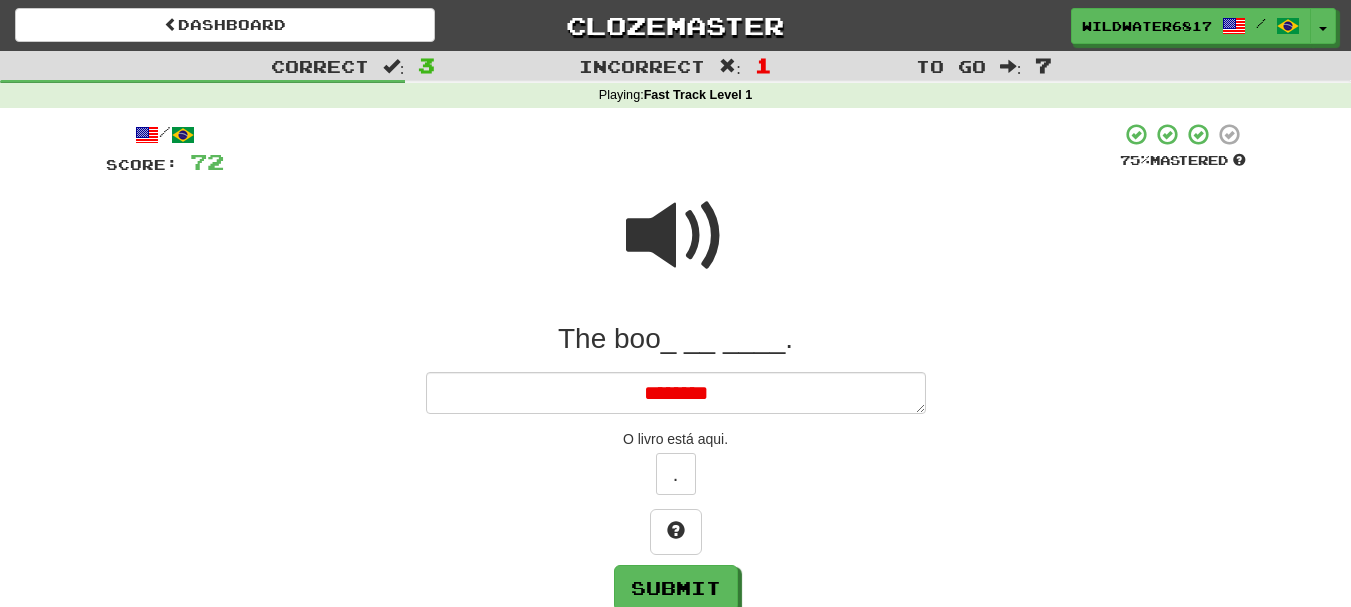 type on "*" 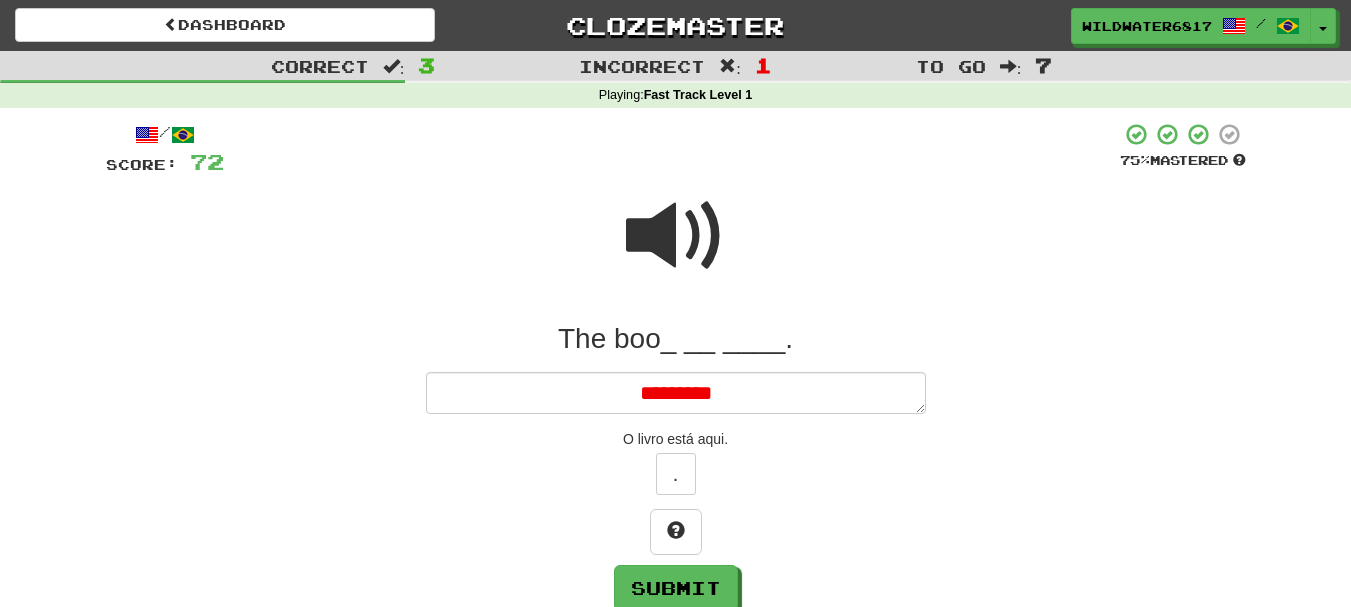 type on "*" 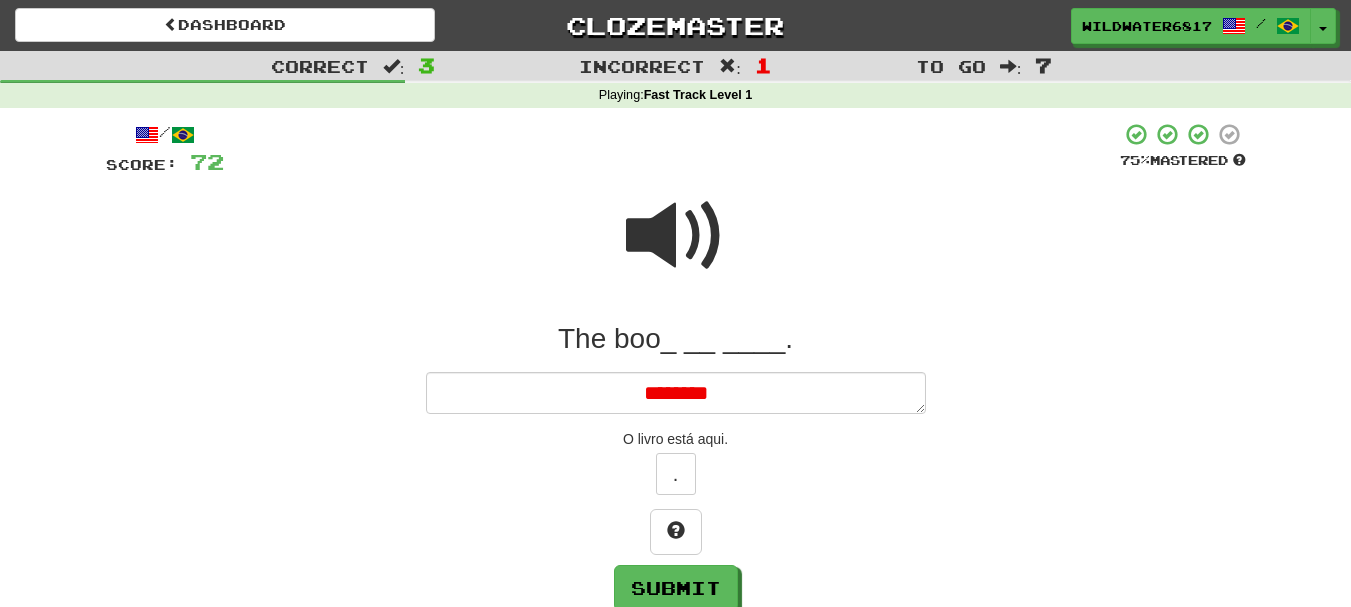 type on "*" 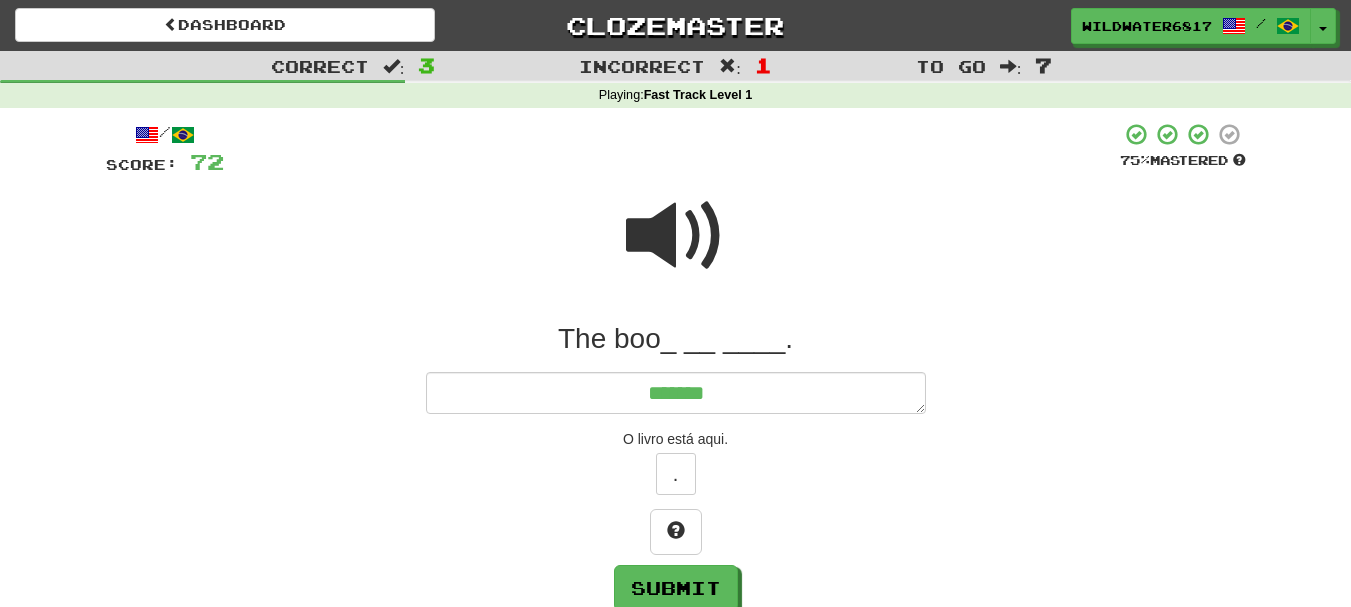 type on "*" 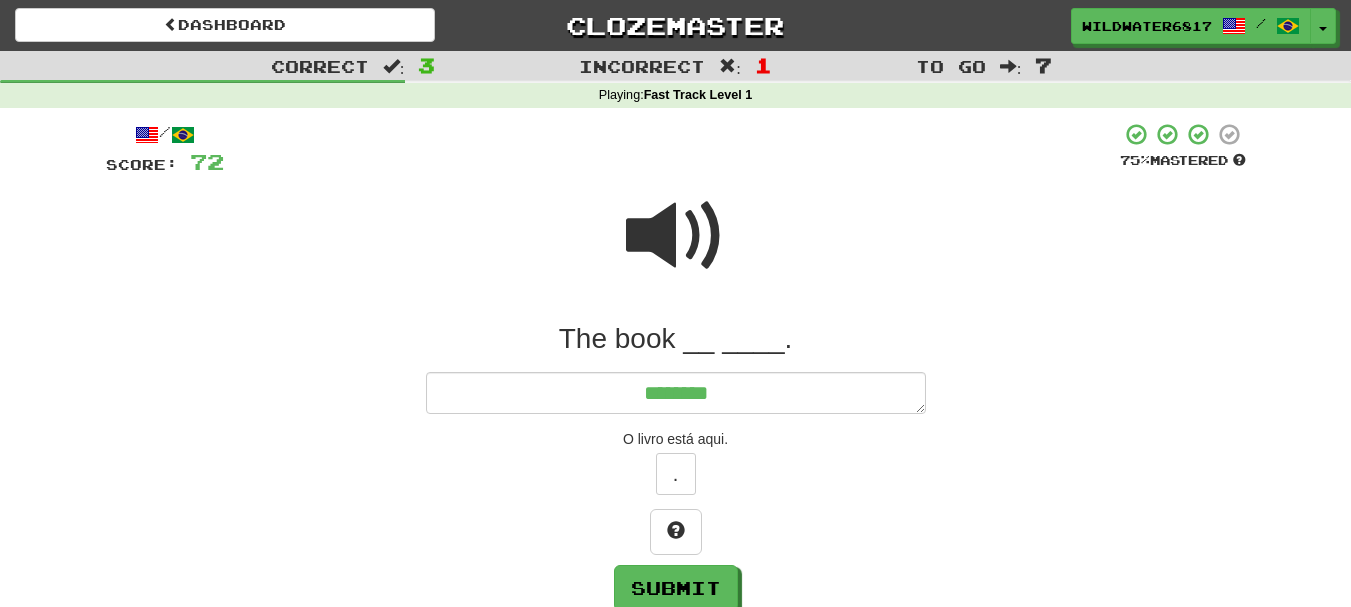 type on "*" 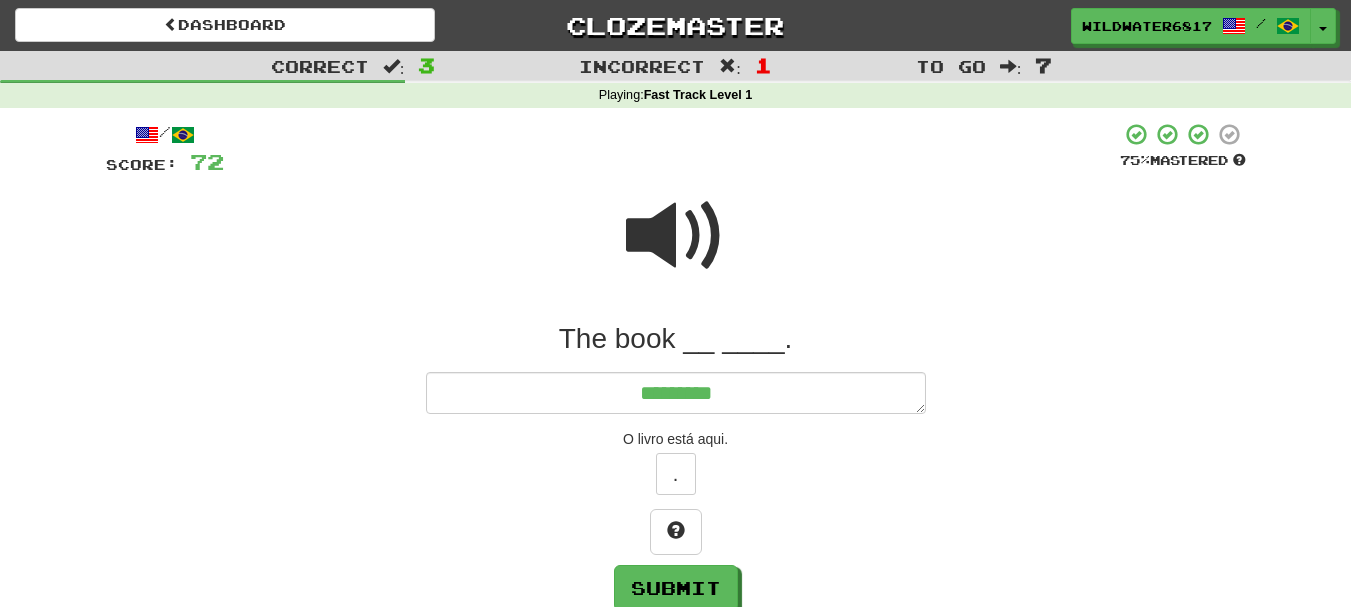 type on "*" 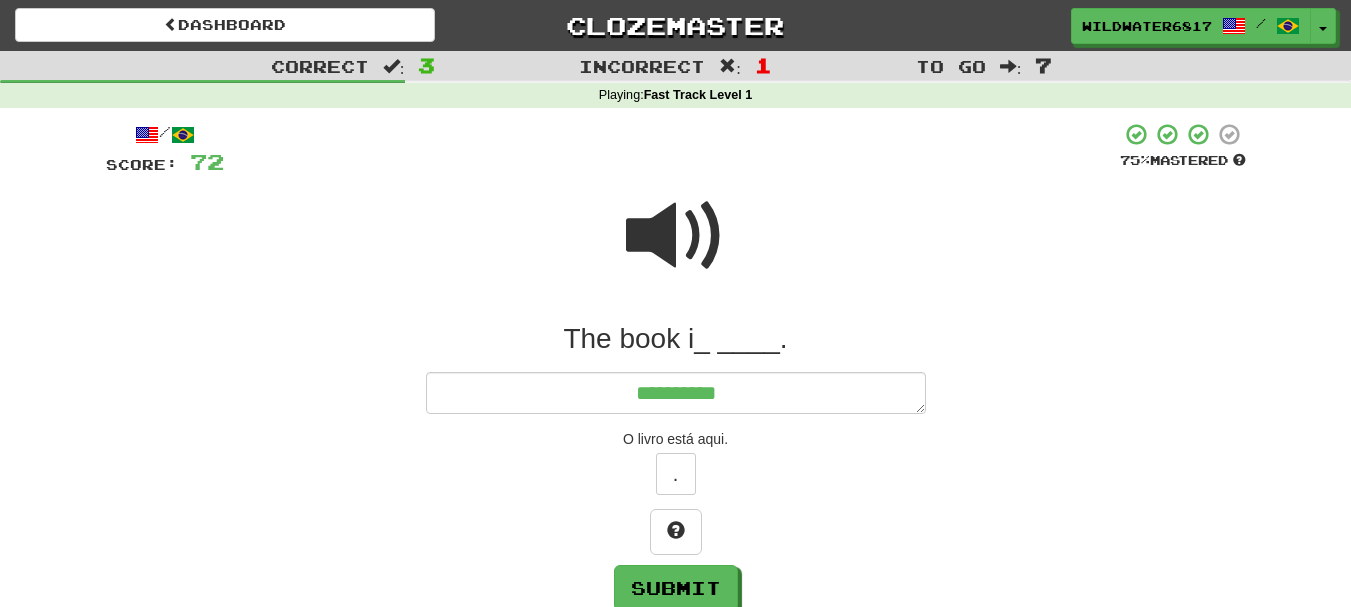 type on "*" 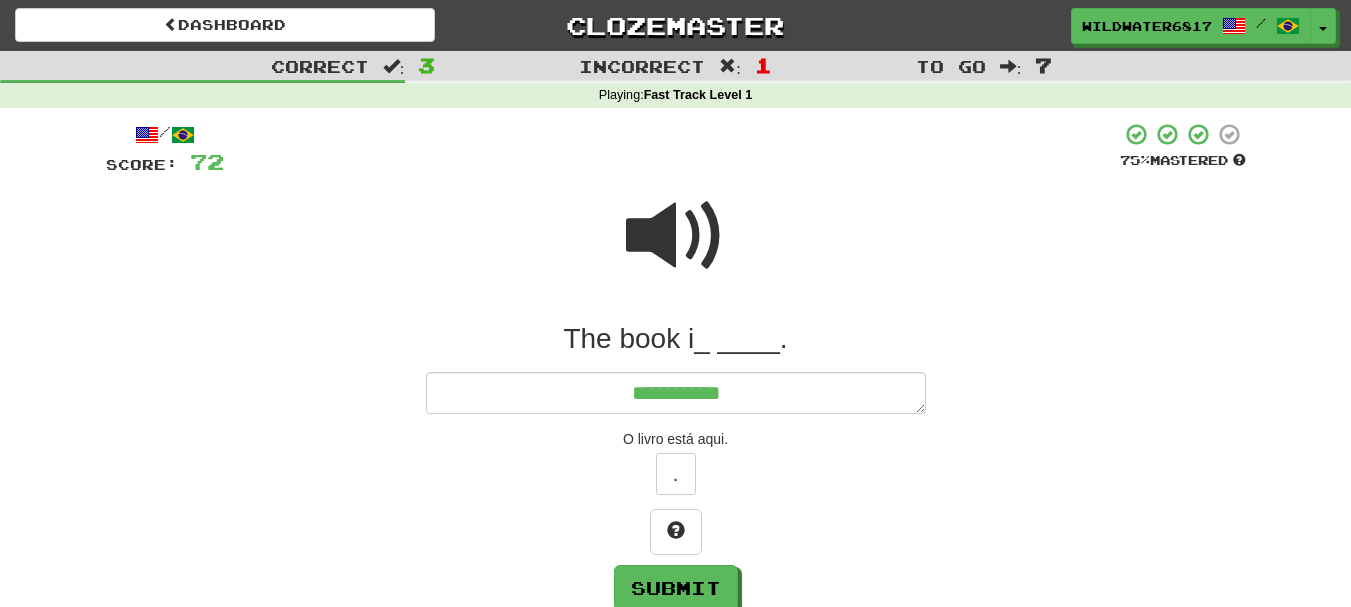 type 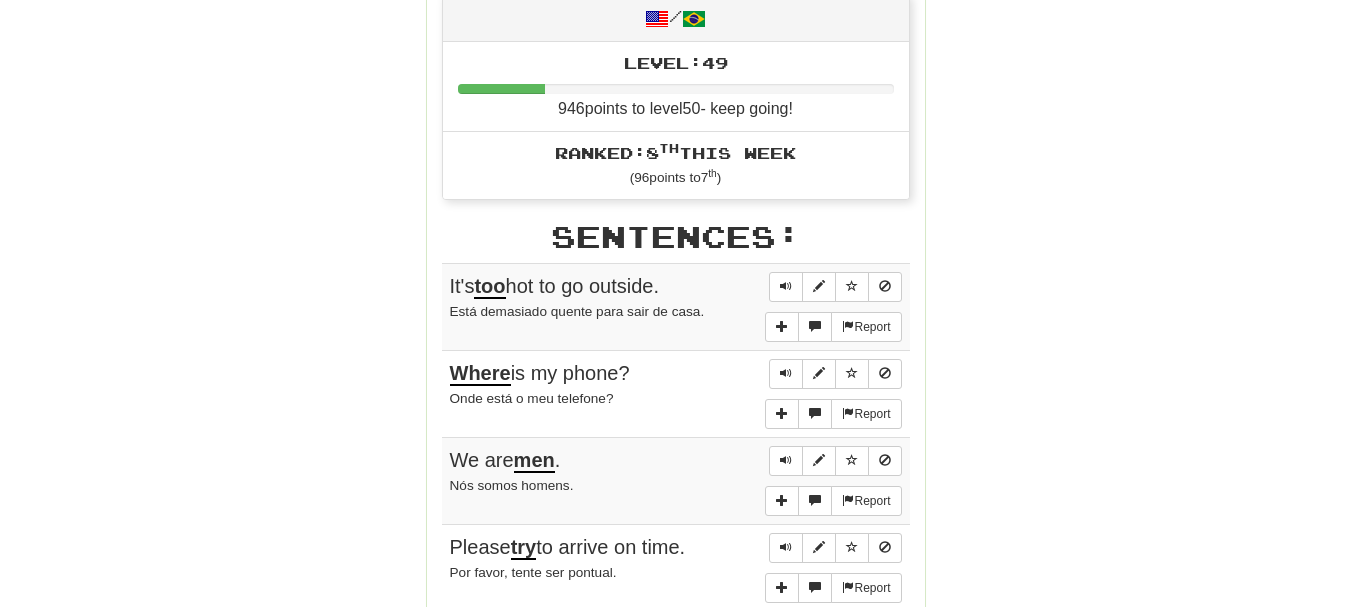 scroll, scrollTop: 1100, scrollLeft: 0, axis: vertical 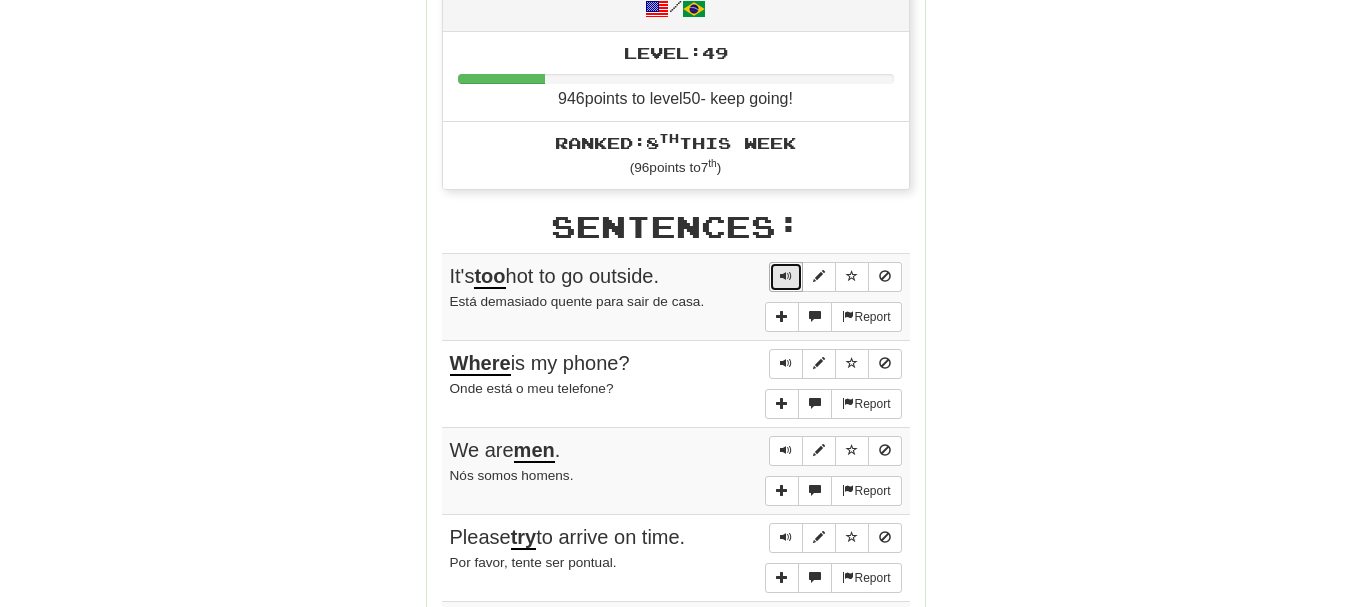 click at bounding box center [786, 276] 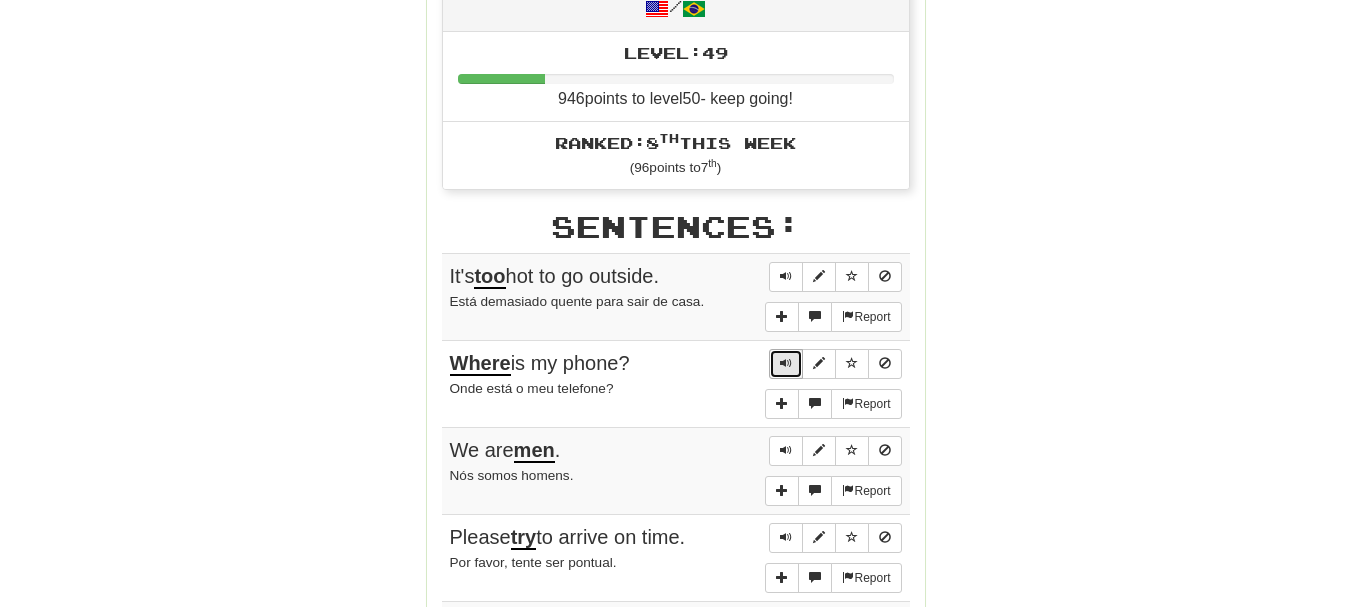 click at bounding box center (786, 364) 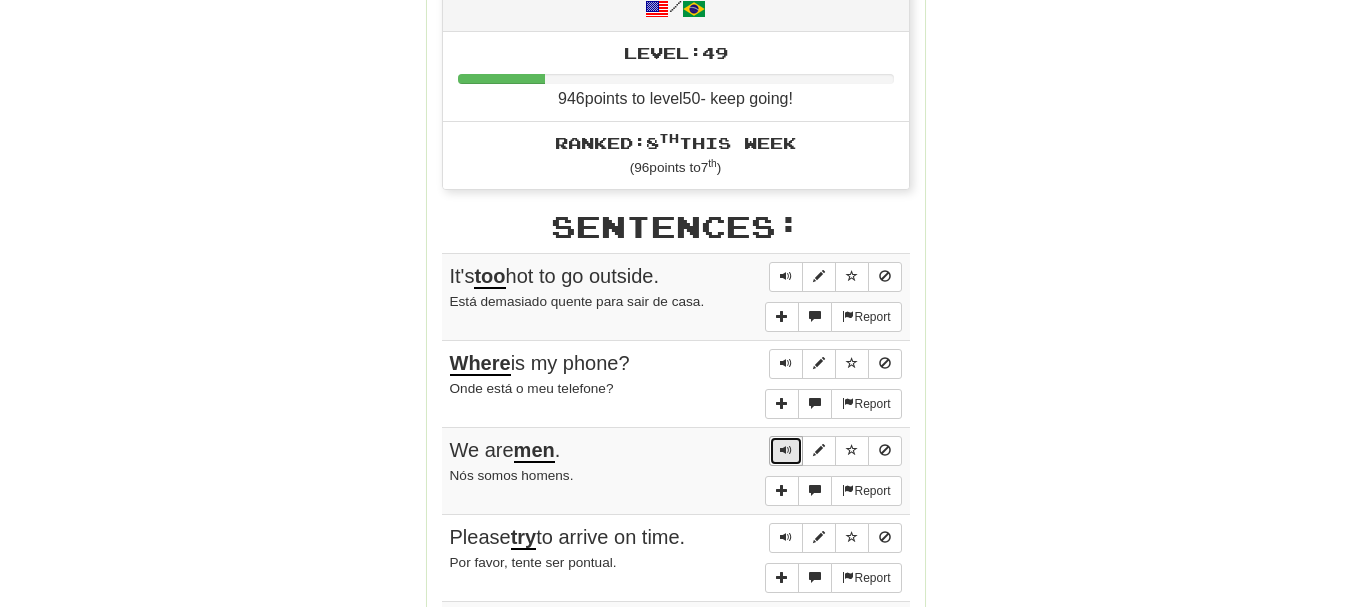 click at bounding box center (786, 450) 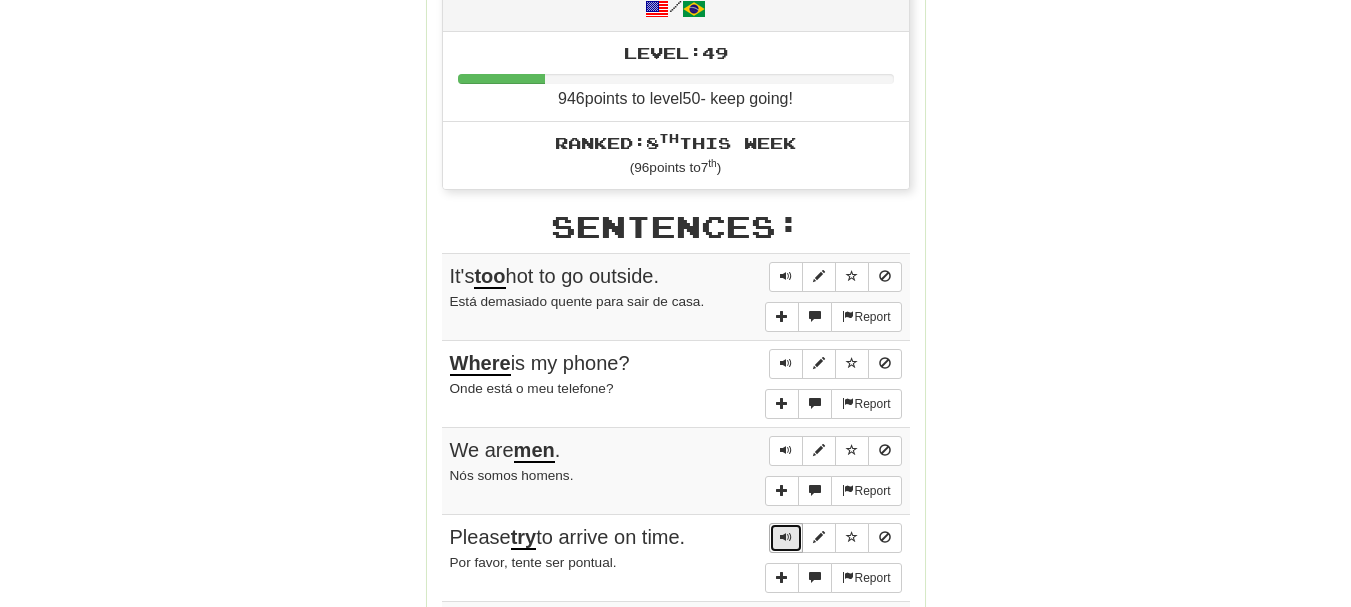 click at bounding box center [786, 537] 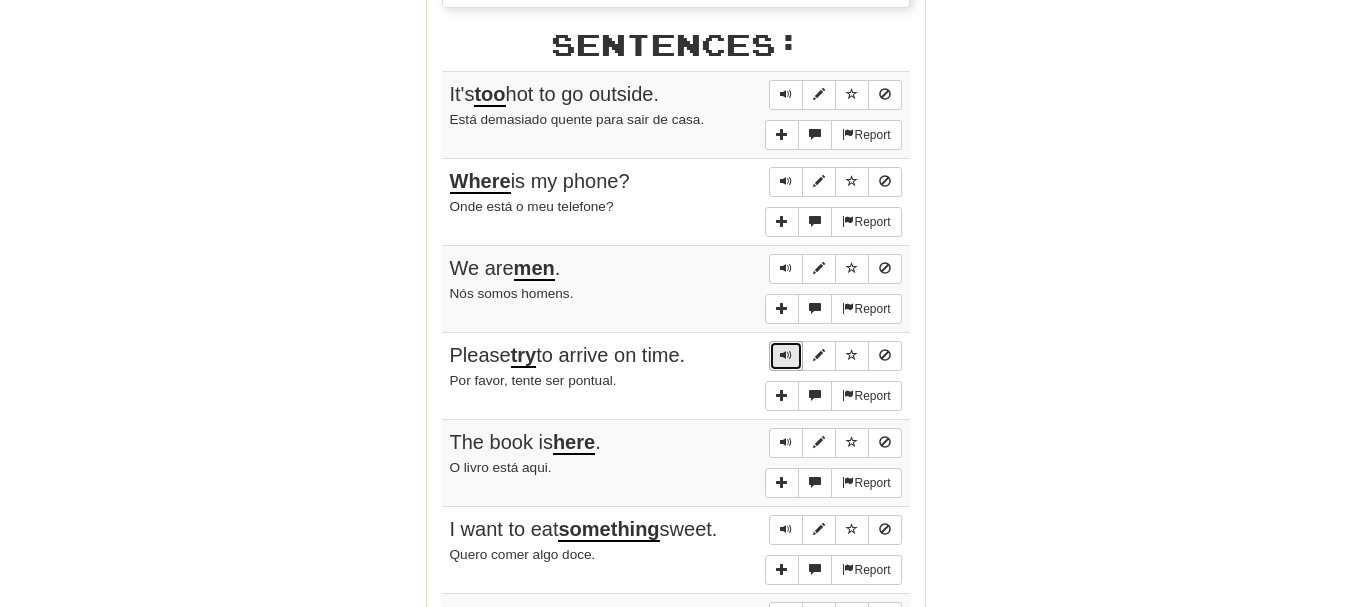 scroll, scrollTop: 1300, scrollLeft: 0, axis: vertical 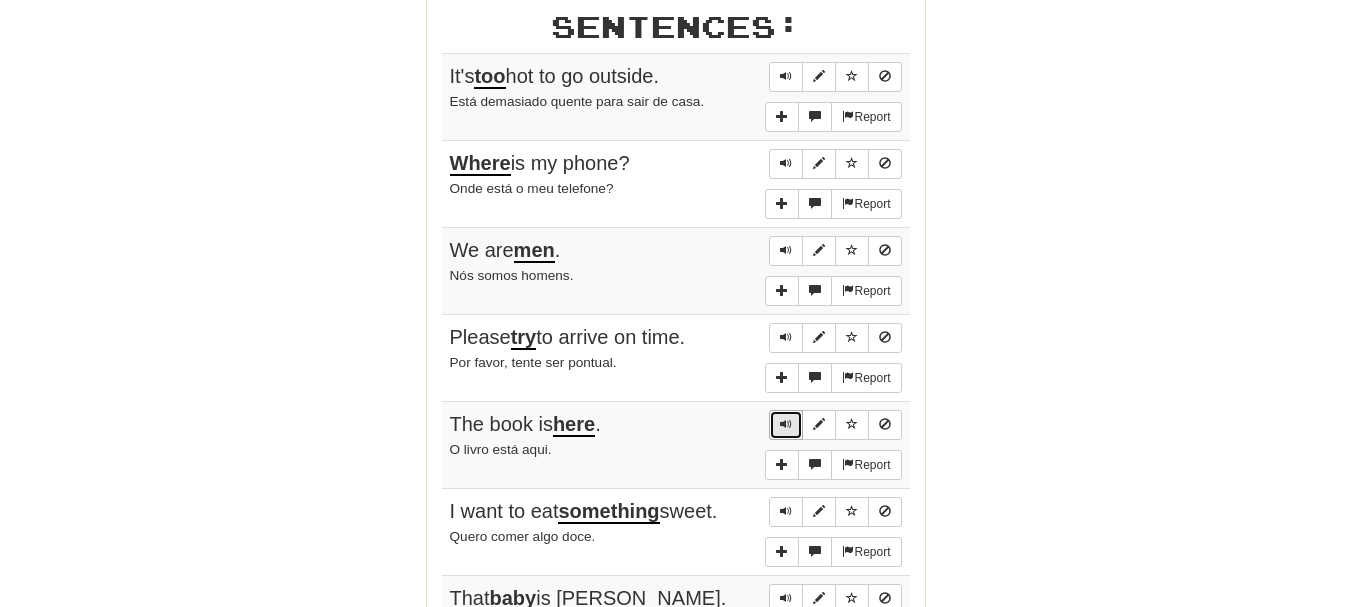 click at bounding box center (786, 424) 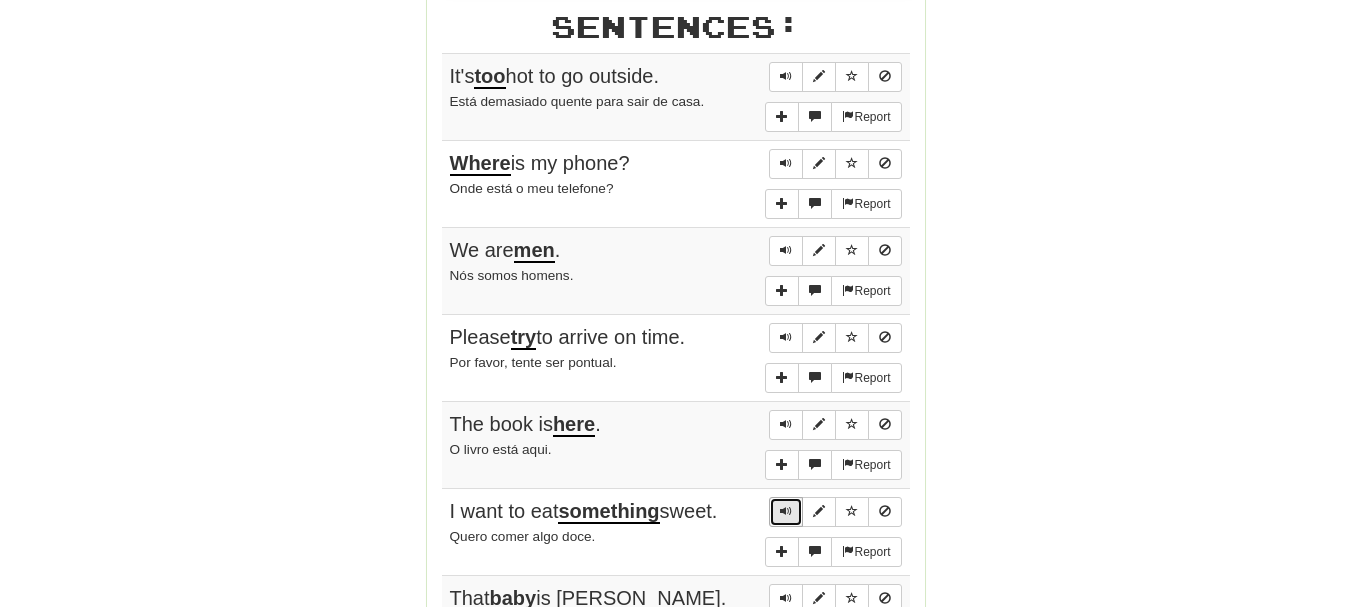 click at bounding box center [786, 511] 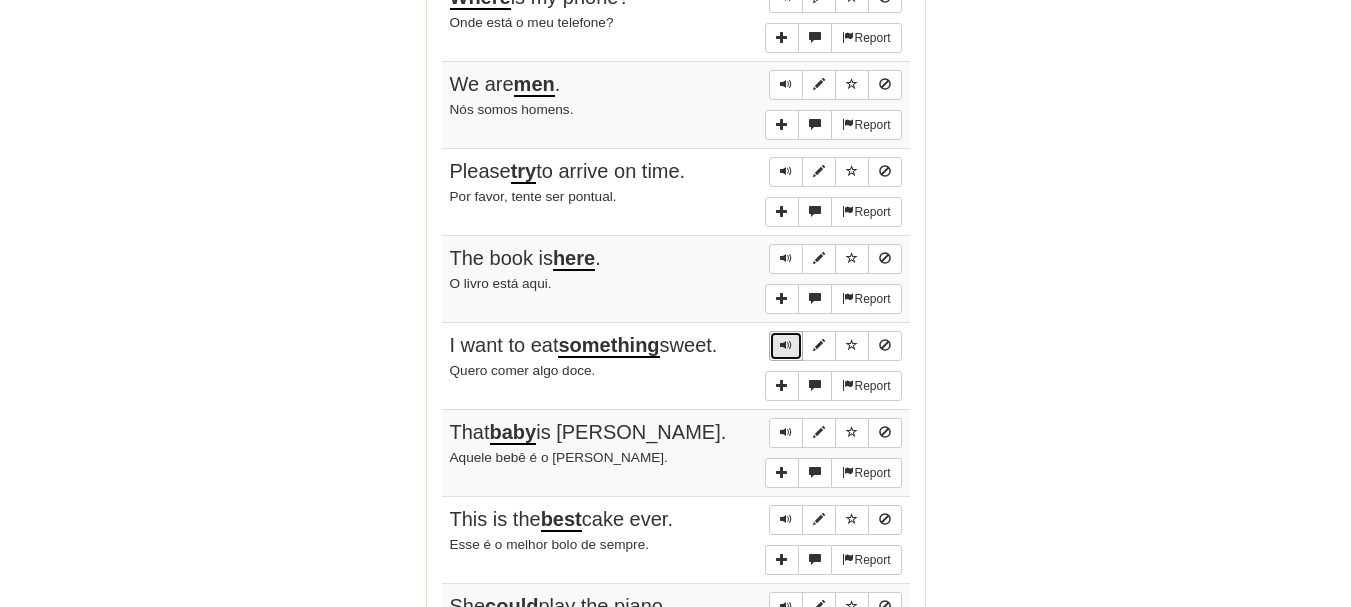 scroll, scrollTop: 1500, scrollLeft: 0, axis: vertical 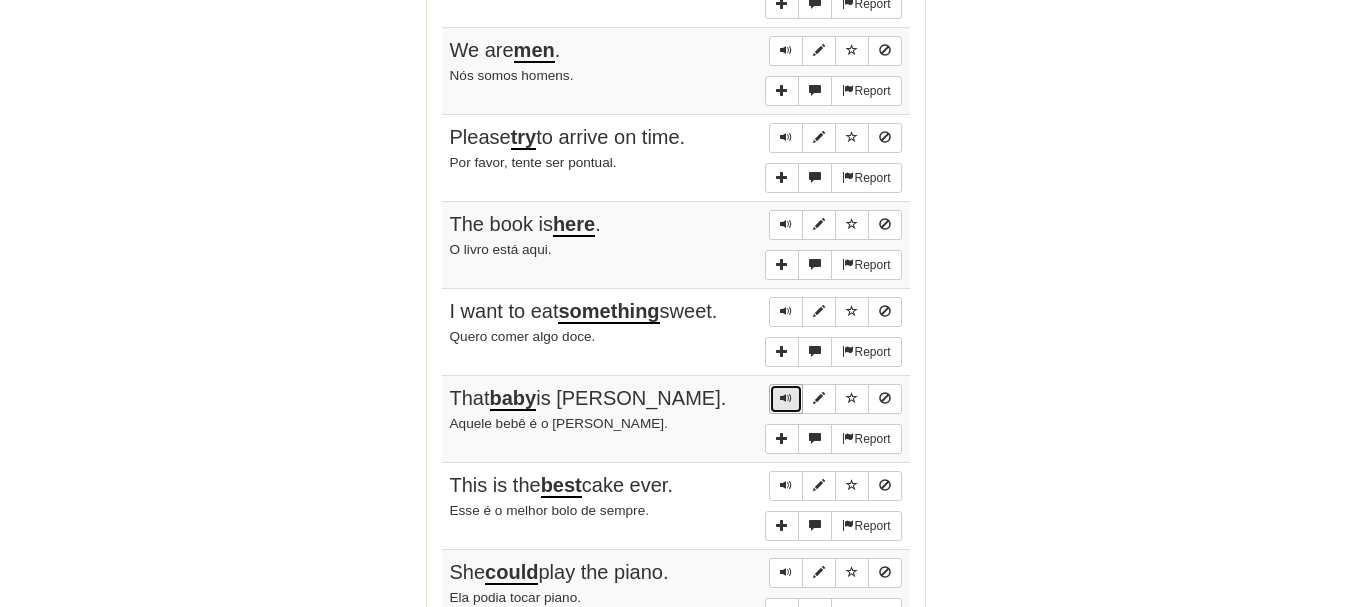 click at bounding box center [786, 398] 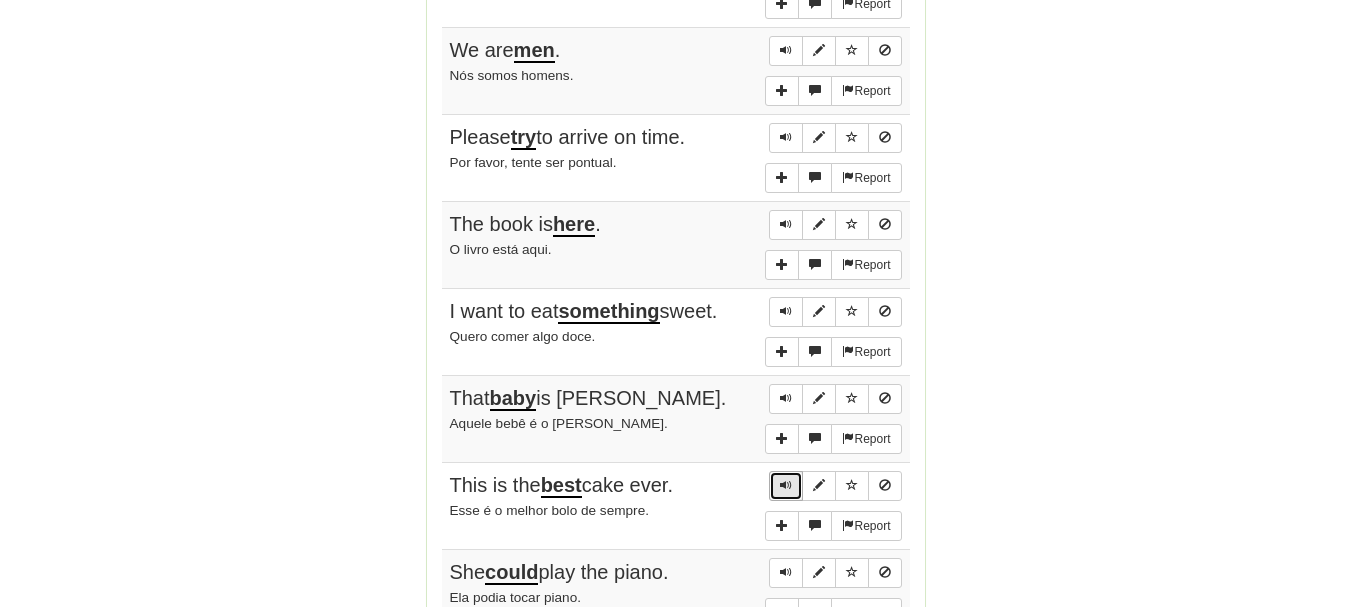 click at bounding box center [786, 486] 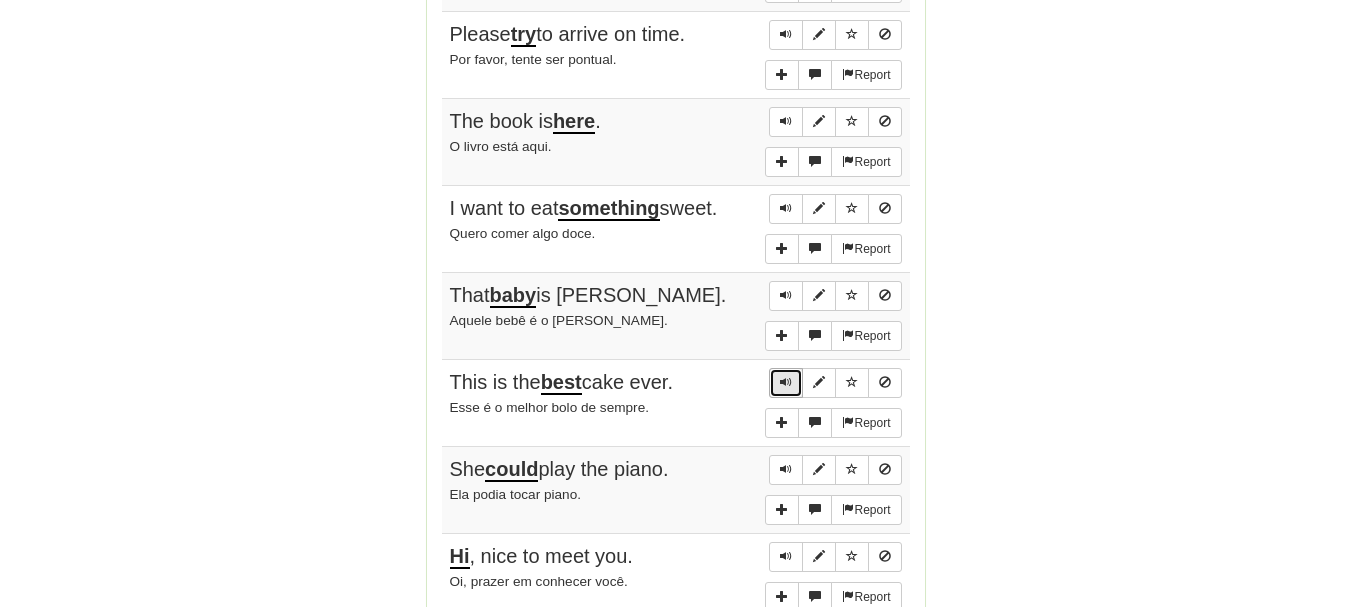 scroll, scrollTop: 1700, scrollLeft: 0, axis: vertical 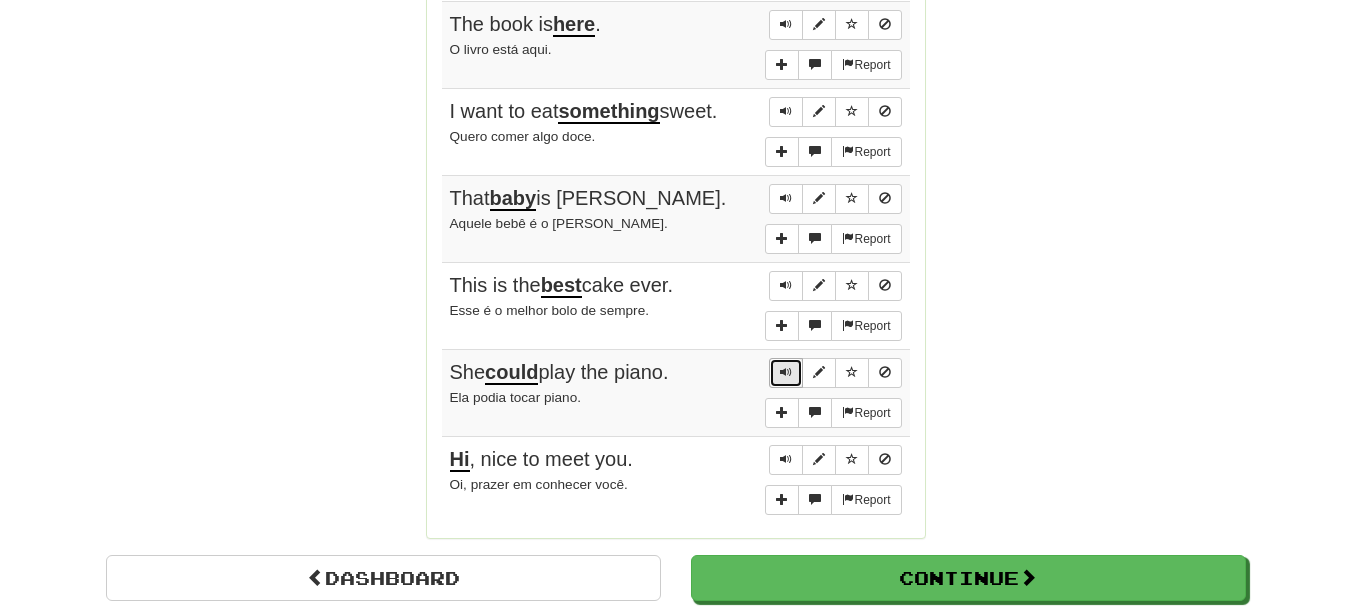 click at bounding box center (786, 372) 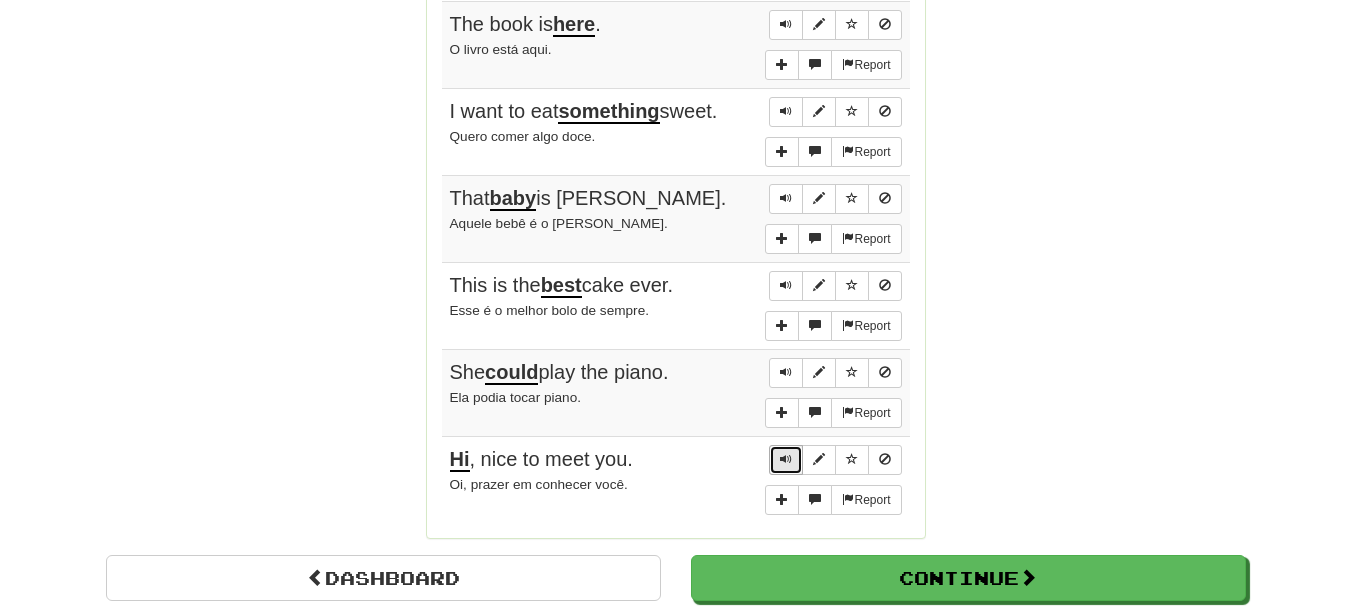 click at bounding box center (786, 459) 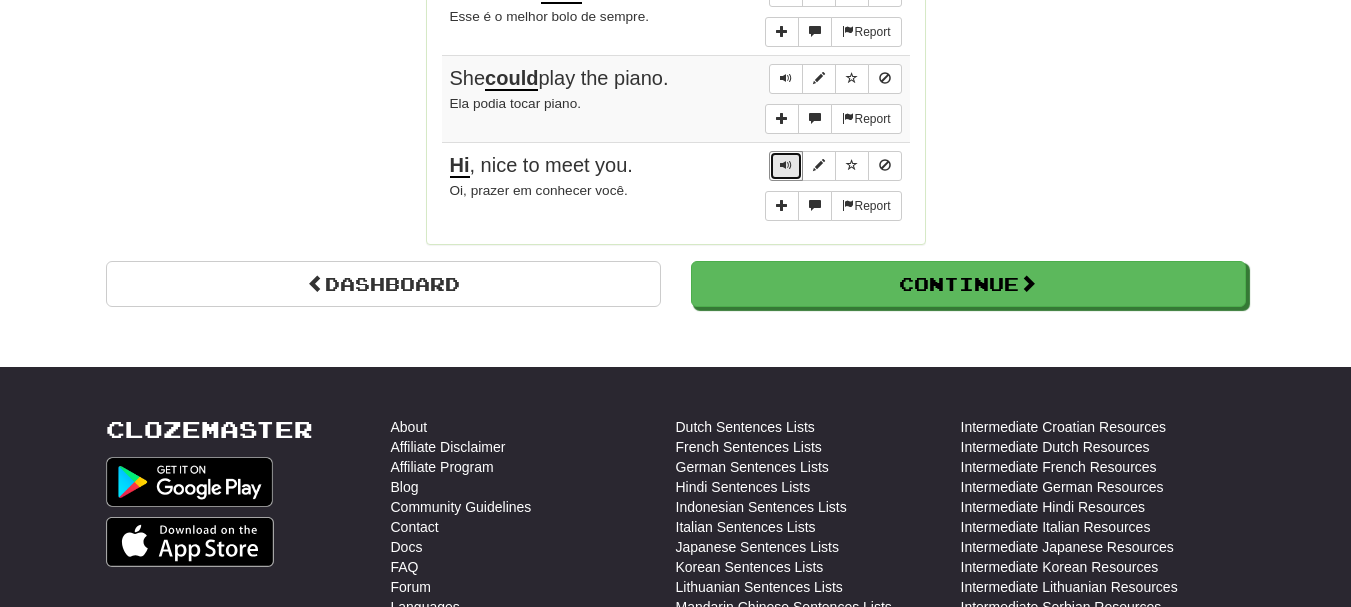 scroll, scrollTop: 2000, scrollLeft: 0, axis: vertical 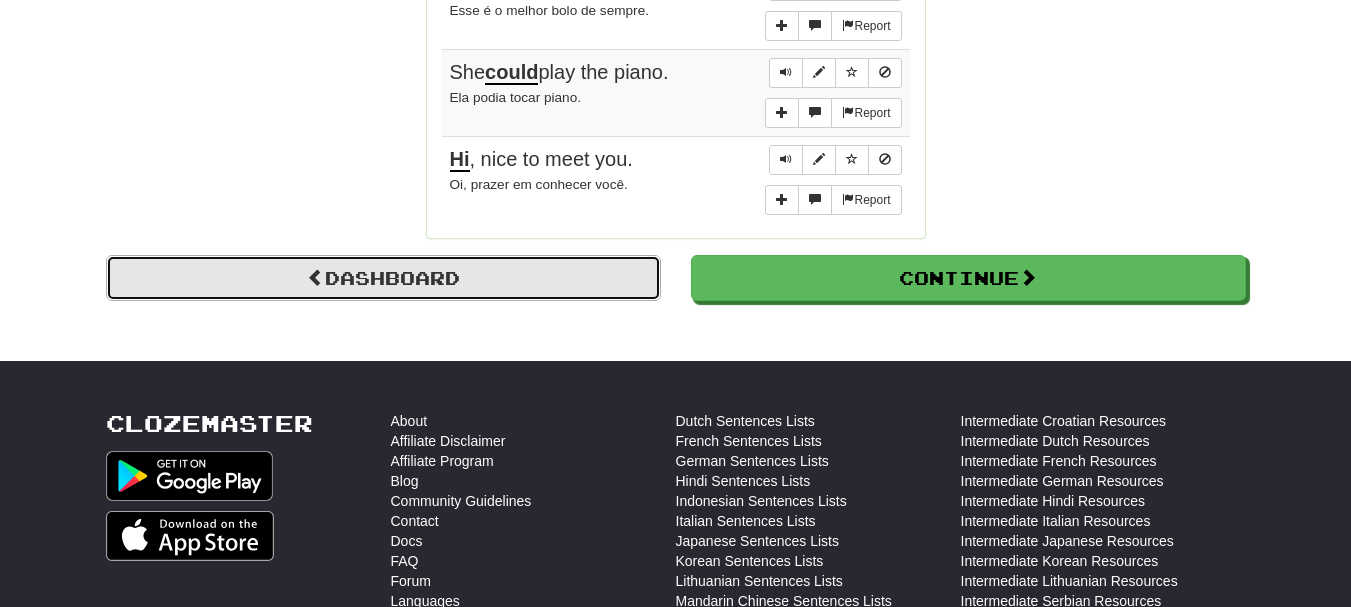 click on "Dashboard" at bounding box center [383, 278] 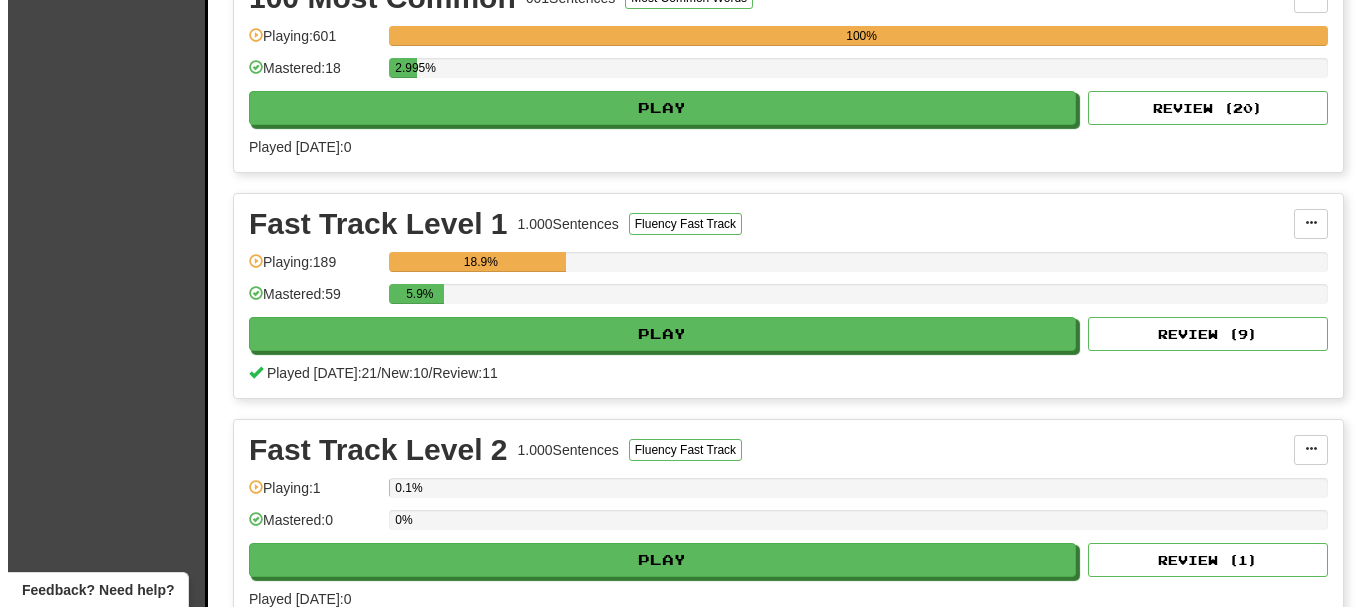 scroll, scrollTop: 500, scrollLeft: 0, axis: vertical 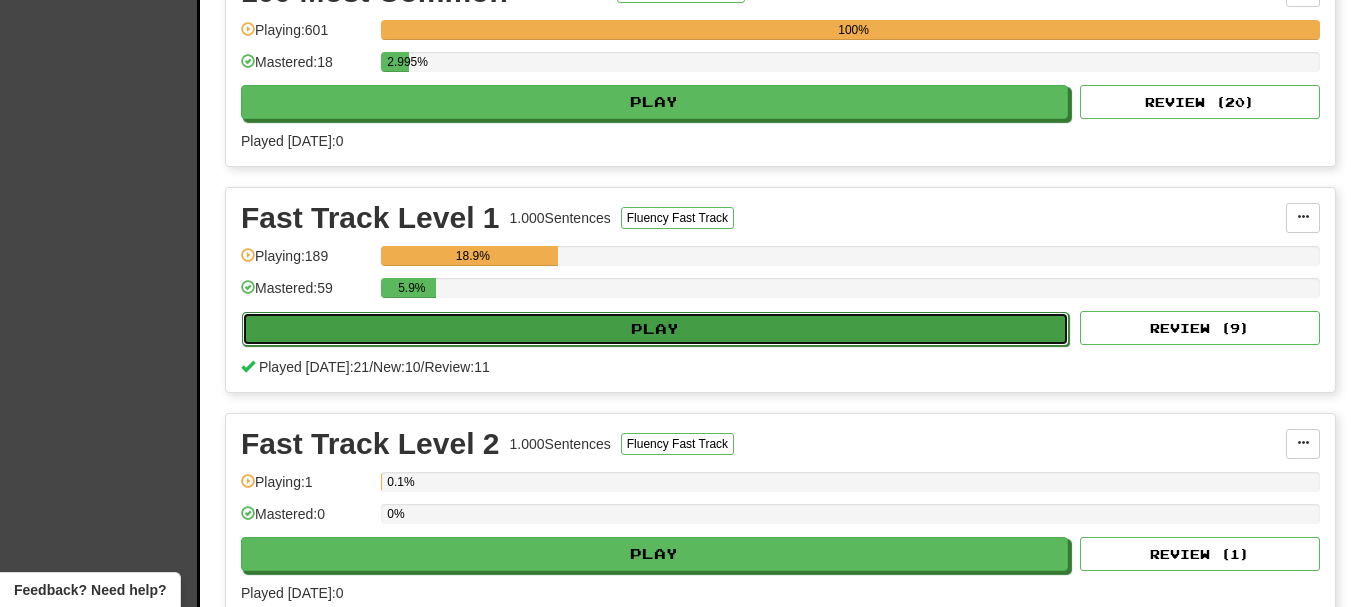 click on "Play" at bounding box center (655, 329) 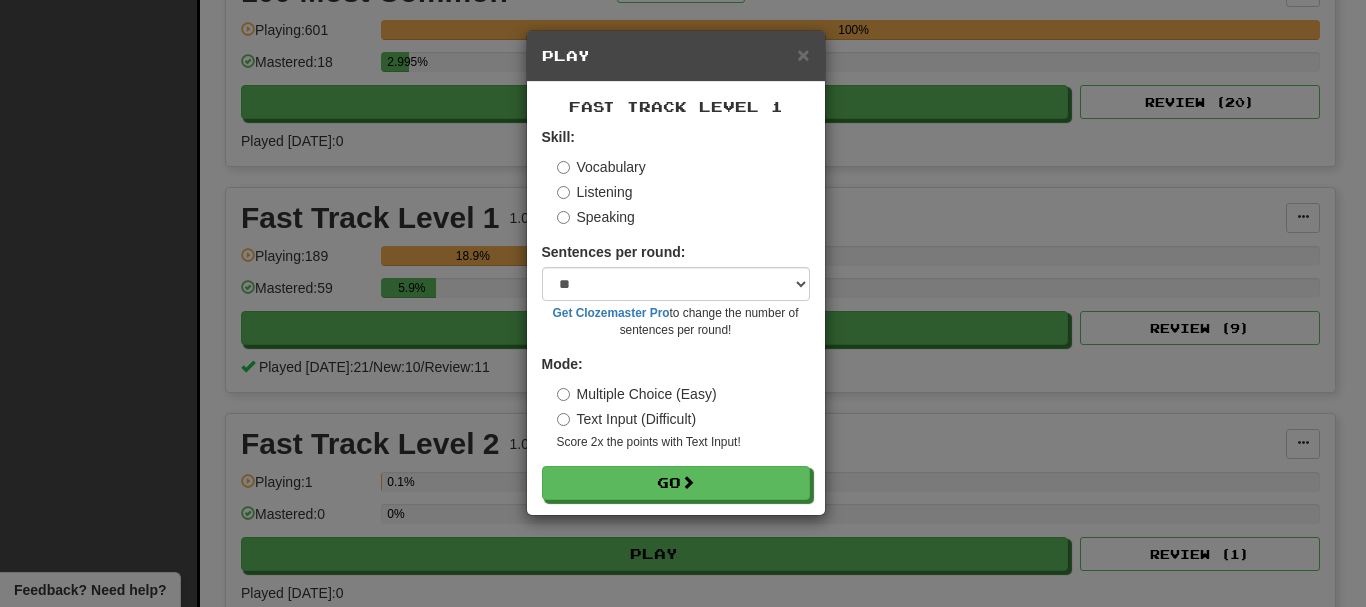 click on "Text Input (Difficult)" at bounding box center (627, 419) 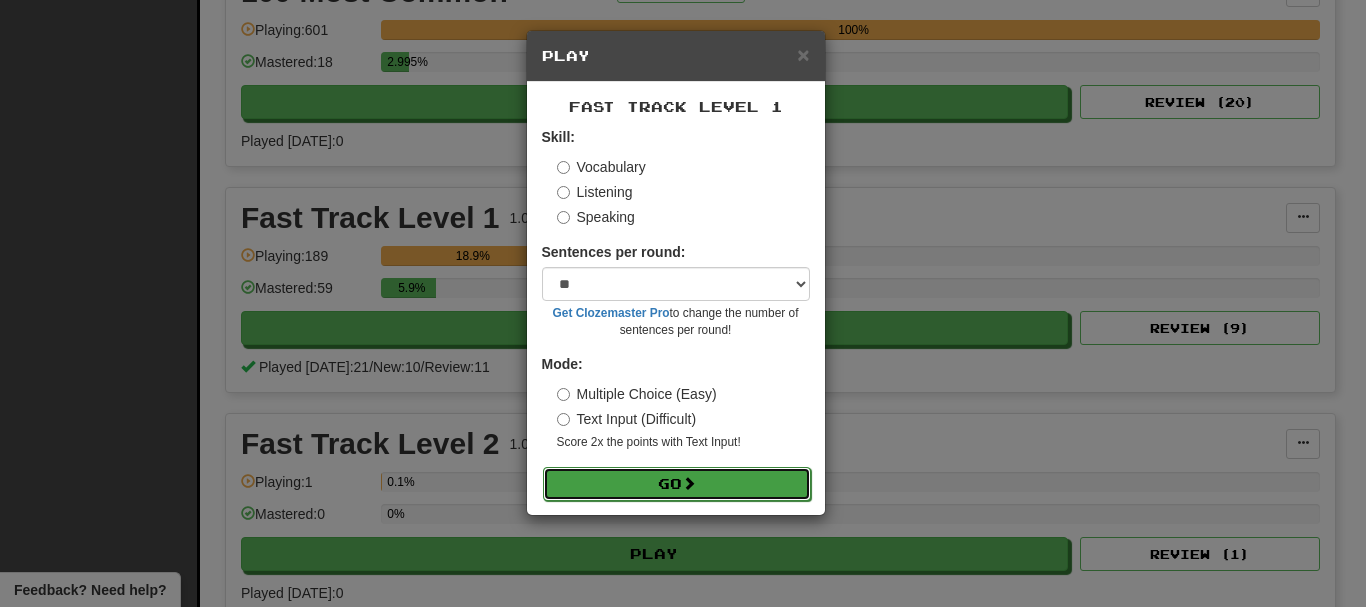 click on "Go" at bounding box center (677, 484) 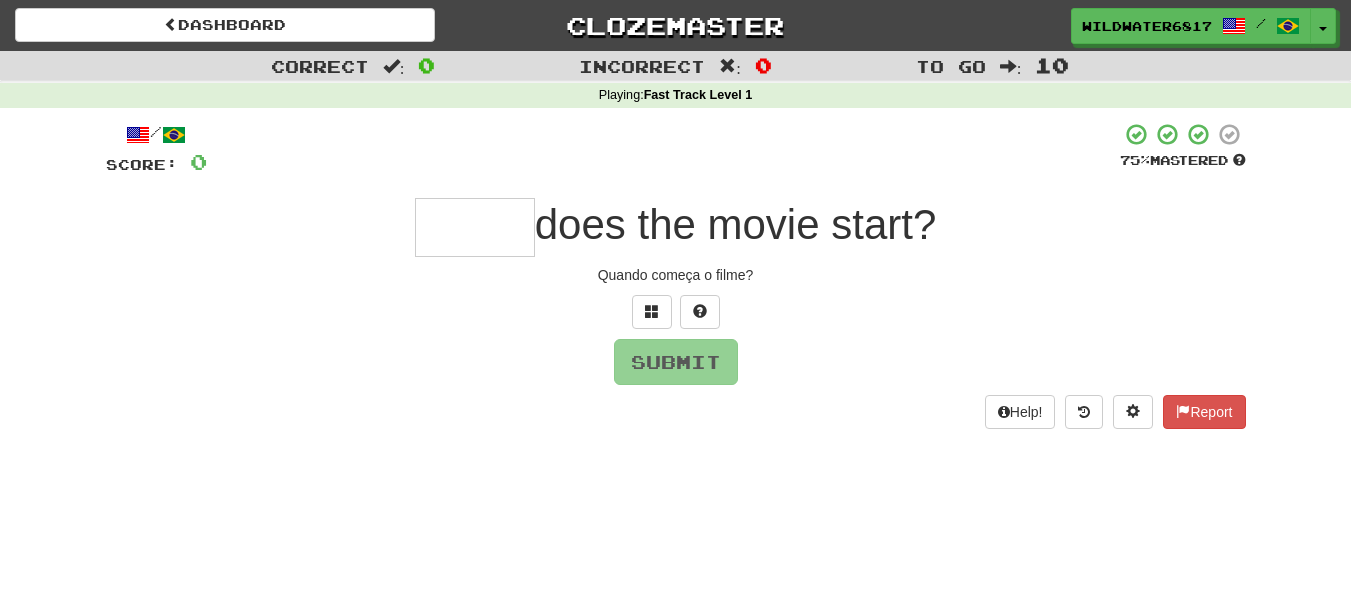 scroll, scrollTop: 0, scrollLeft: 0, axis: both 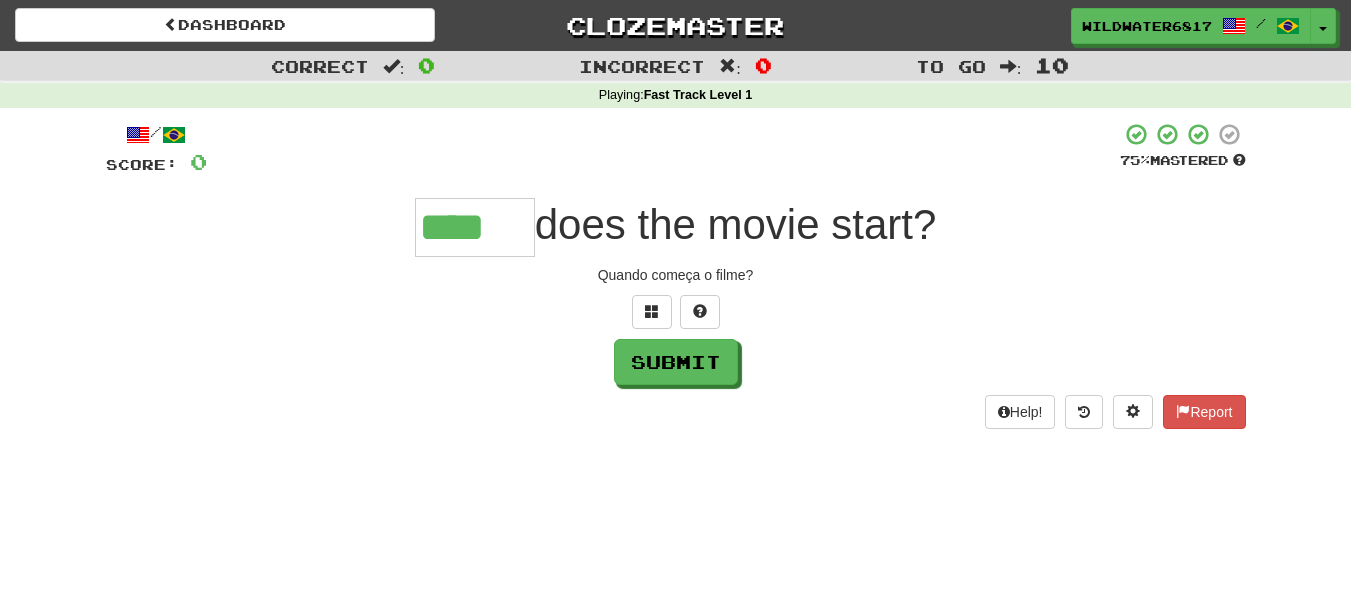 type on "****" 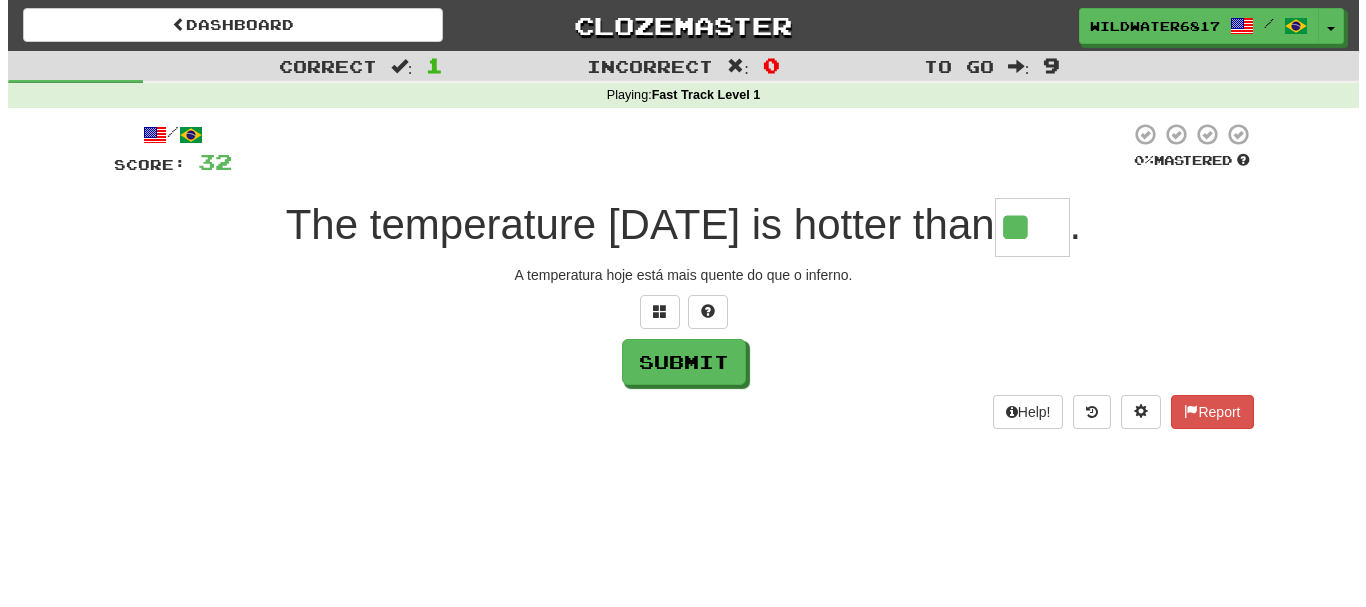 scroll, scrollTop: 0, scrollLeft: 0, axis: both 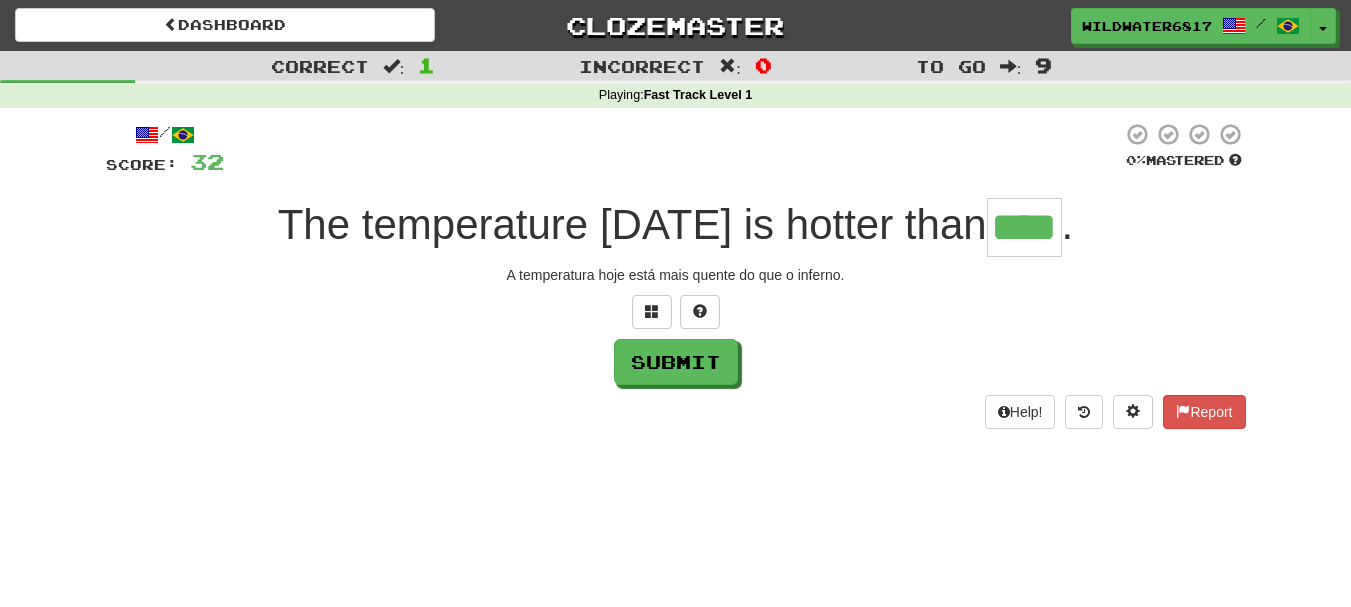 type on "****" 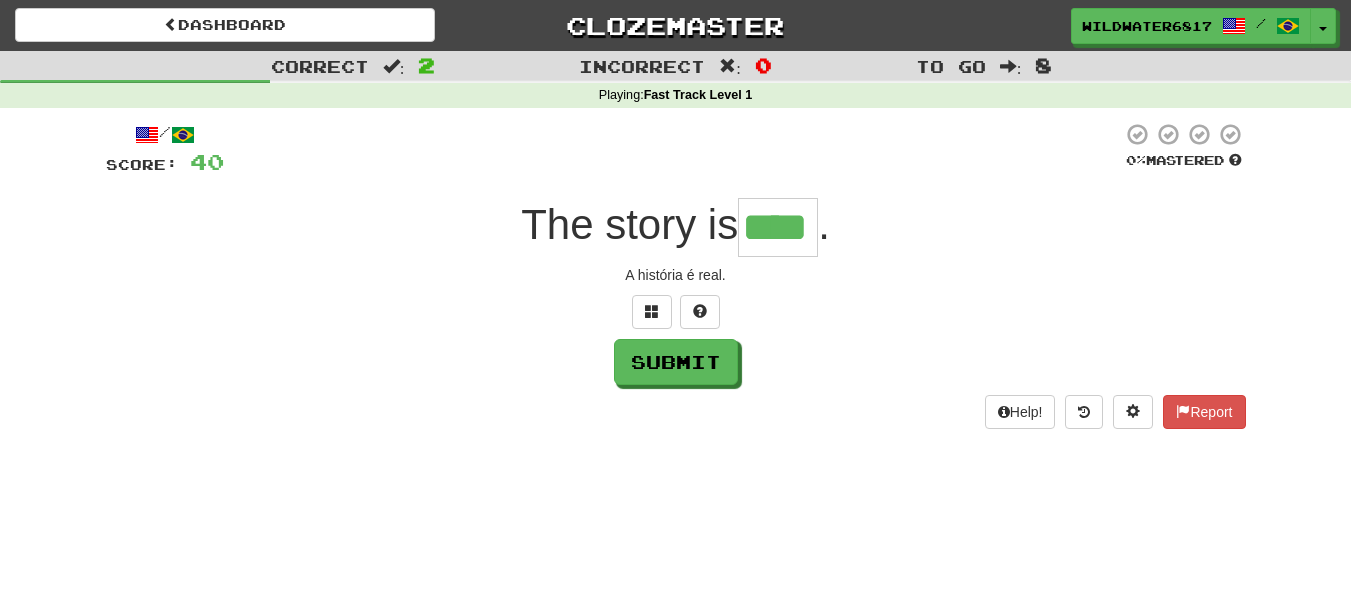 type on "****" 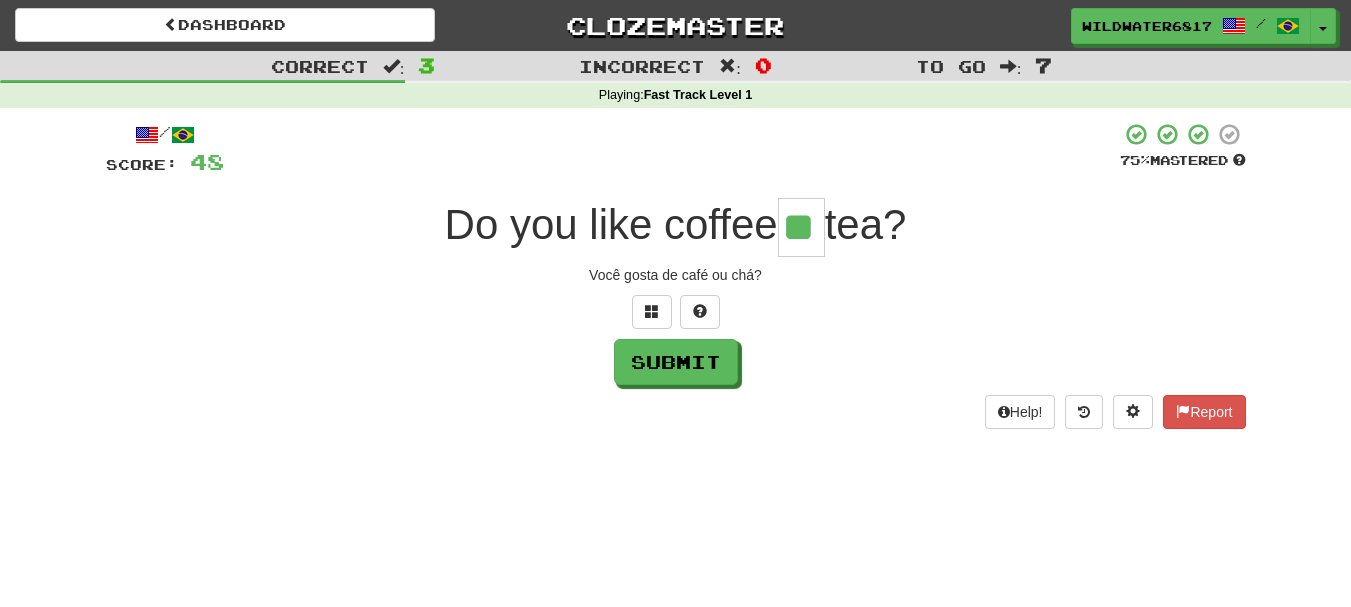 type on "**" 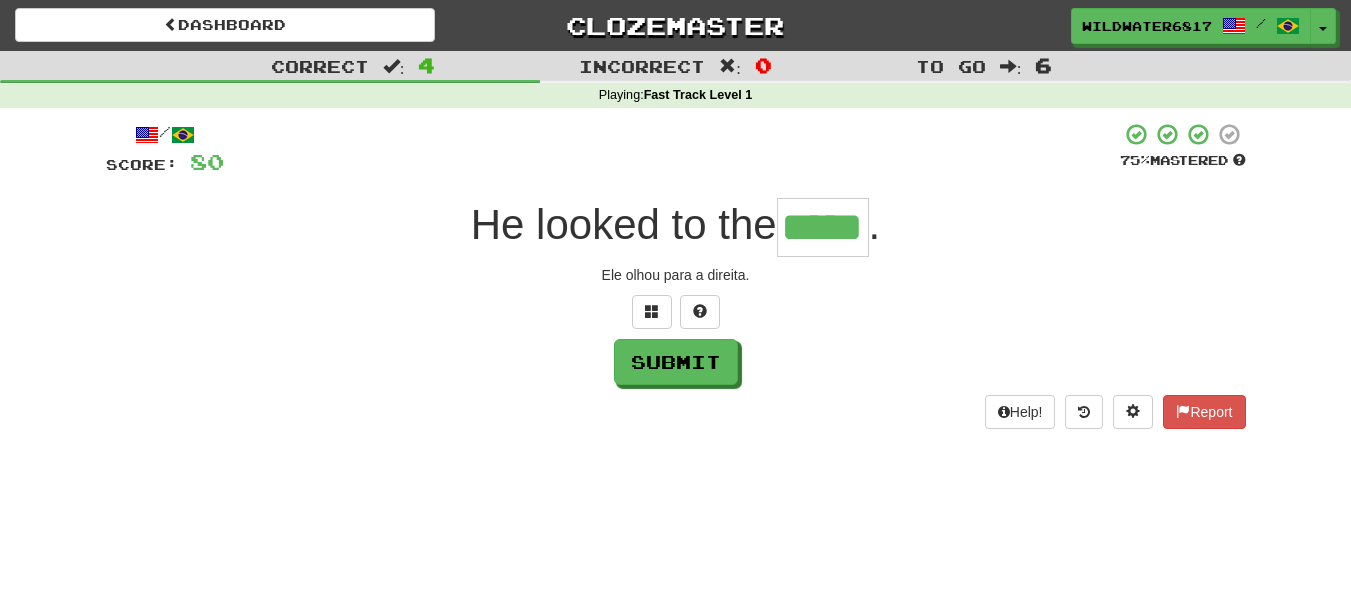 type on "*****" 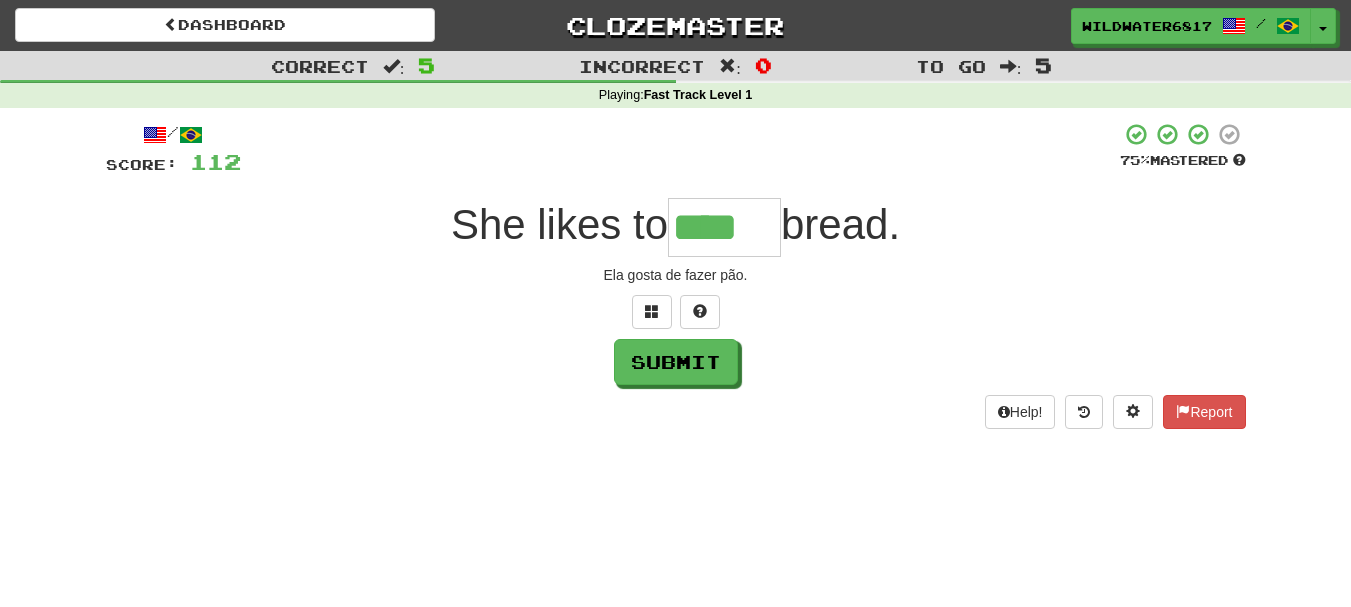 type on "****" 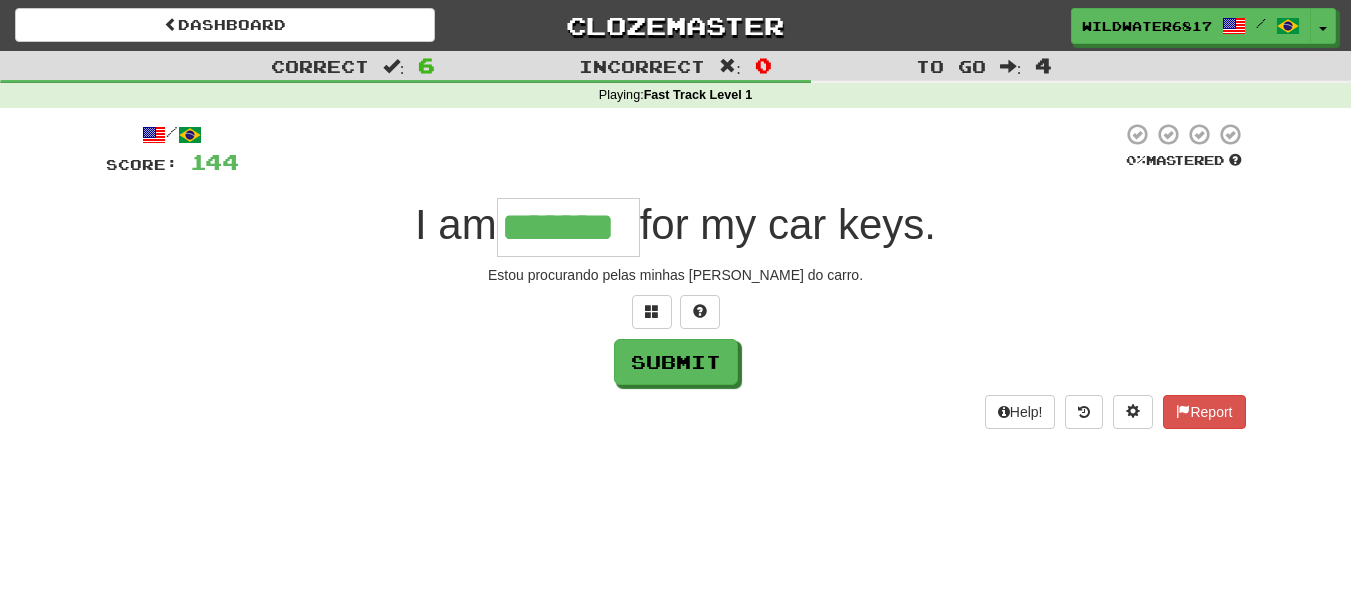 type on "*******" 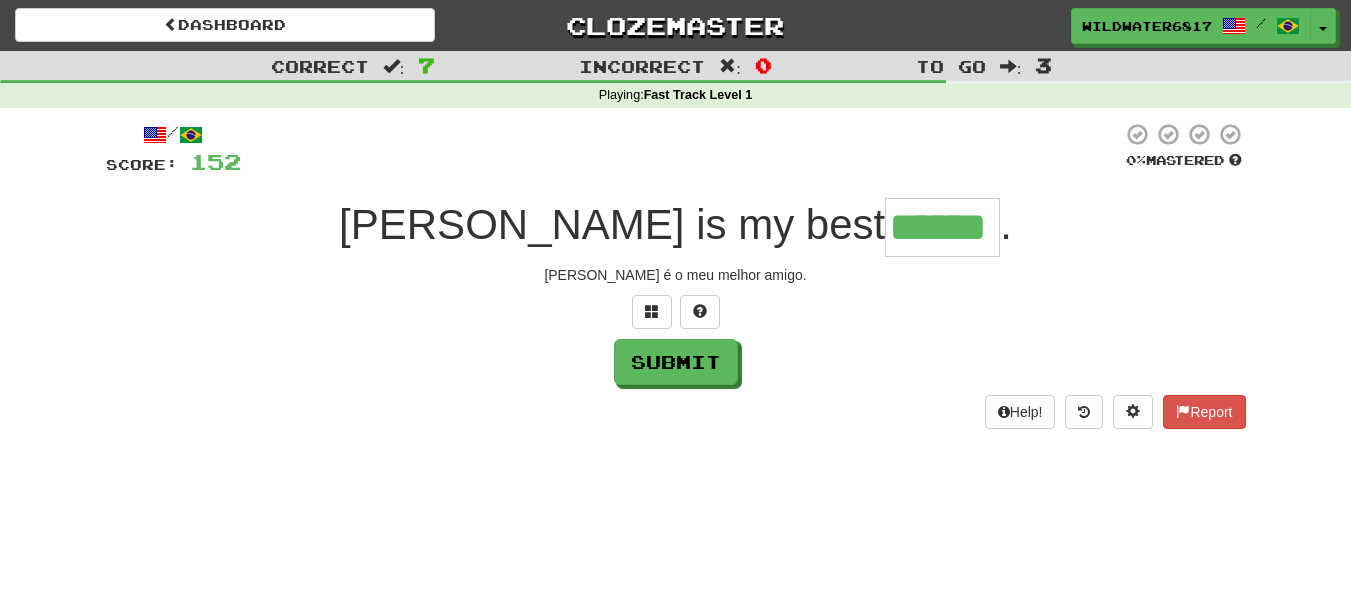 type on "******" 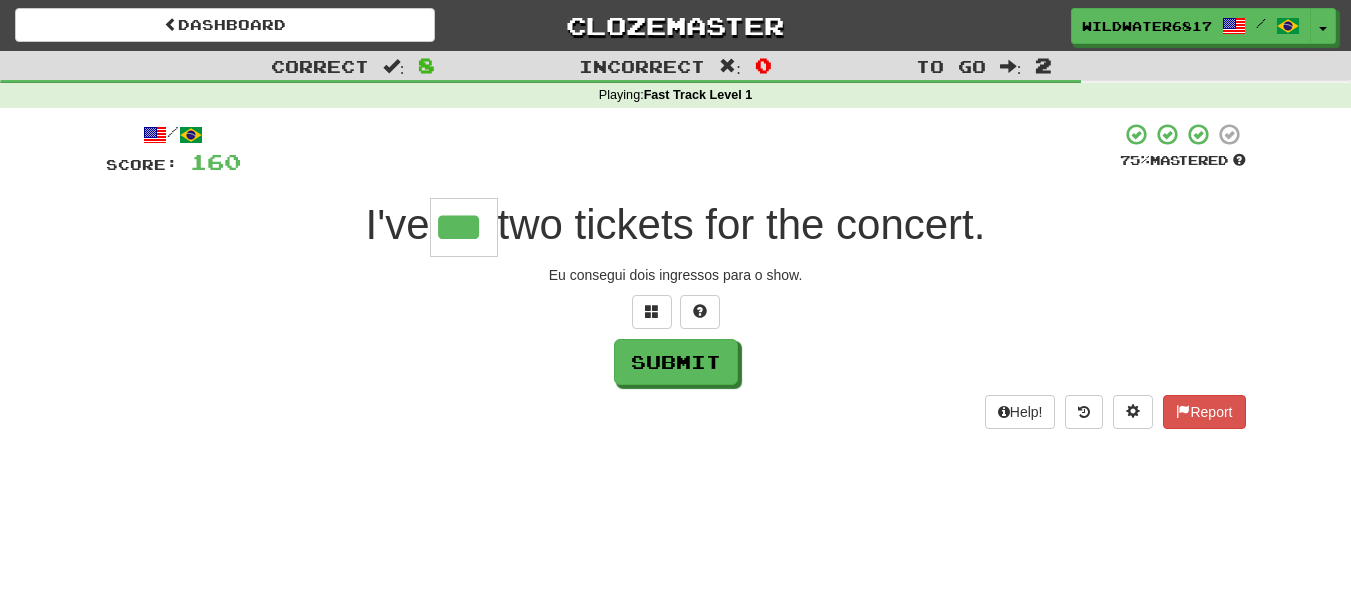type on "***" 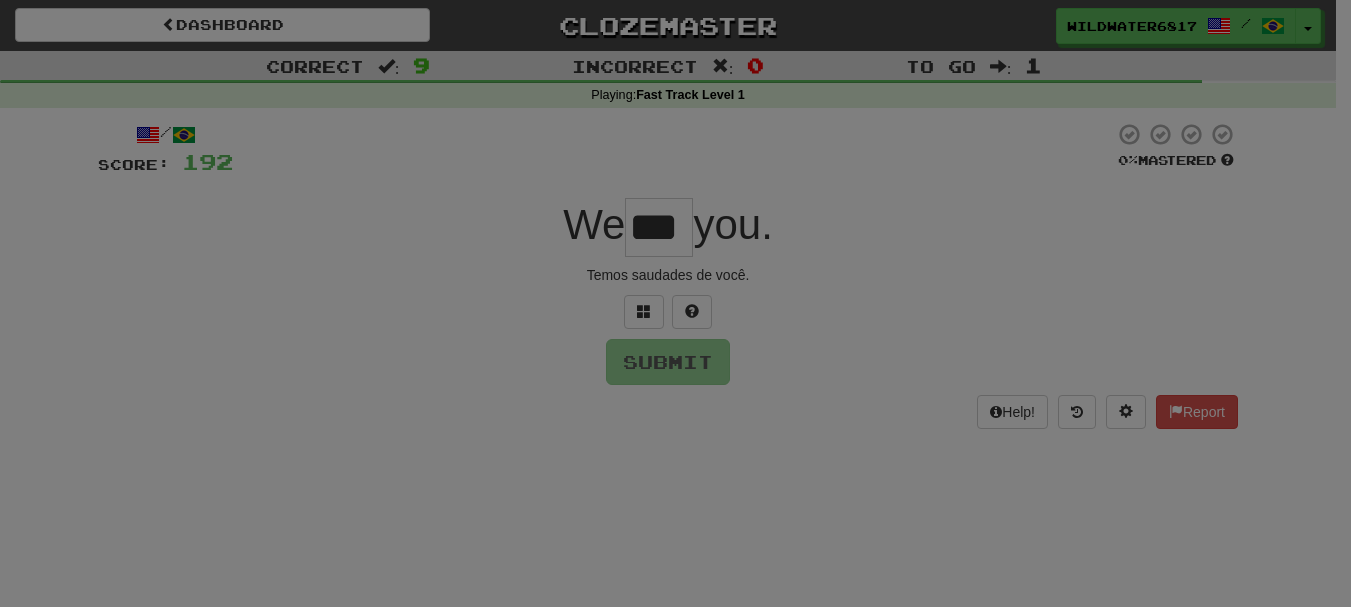 type 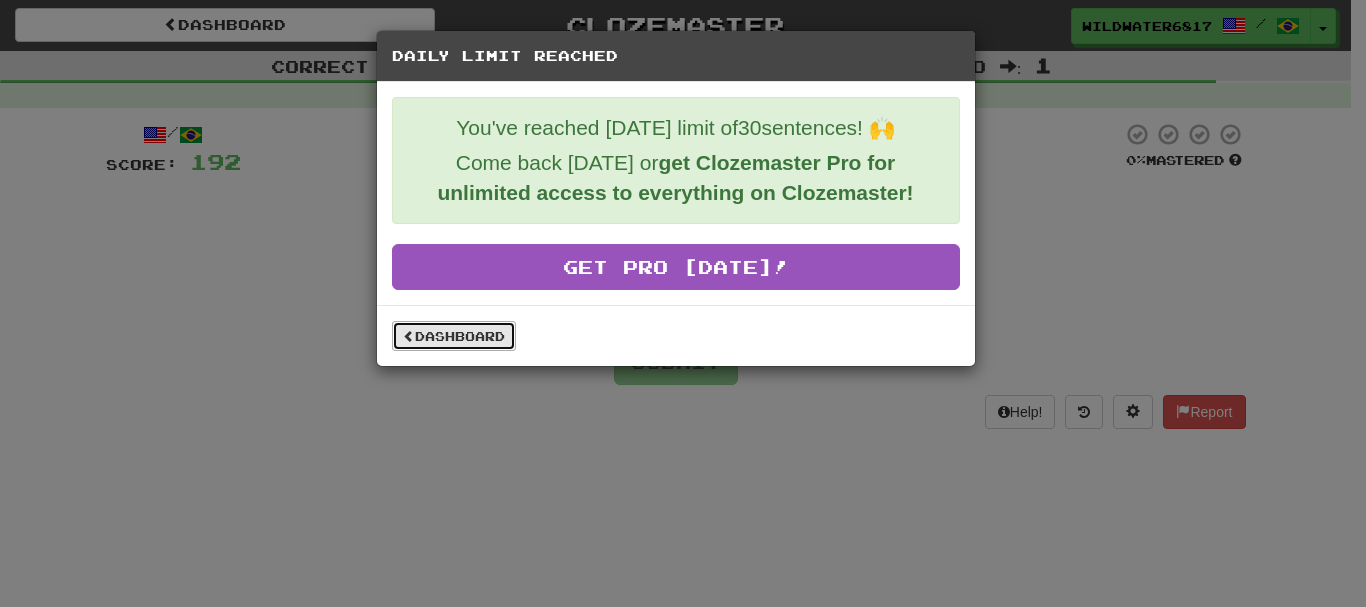 click on "Dashboard" at bounding box center [454, 336] 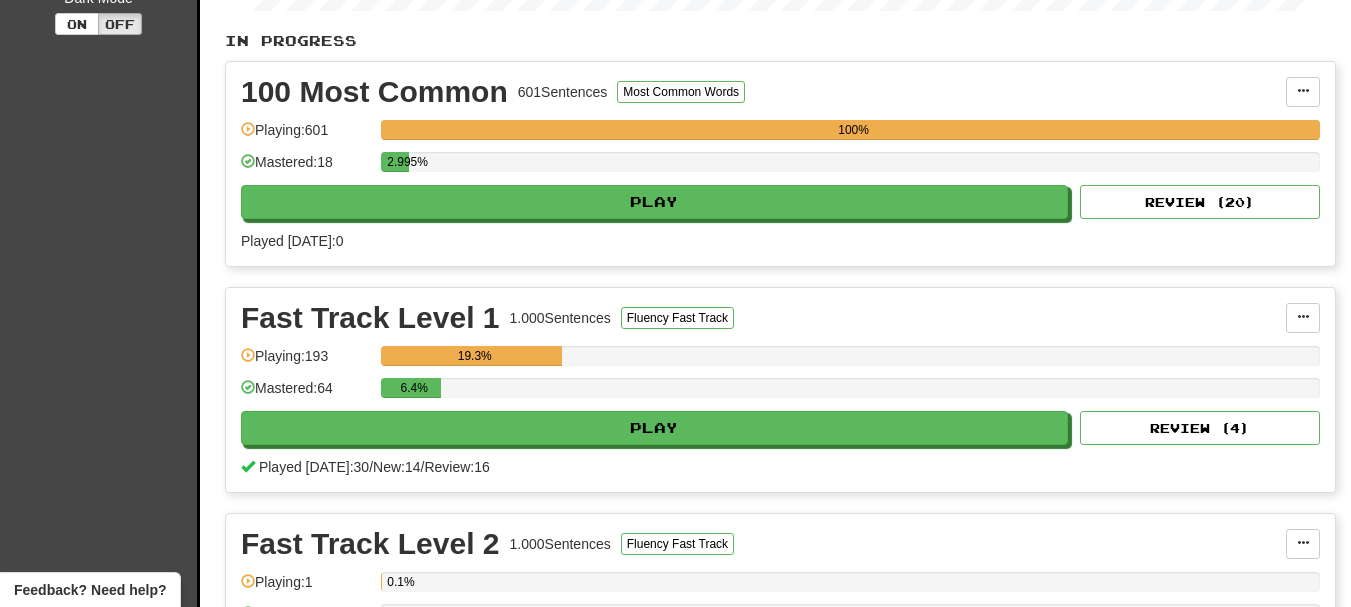 scroll, scrollTop: 0, scrollLeft: 0, axis: both 